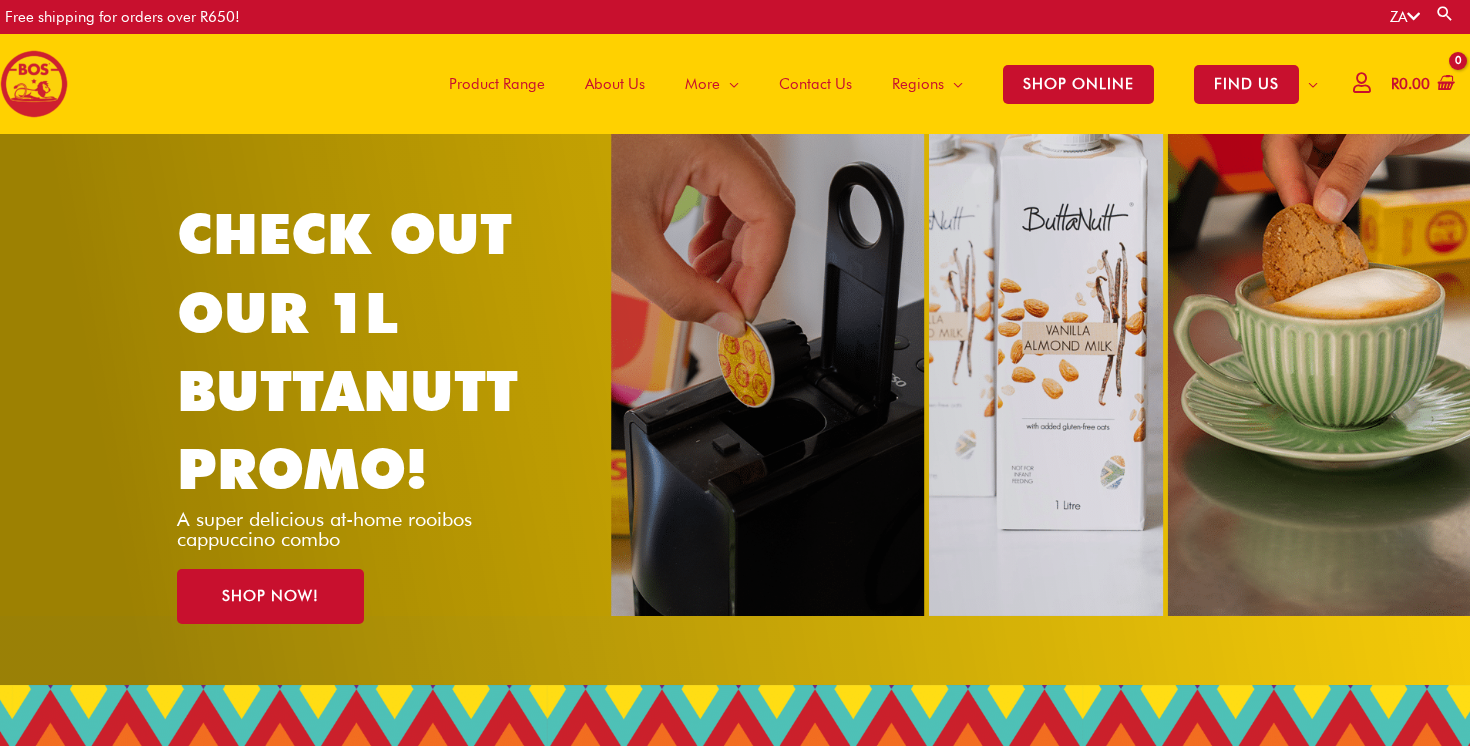 scroll, scrollTop: 0, scrollLeft: 0, axis: both 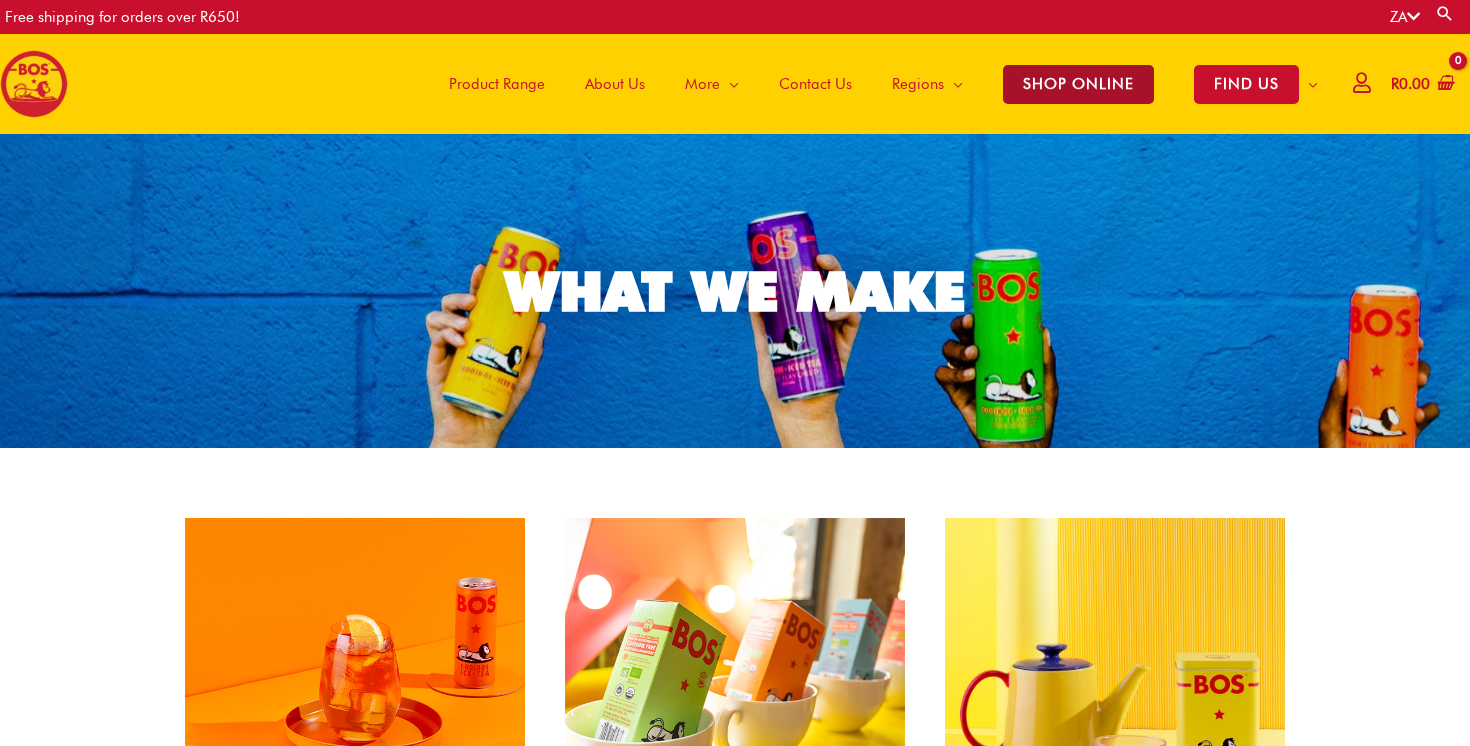 click on "SHOP ONLINE" at bounding box center [1078, 84] 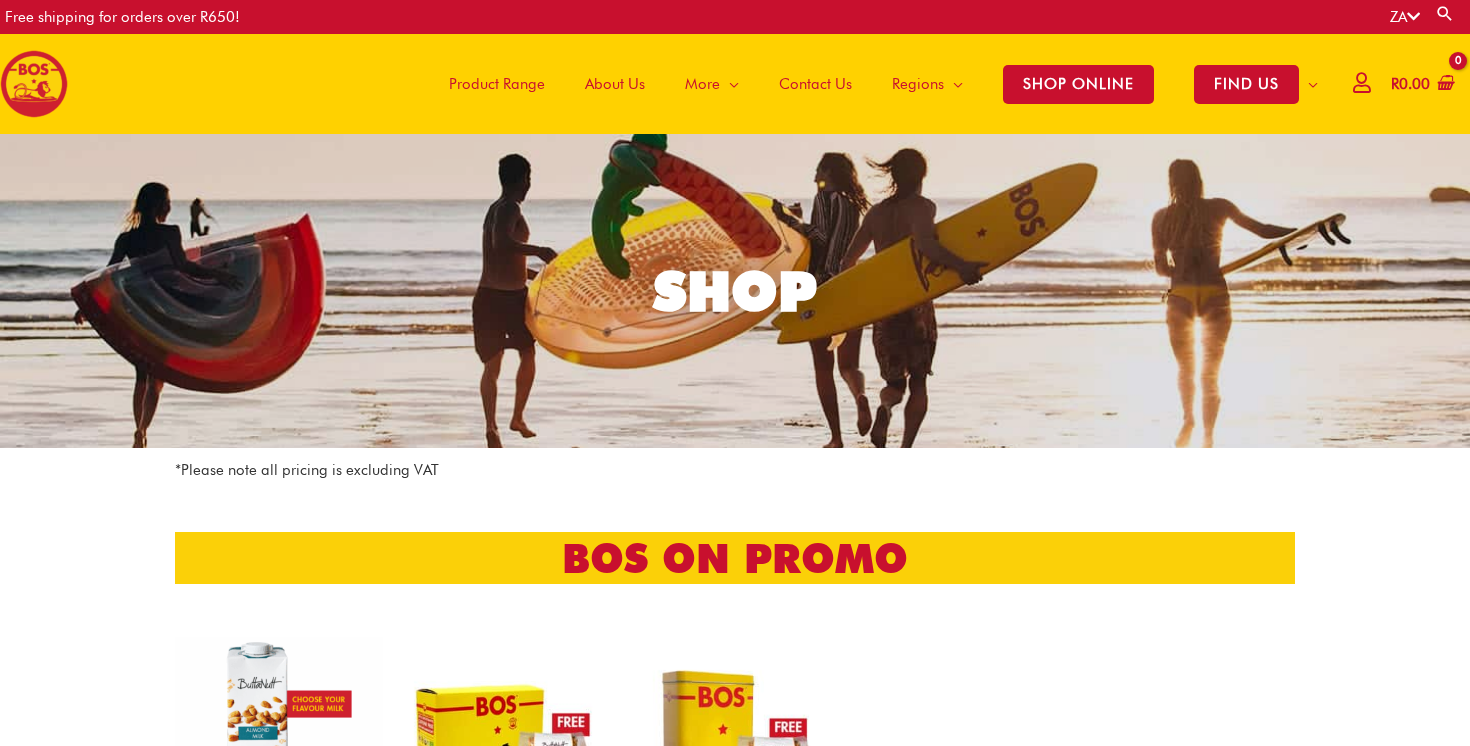 scroll, scrollTop: 0, scrollLeft: 0, axis: both 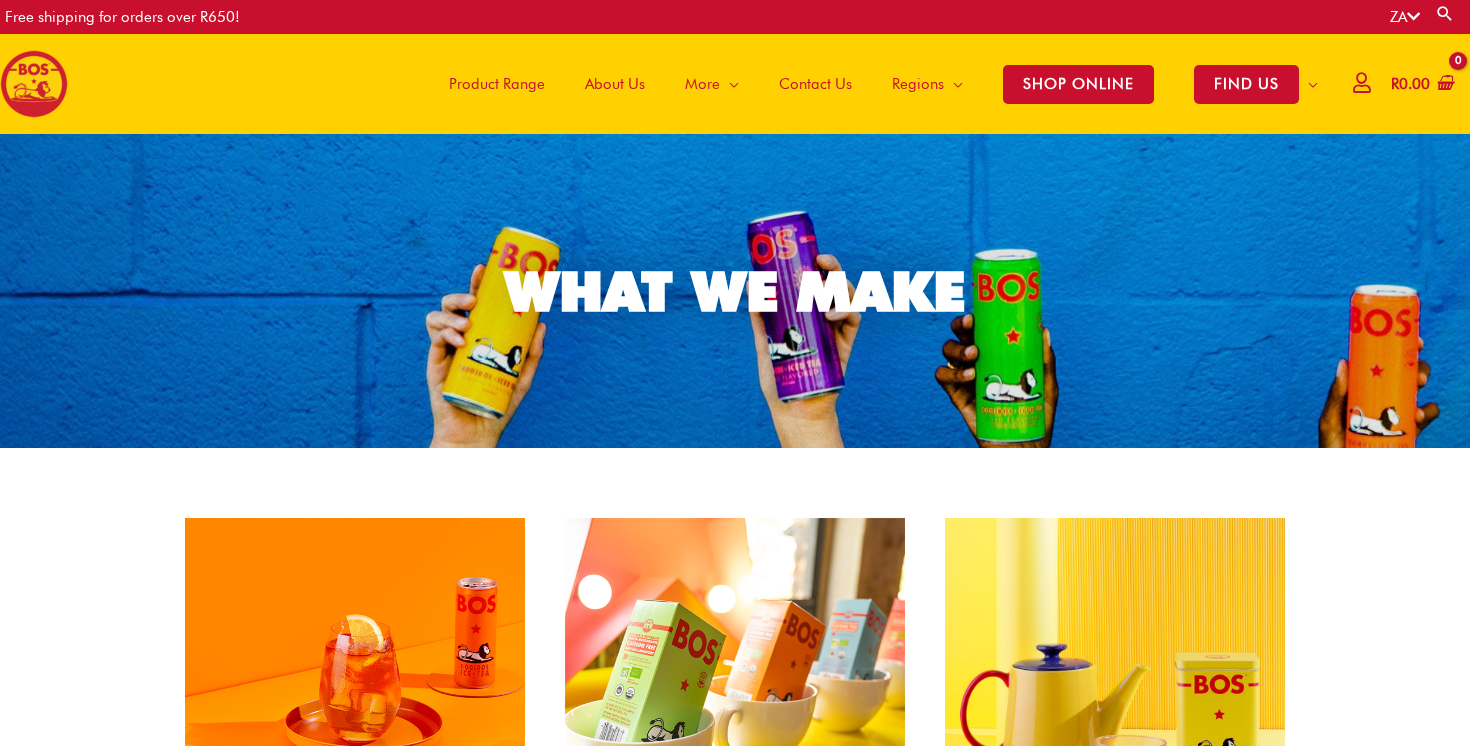 click at bounding box center [34, 84] 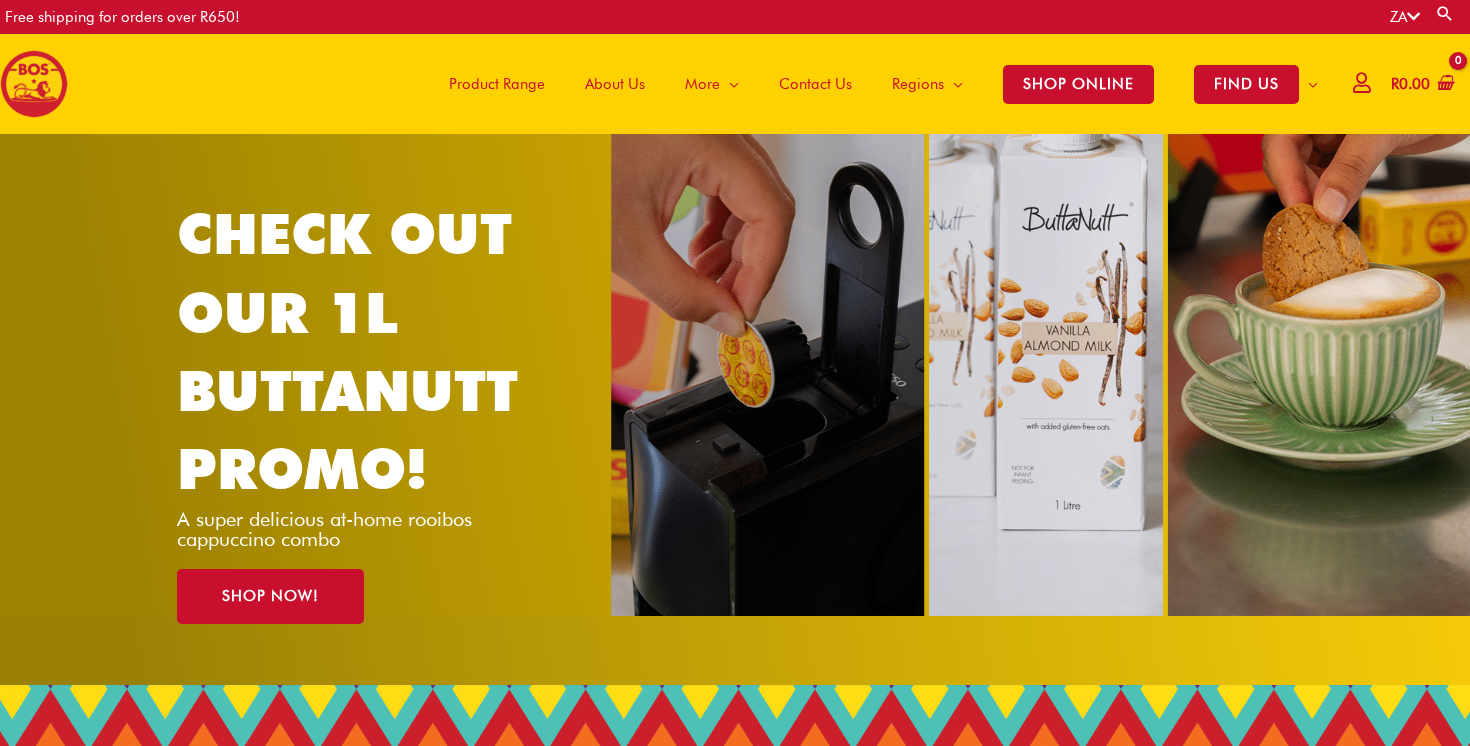 scroll, scrollTop: 0, scrollLeft: 0, axis: both 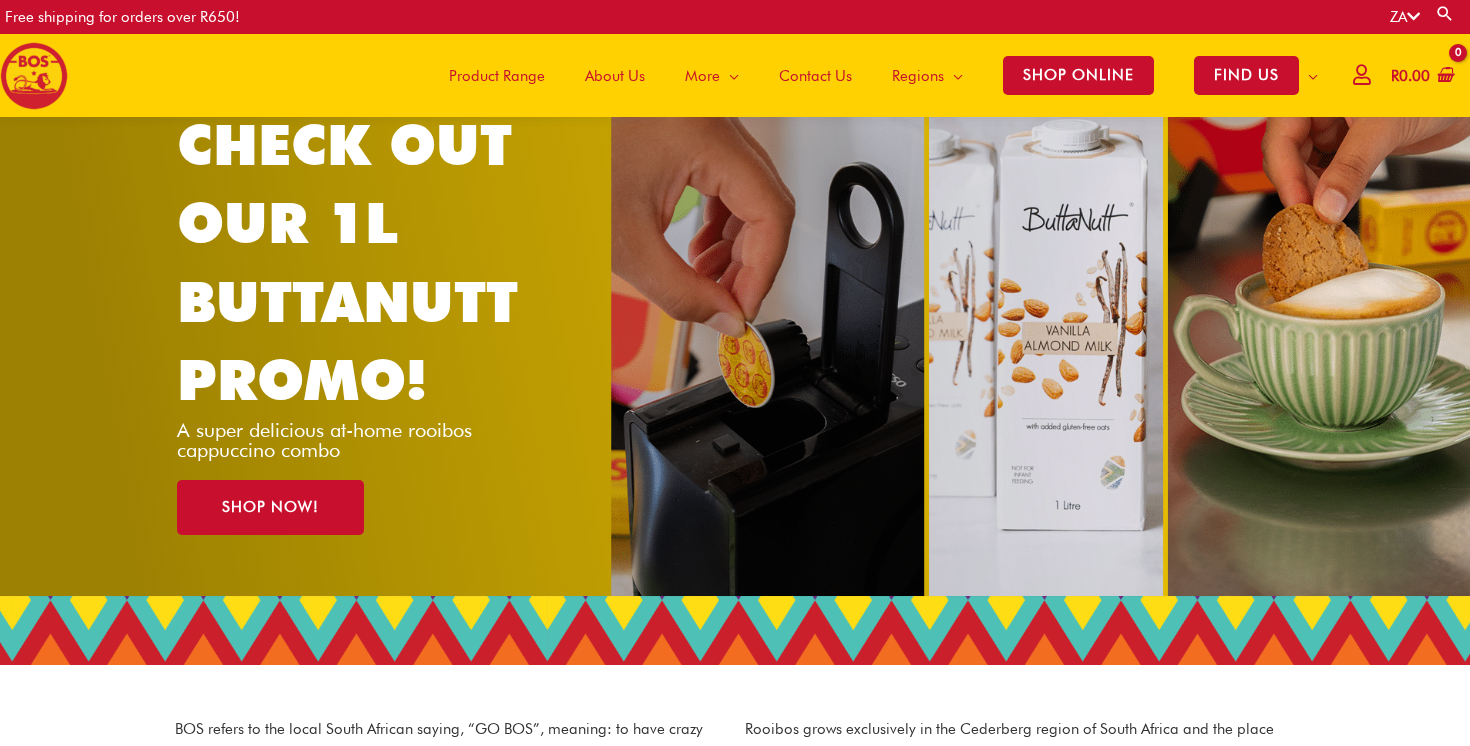 click at bounding box center [1413, 16] 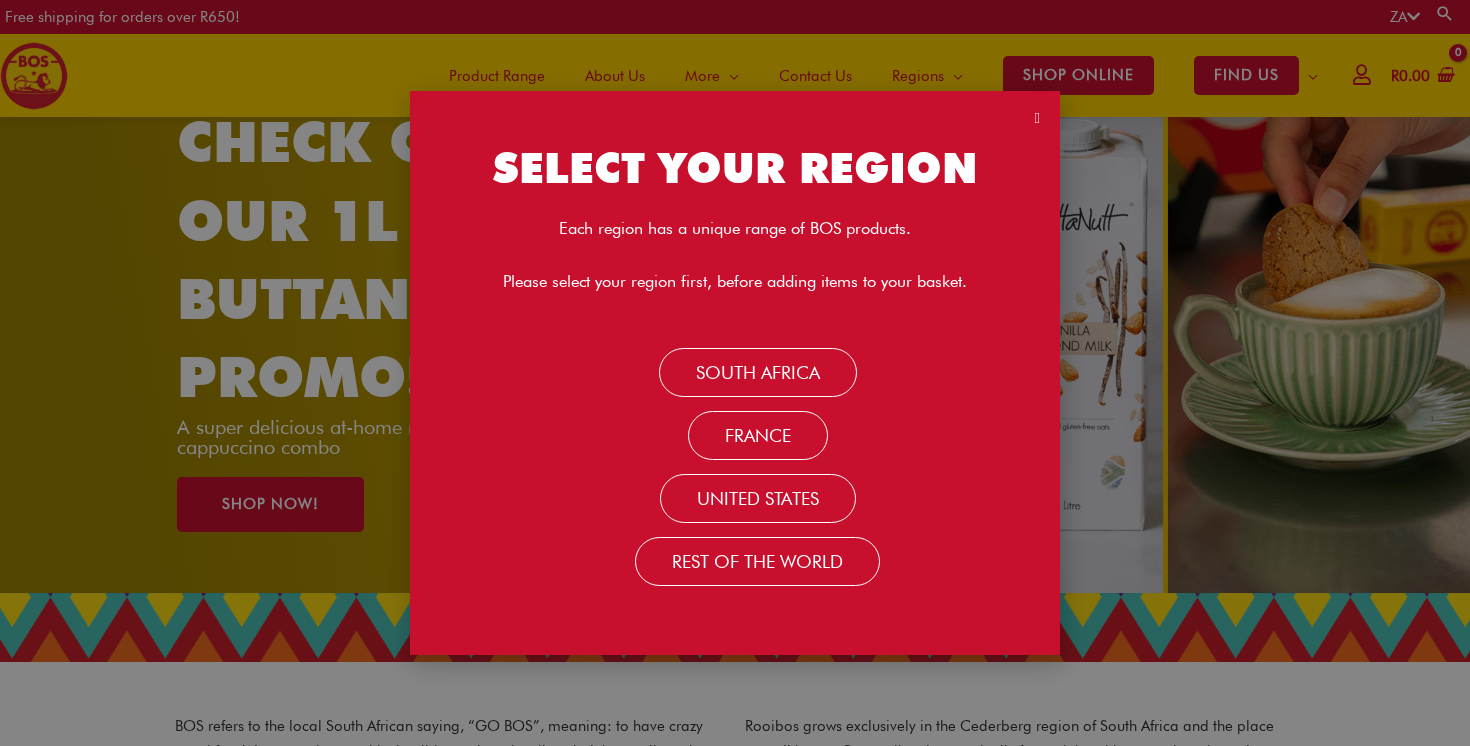 scroll, scrollTop: 0, scrollLeft: 0, axis: both 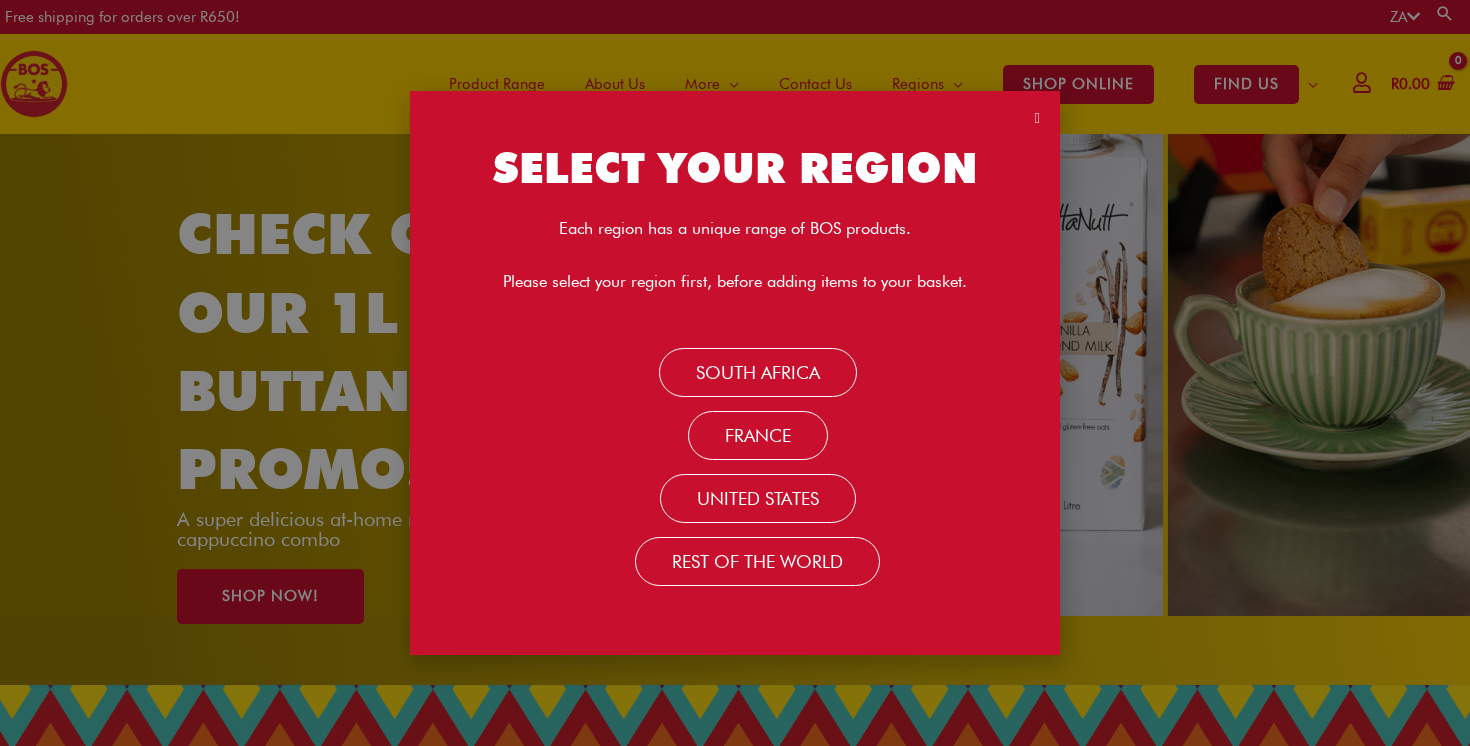 click at bounding box center [1037, 118] 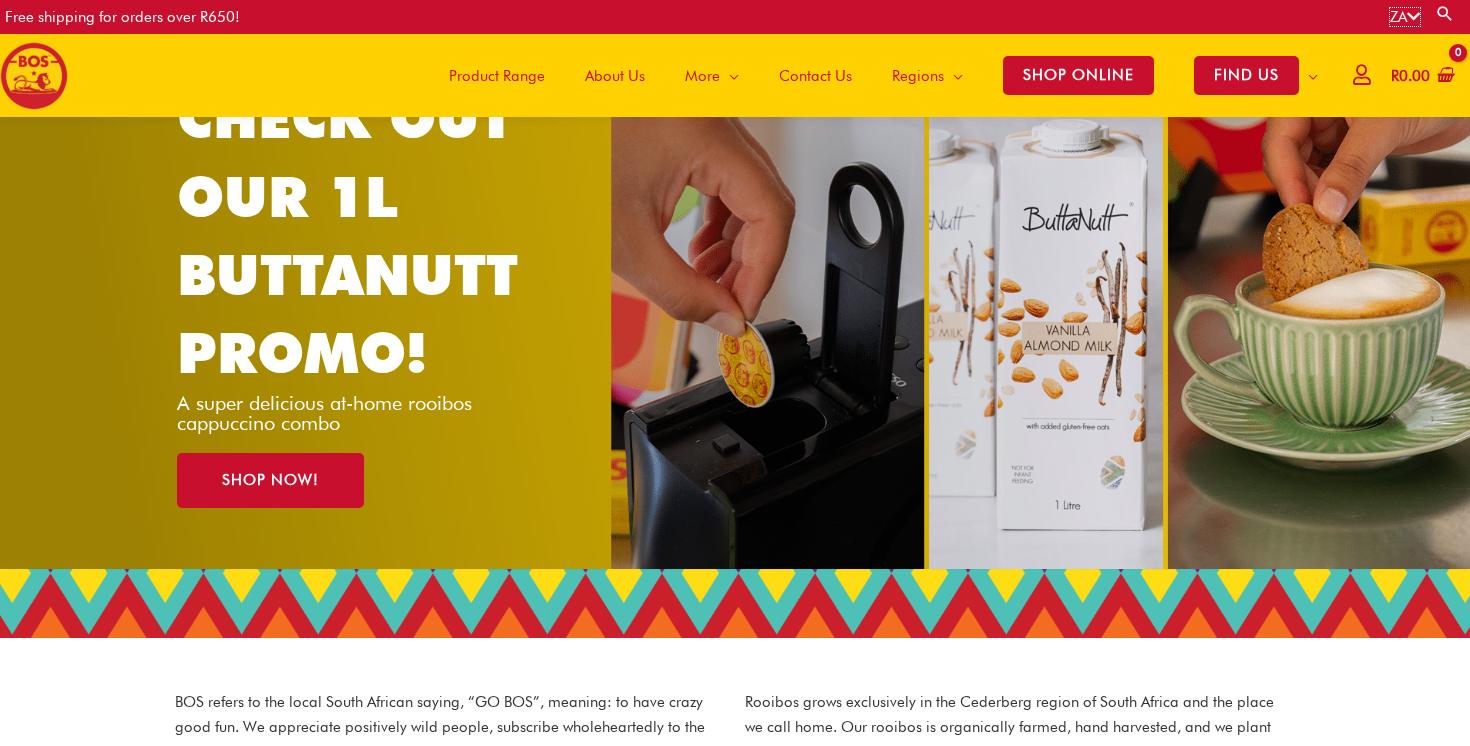 scroll, scrollTop: 0, scrollLeft: 0, axis: both 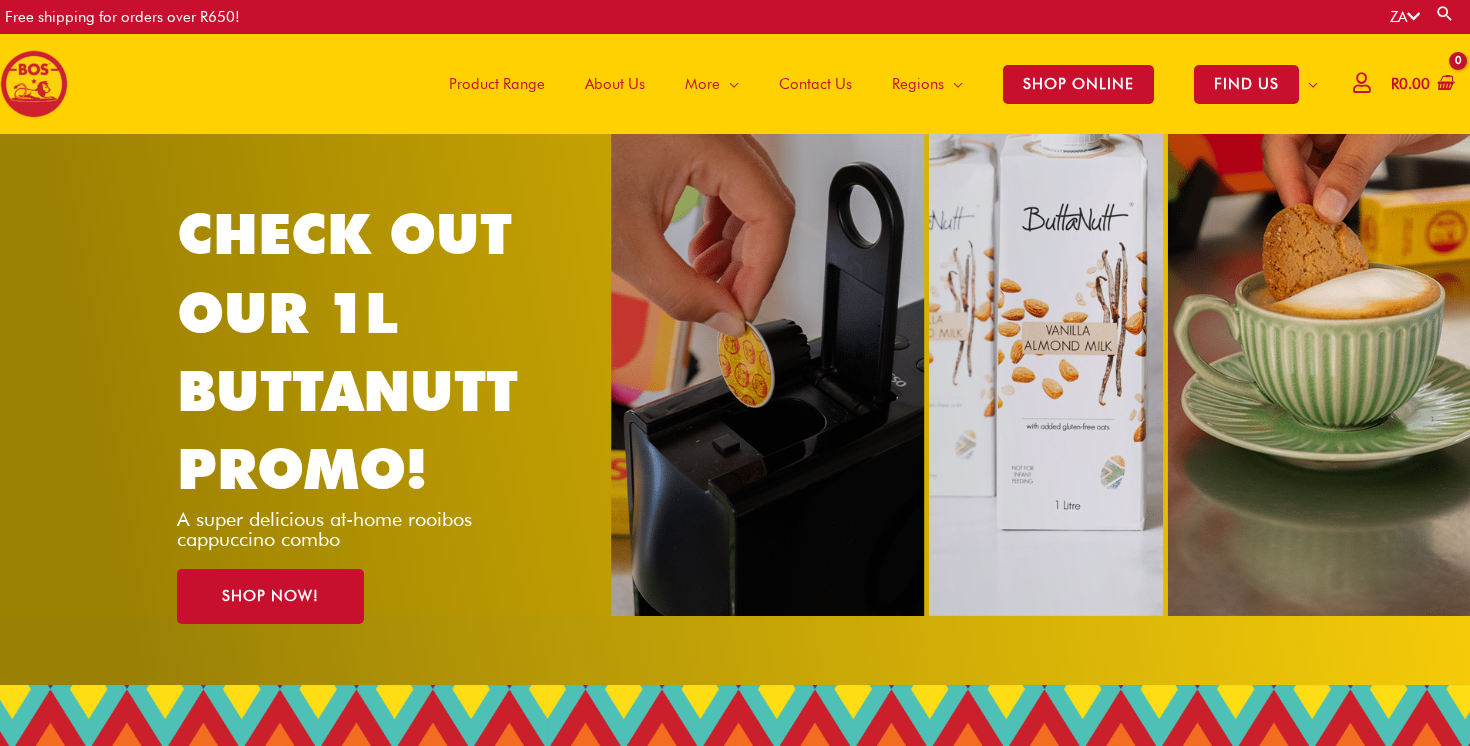 click on "Product Range" at bounding box center [497, 84] 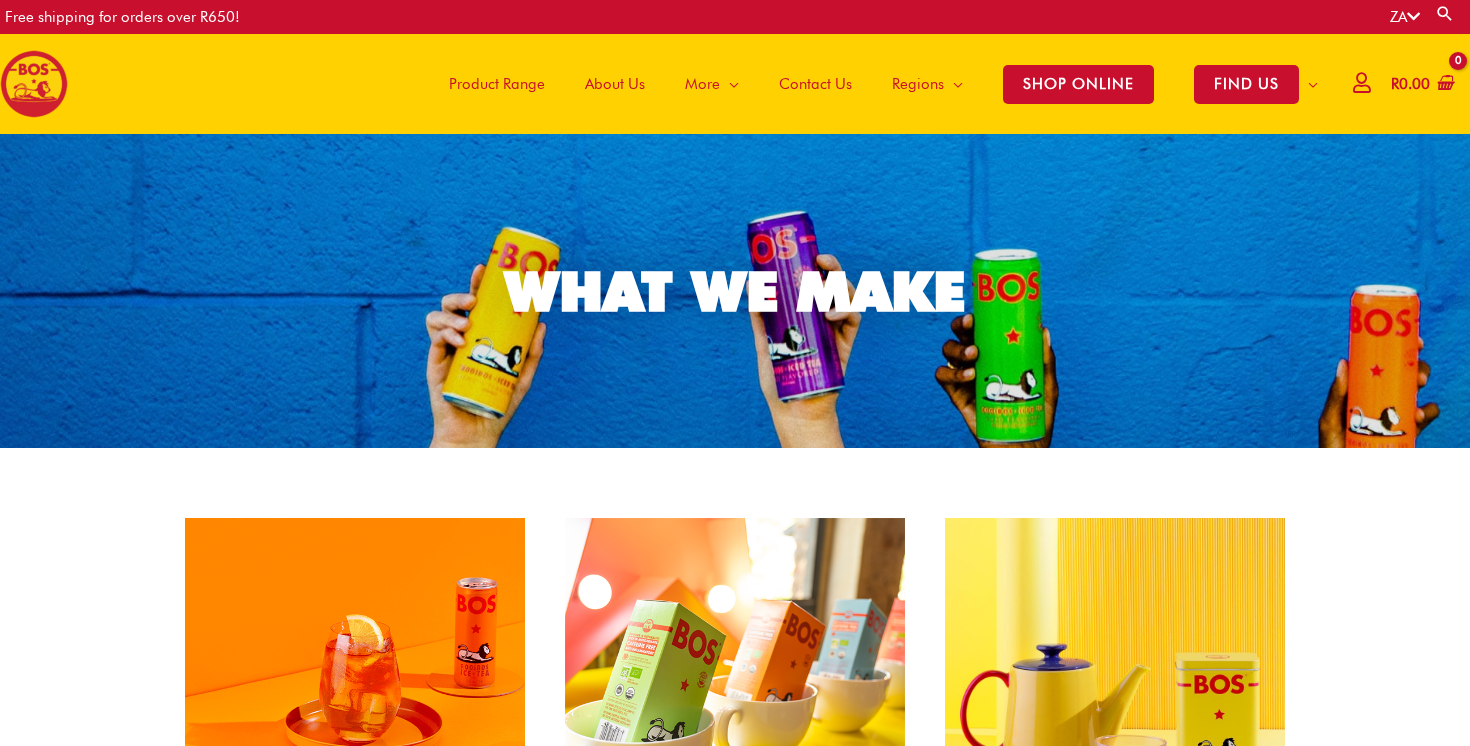 scroll, scrollTop: 0, scrollLeft: 0, axis: both 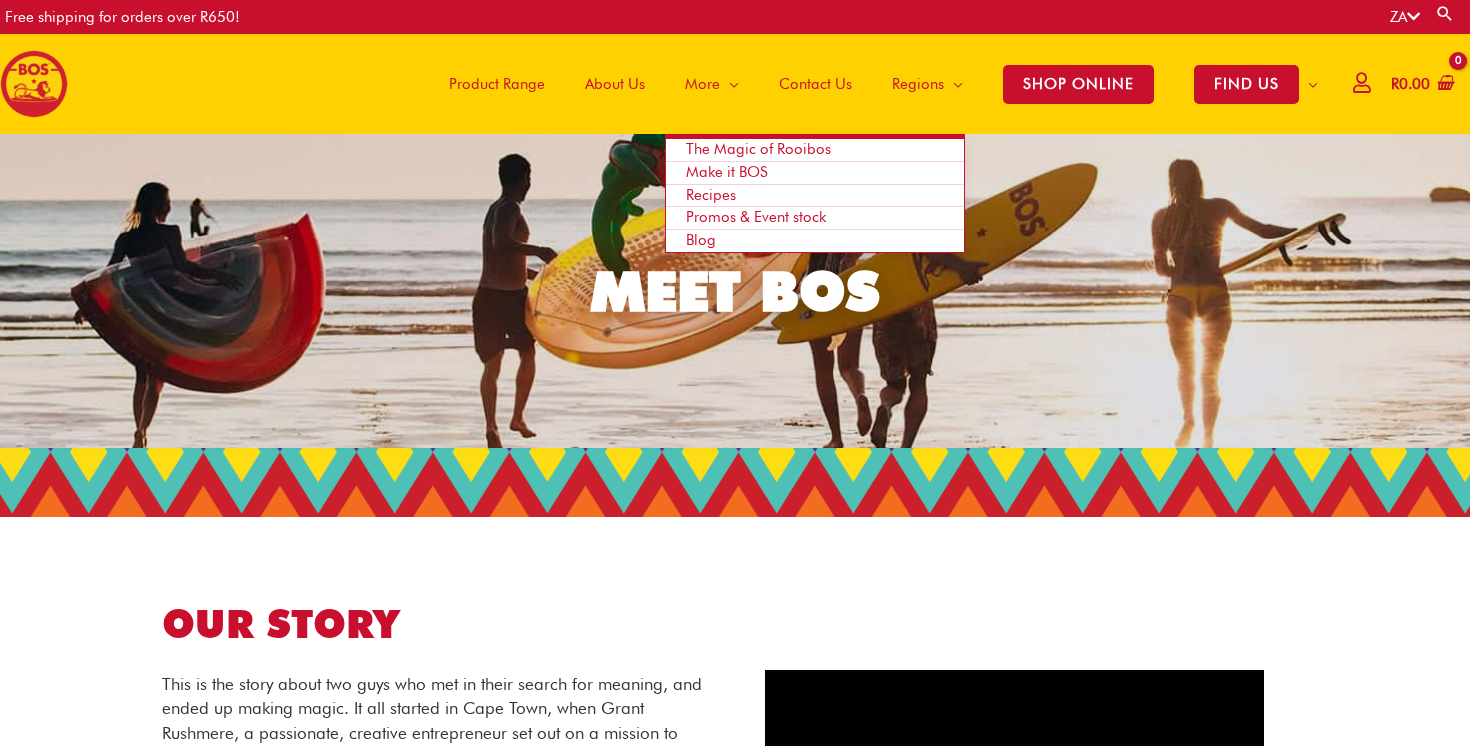 click on "The Magic of Rooibos" at bounding box center (758, 149) 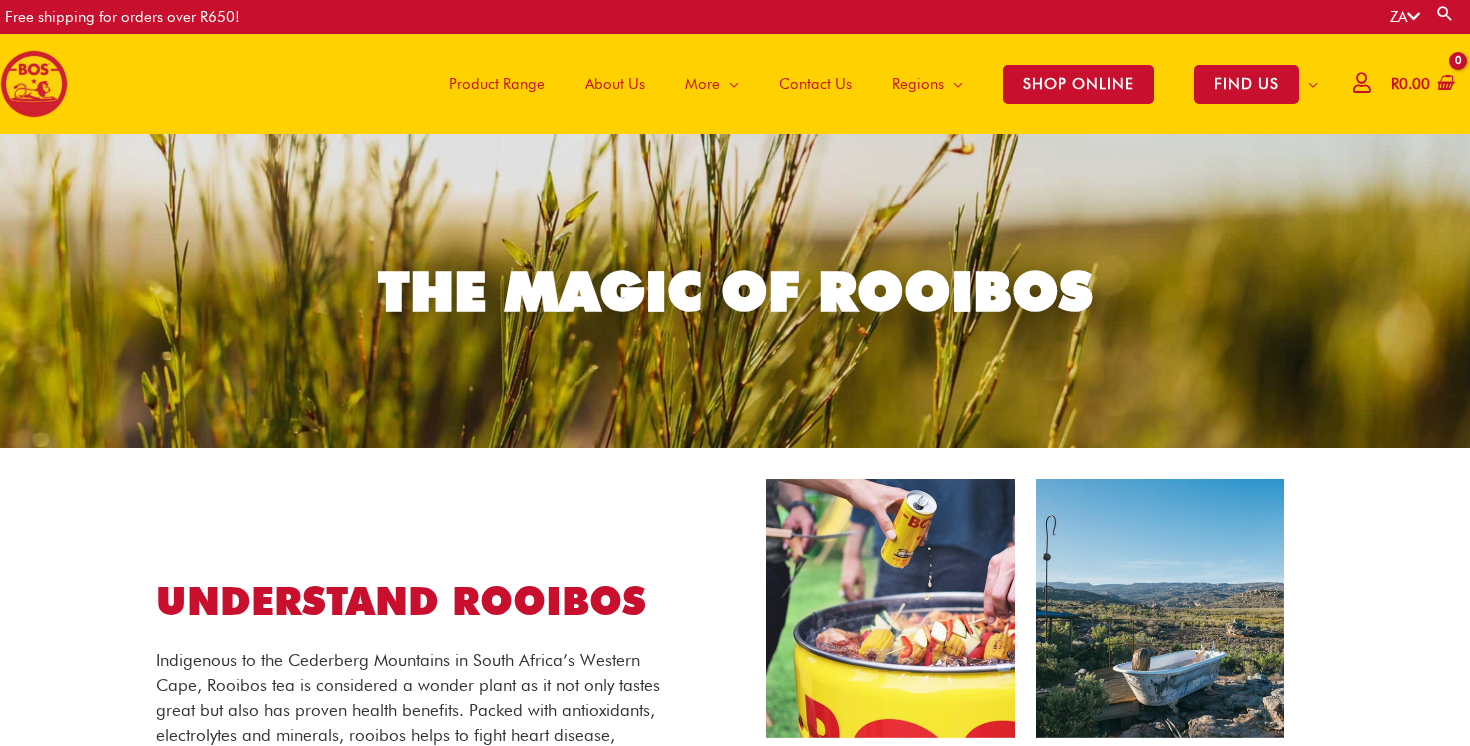scroll, scrollTop: 0, scrollLeft: 0, axis: both 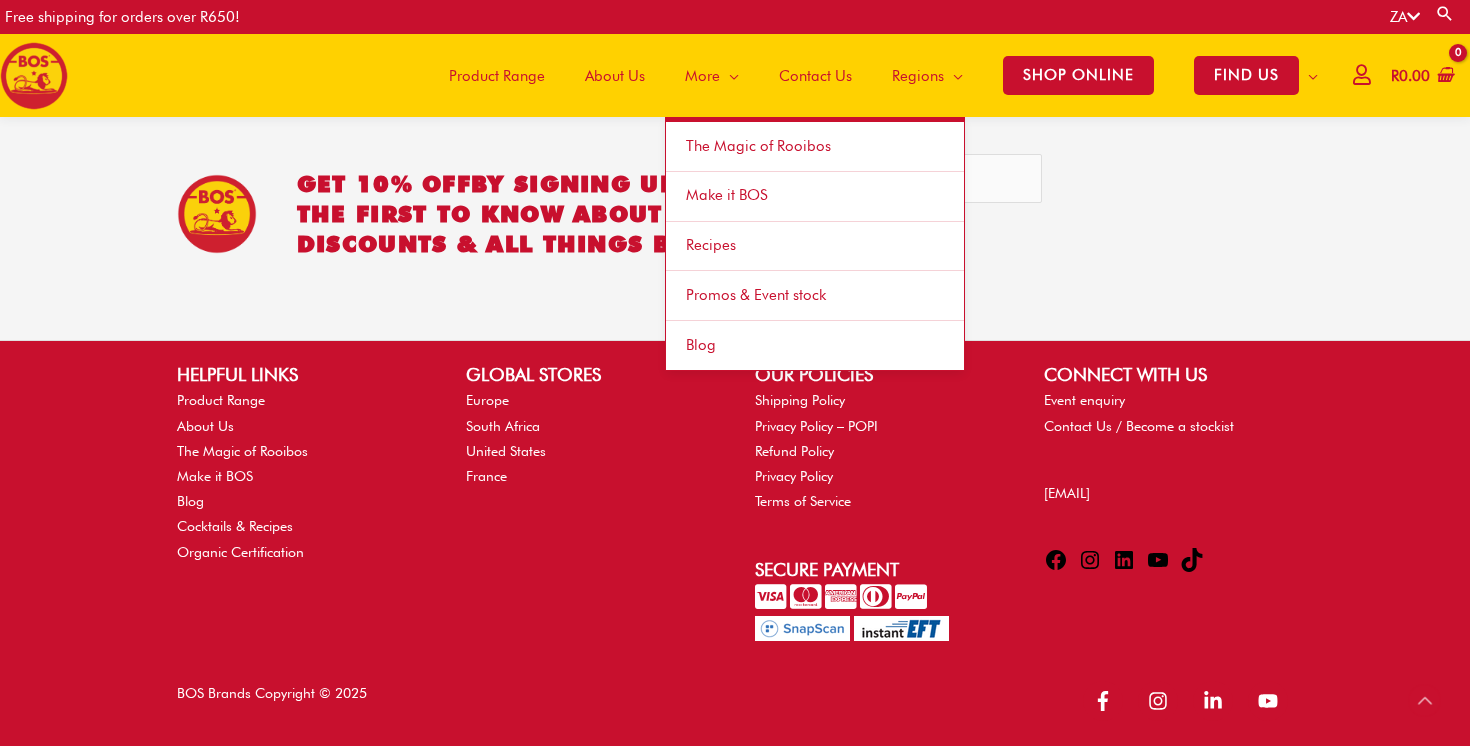 click on "Make it BOS" at bounding box center [727, 195] 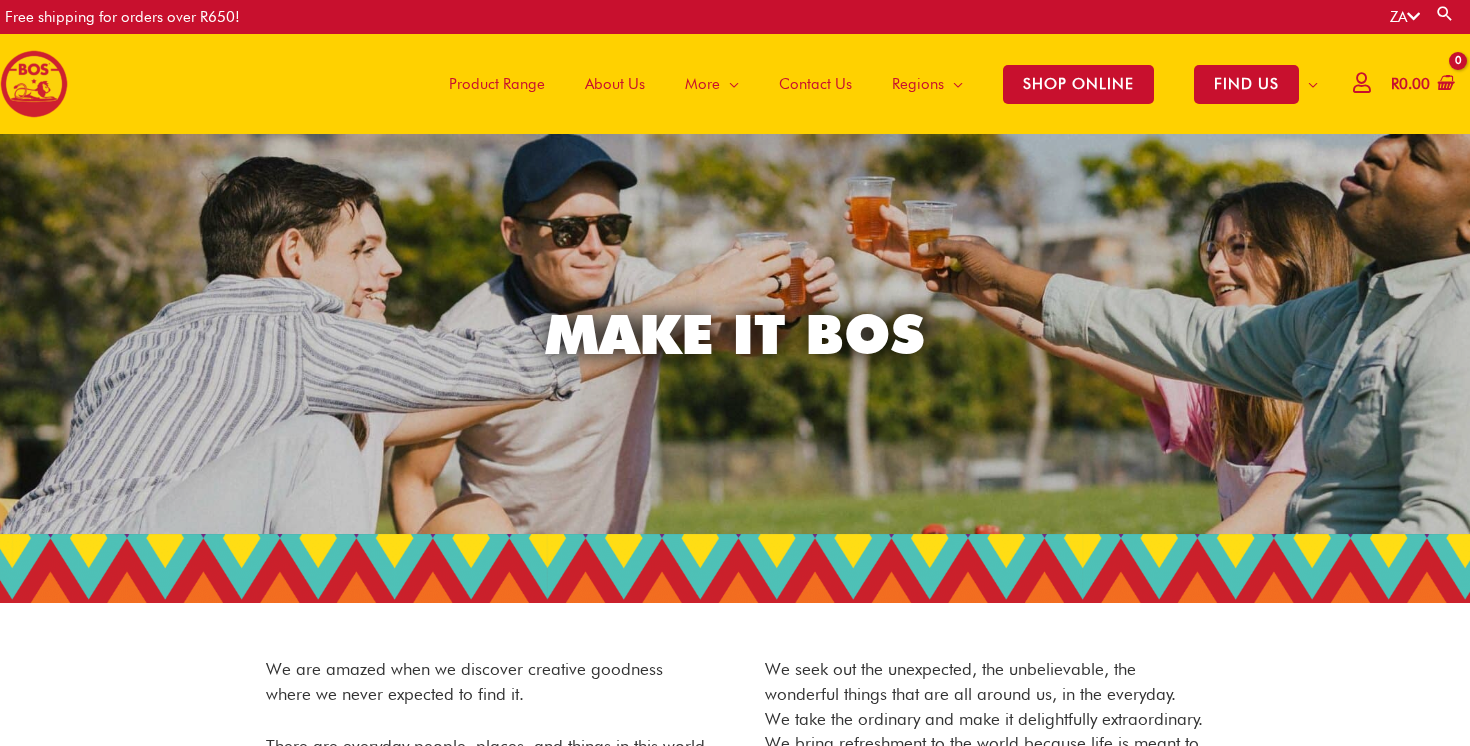 scroll, scrollTop: 0, scrollLeft: 0, axis: both 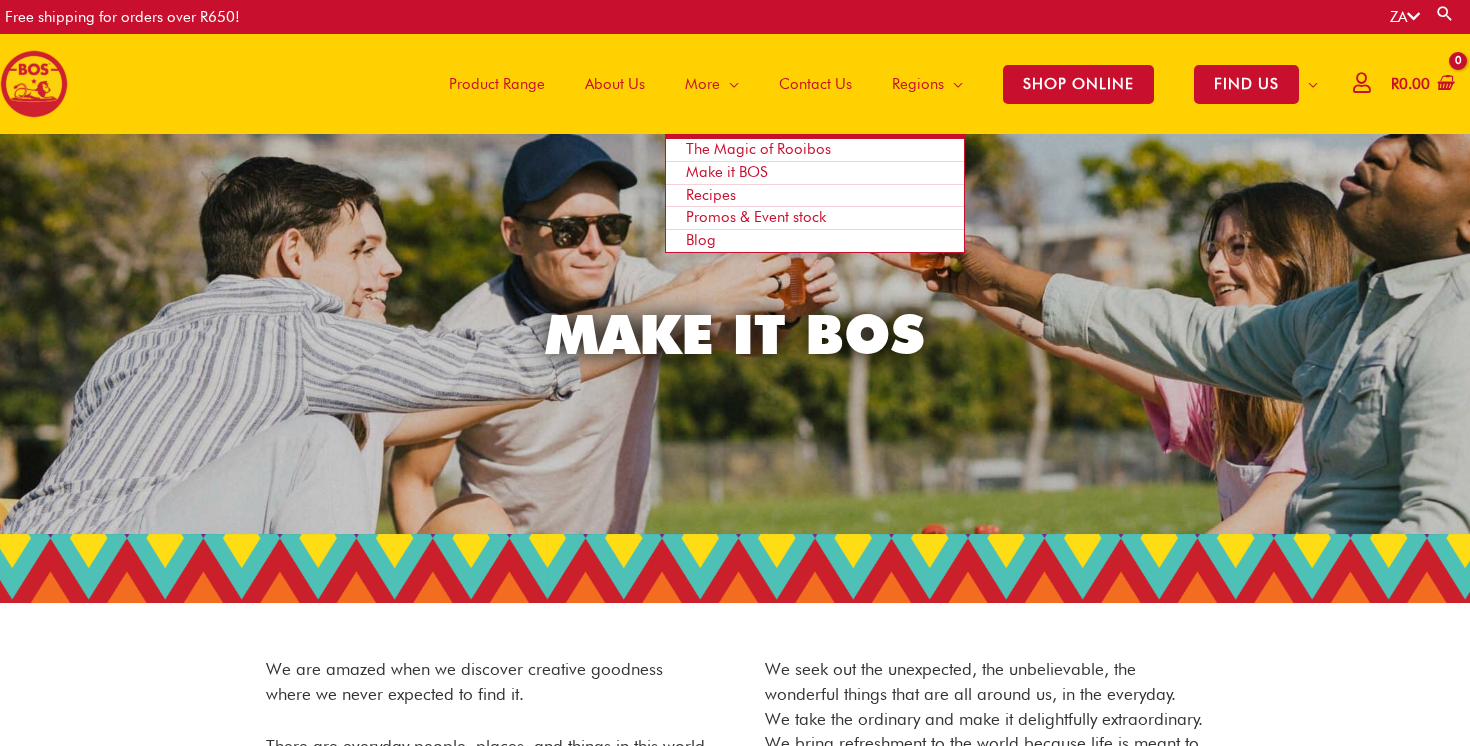 click on "Recipes" at bounding box center (711, 195) 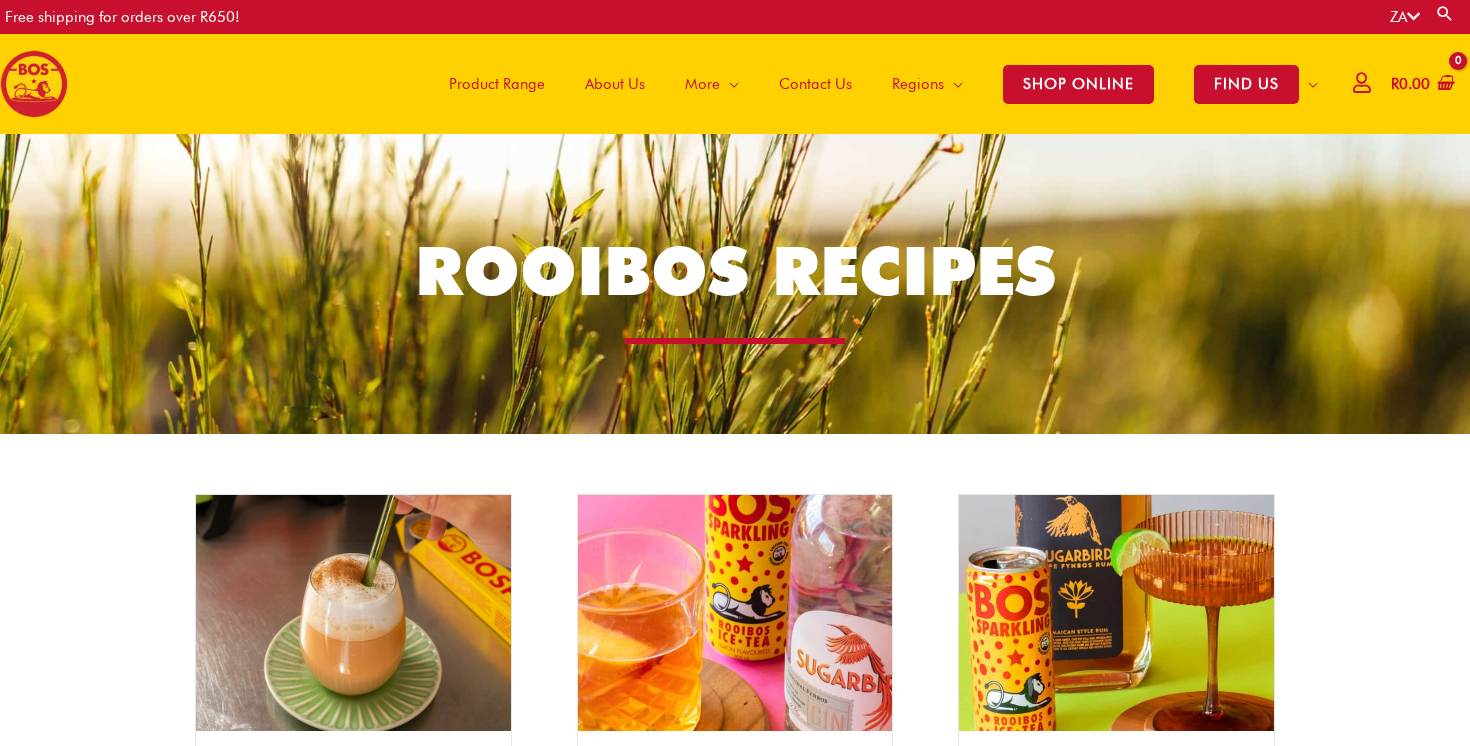 scroll, scrollTop: 0, scrollLeft: 0, axis: both 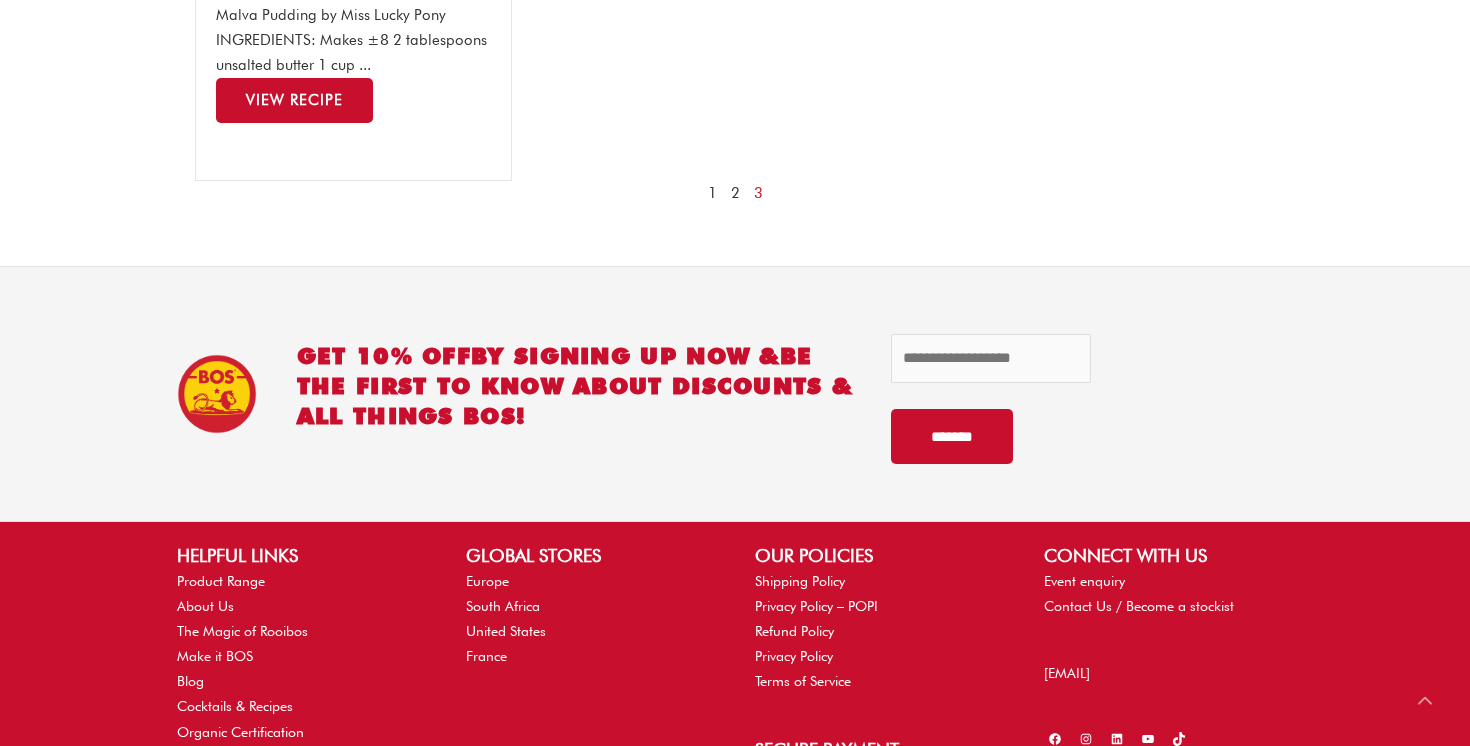 click on "2" at bounding box center [735, 193] 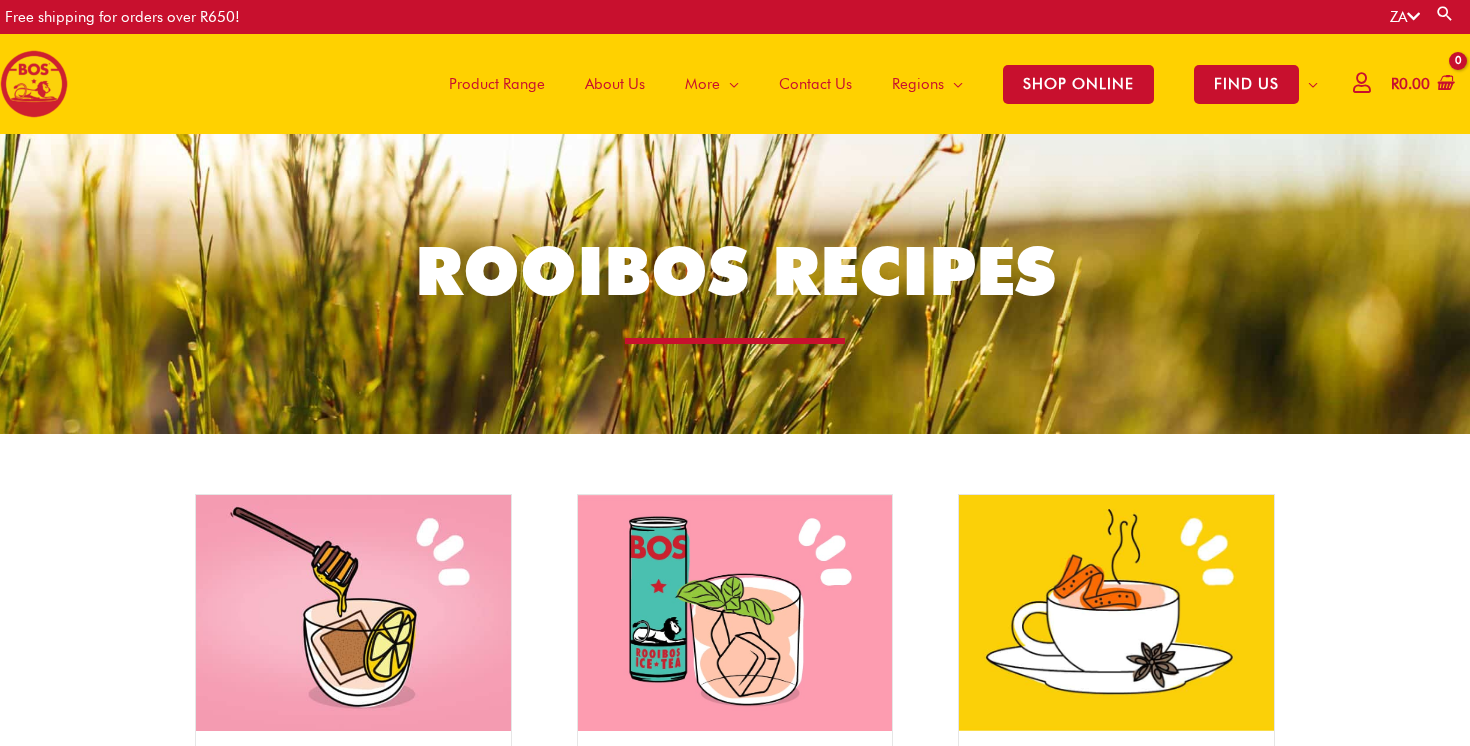 scroll, scrollTop: 0, scrollLeft: 0, axis: both 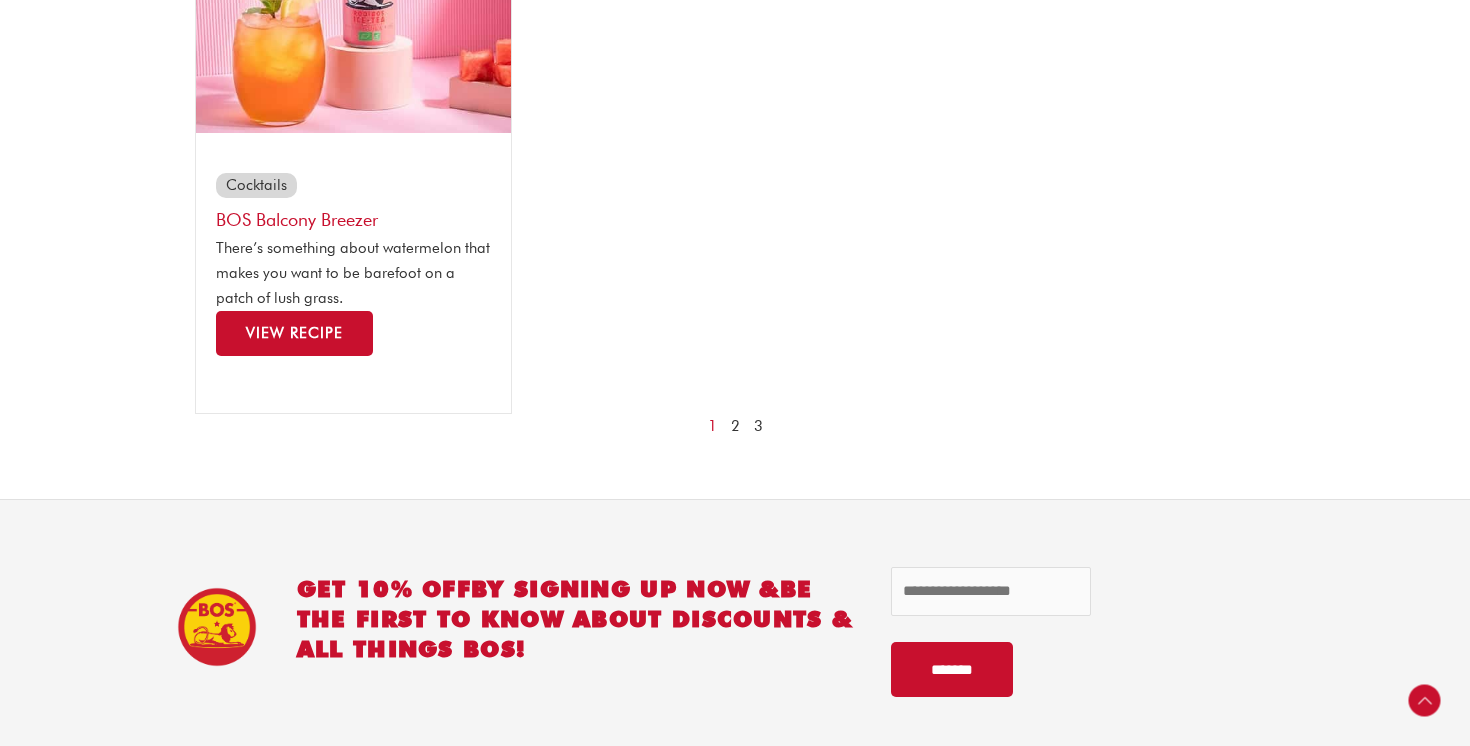 click on "3" at bounding box center [758, 426] 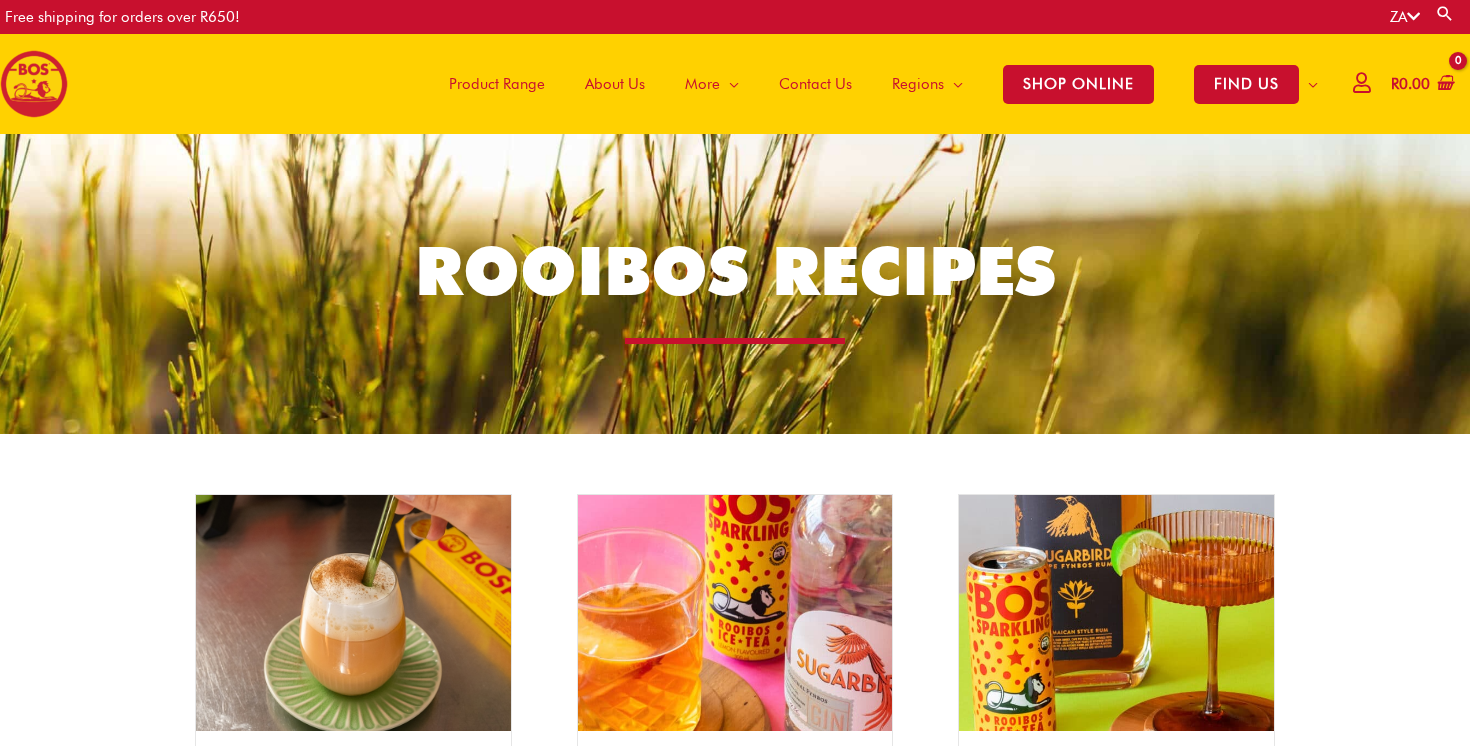 scroll, scrollTop: 0, scrollLeft: 0, axis: both 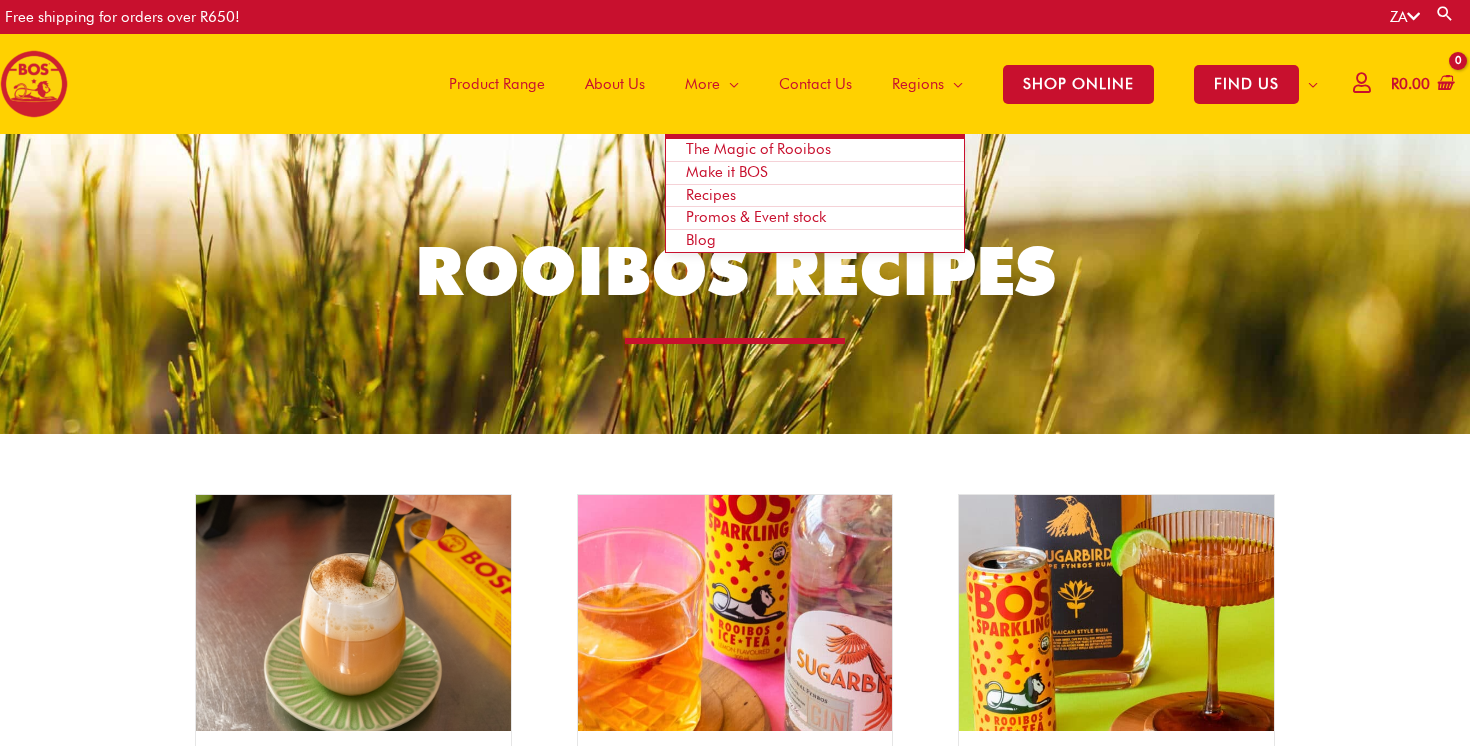 click on "Recipes" at bounding box center (711, 195) 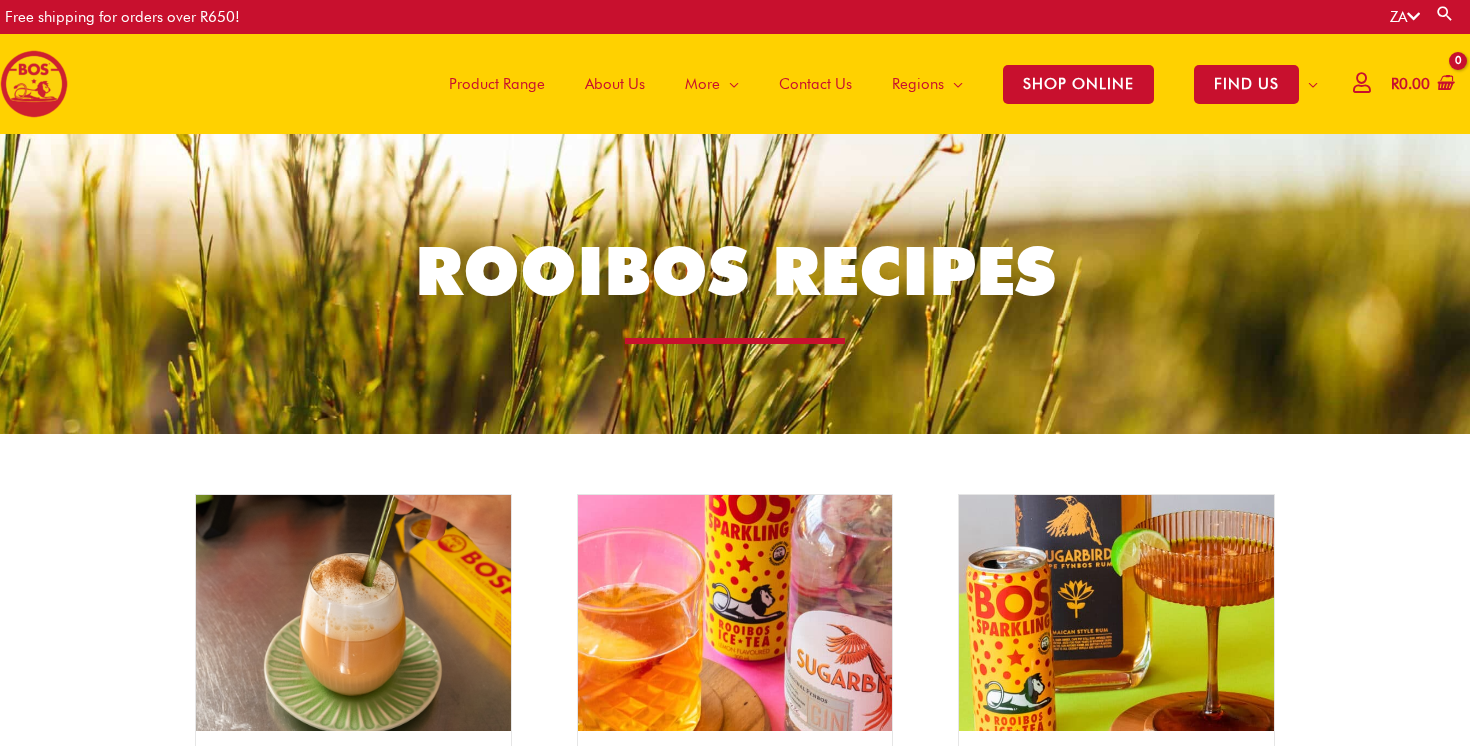 scroll, scrollTop: 0, scrollLeft: 0, axis: both 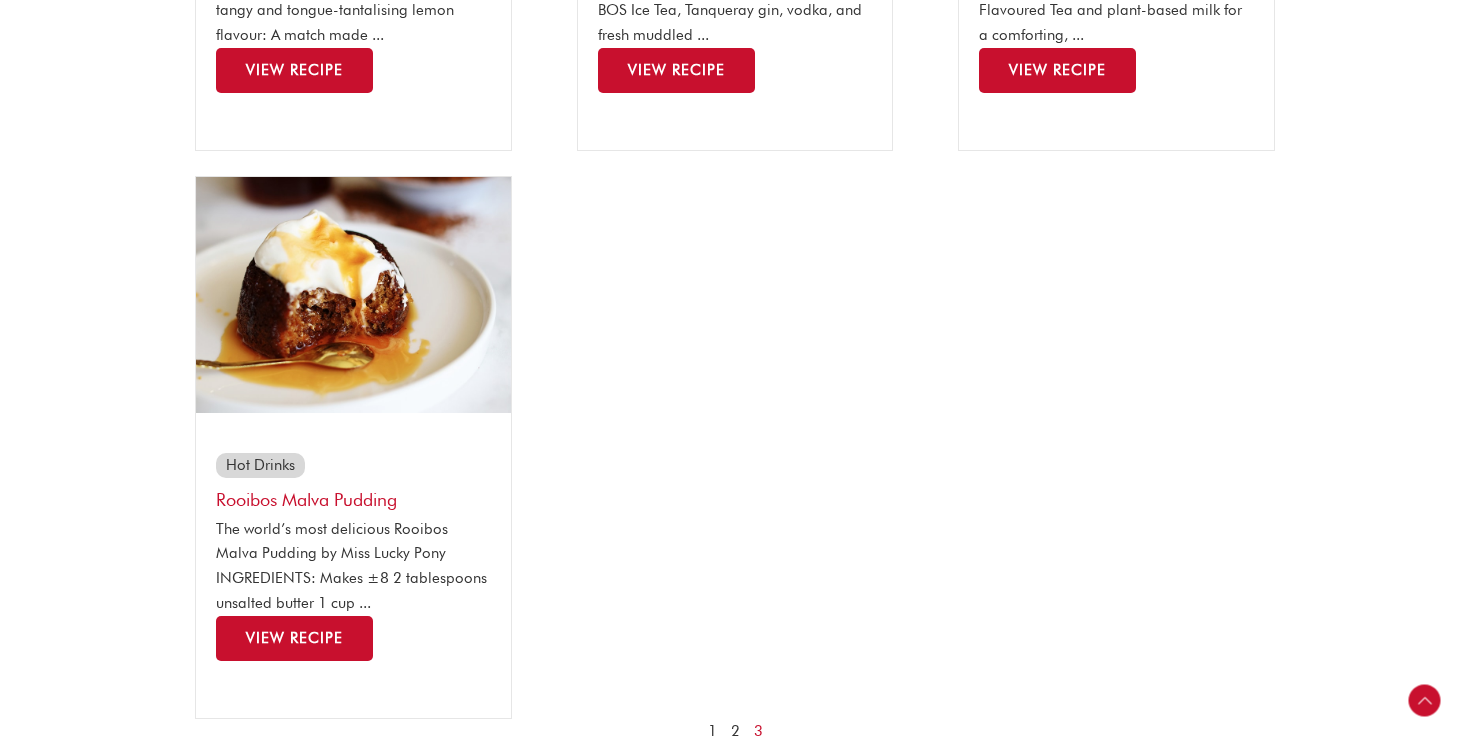 click on "2" at bounding box center [735, 731] 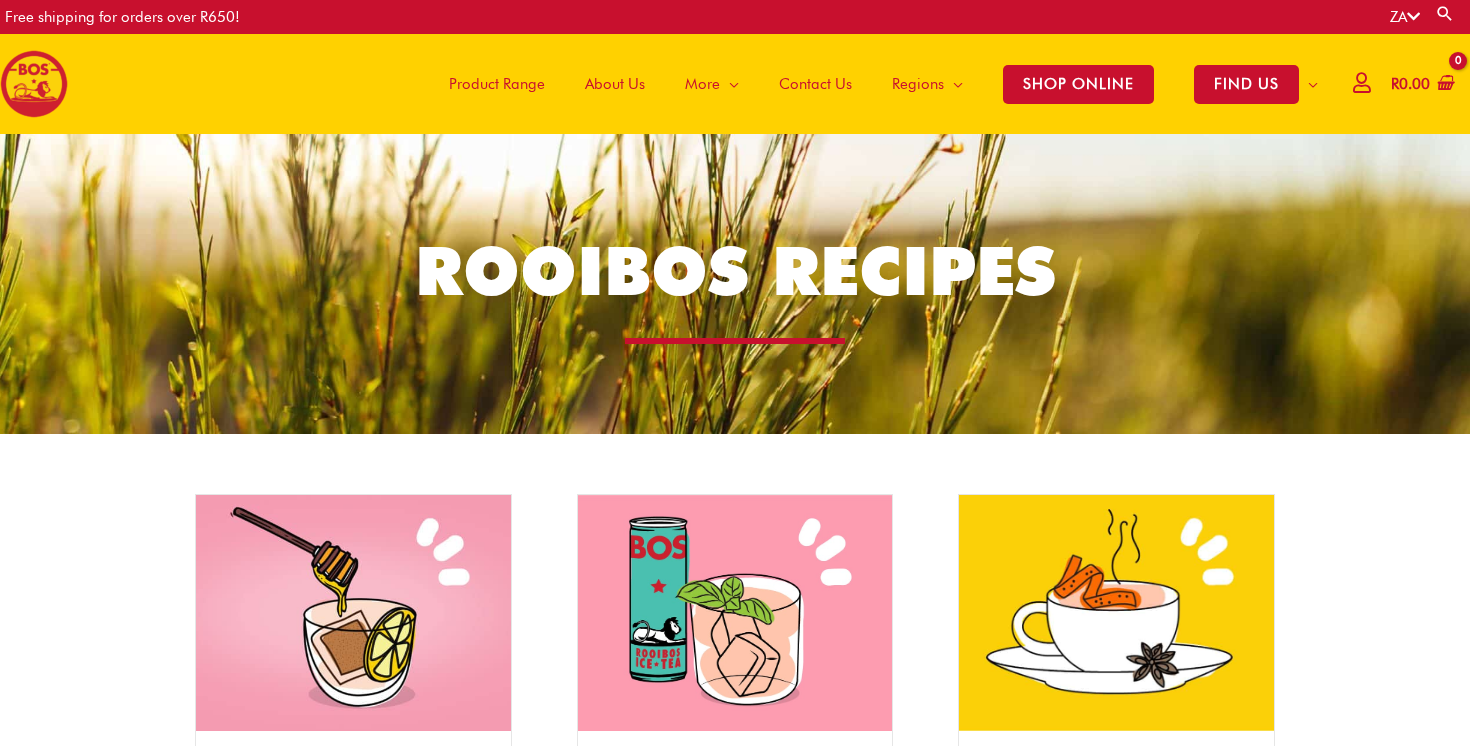 scroll, scrollTop: 0, scrollLeft: 0, axis: both 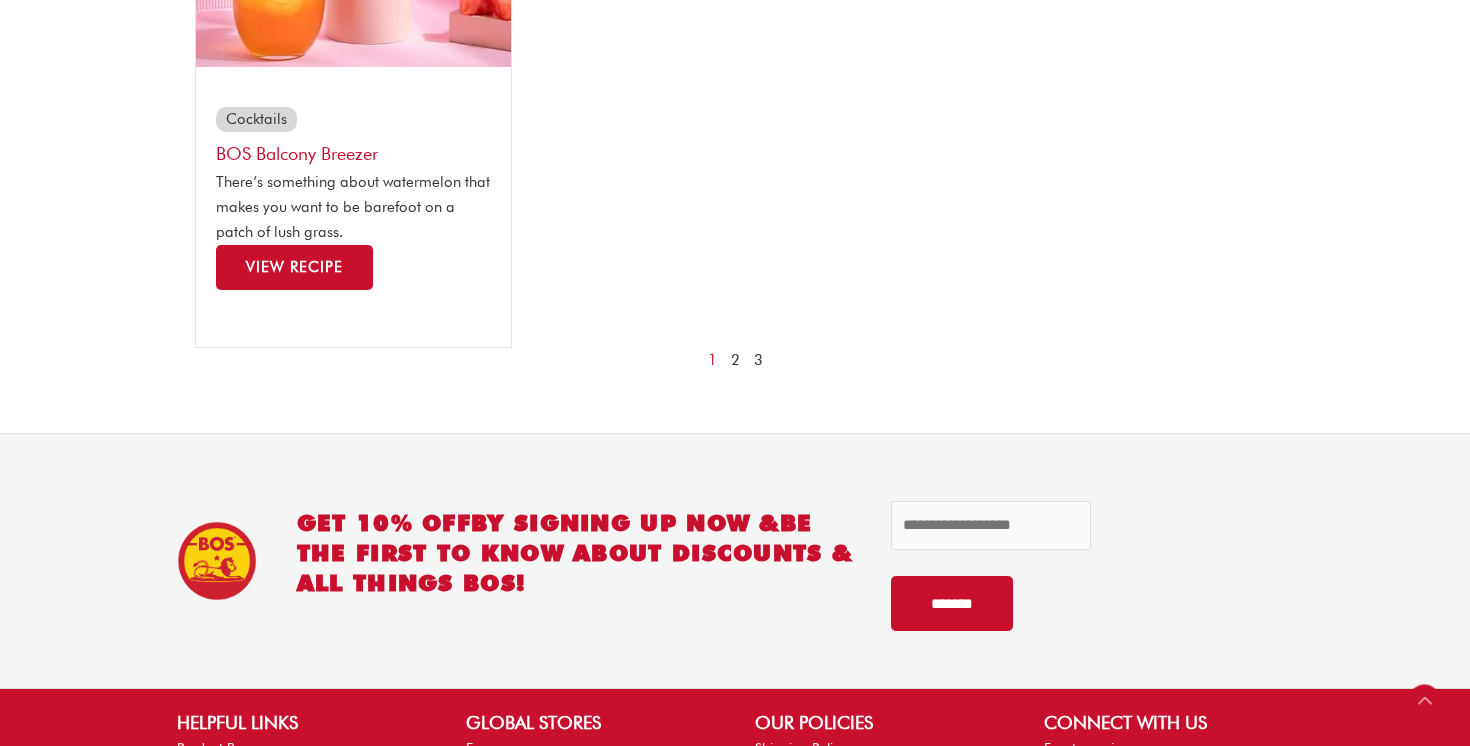 click on "3" at bounding box center [758, 360] 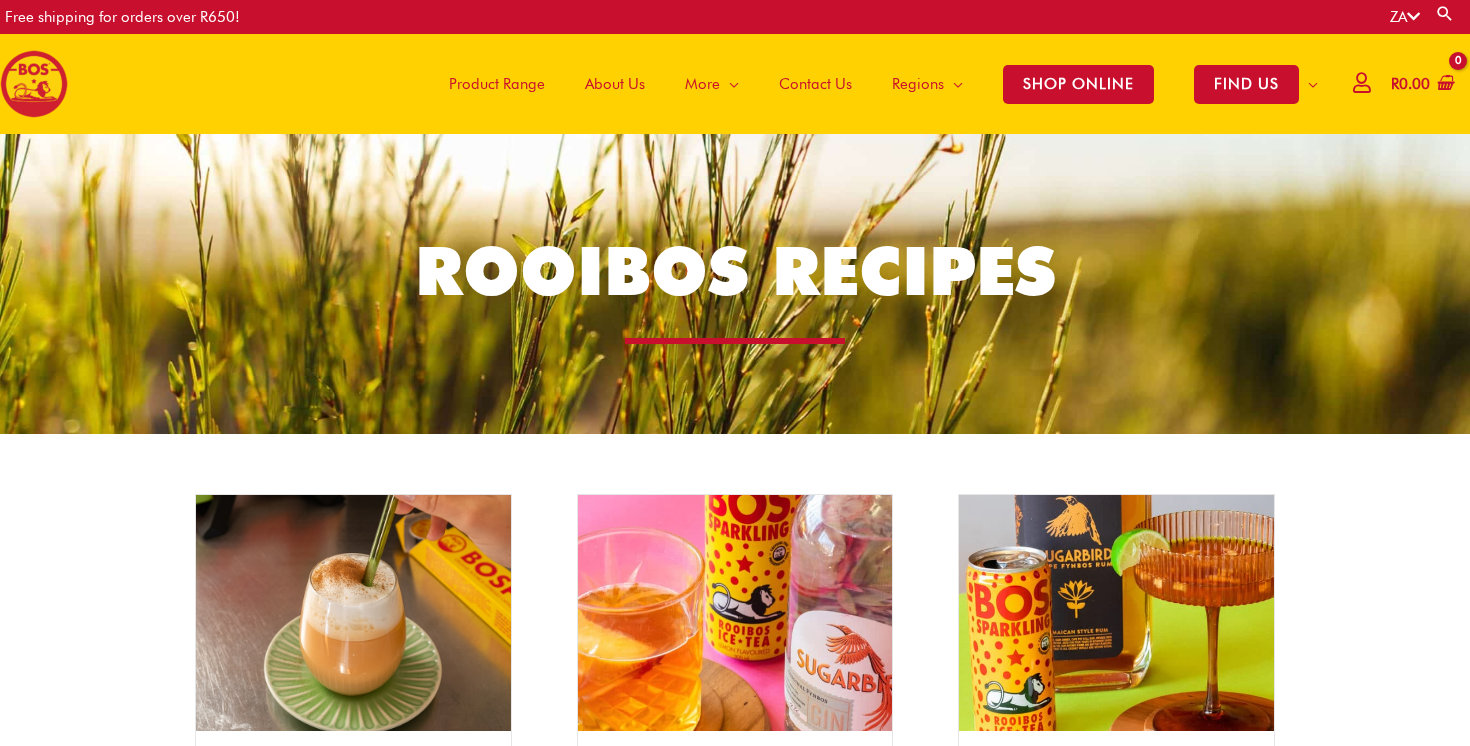 scroll, scrollTop: 0, scrollLeft: 0, axis: both 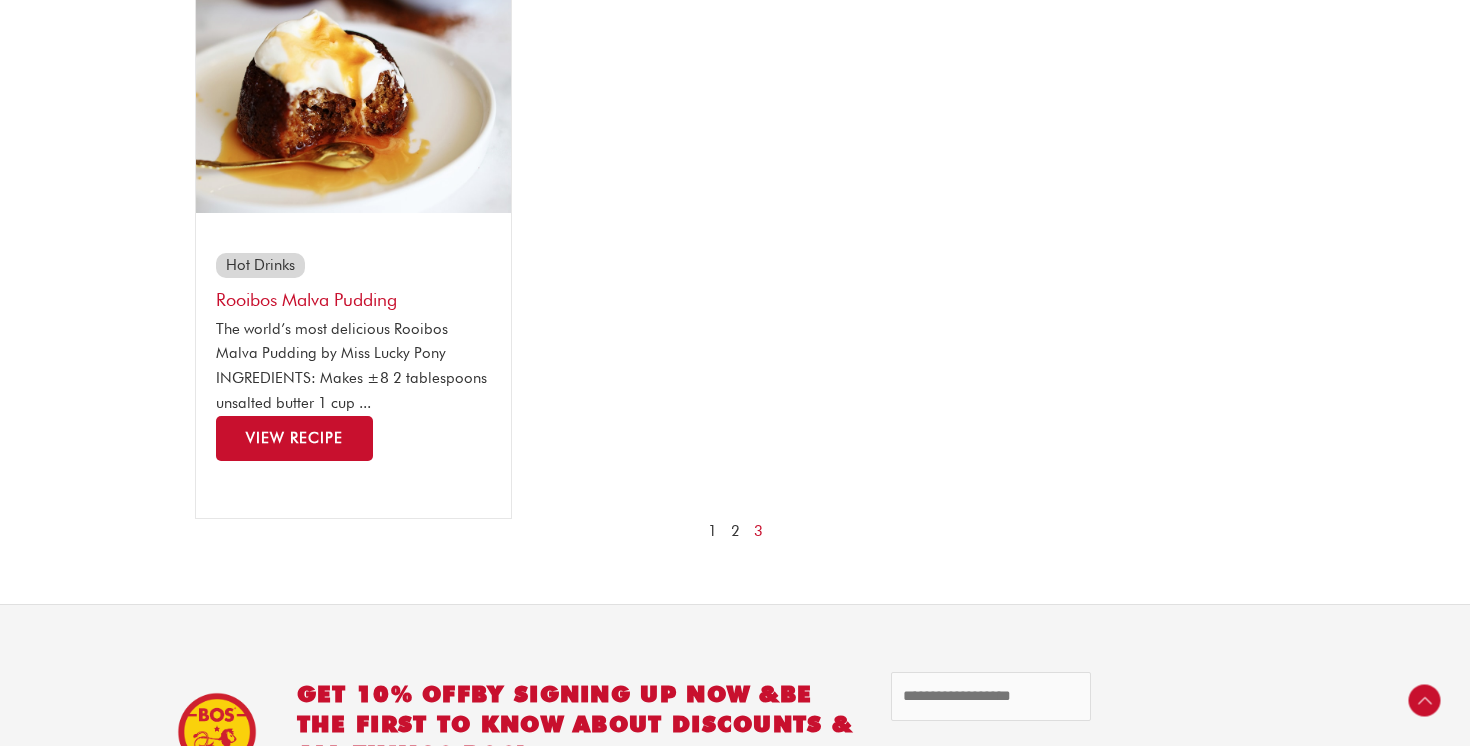 click on "2" at bounding box center (735, 531) 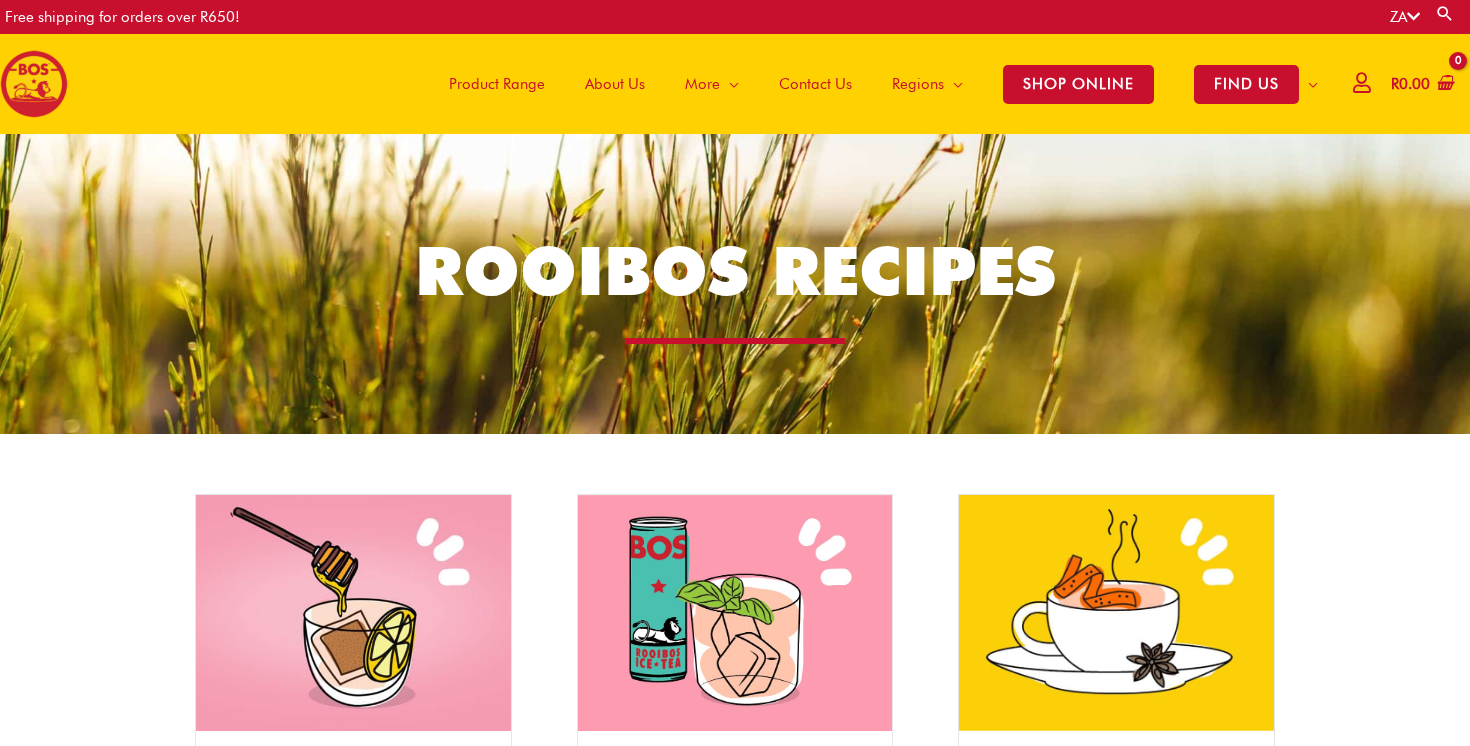 scroll, scrollTop: 499, scrollLeft: 0, axis: vertical 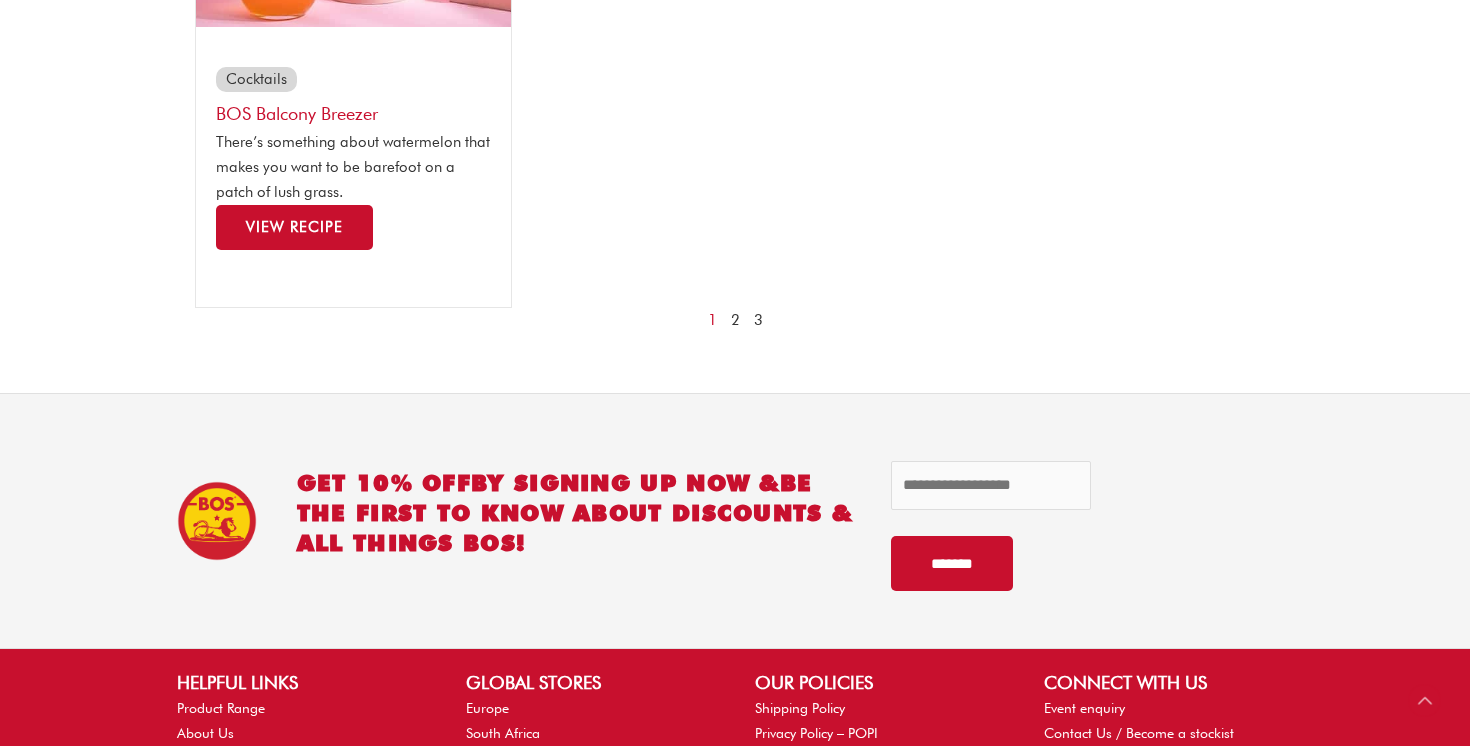 click on "3" at bounding box center [758, 320] 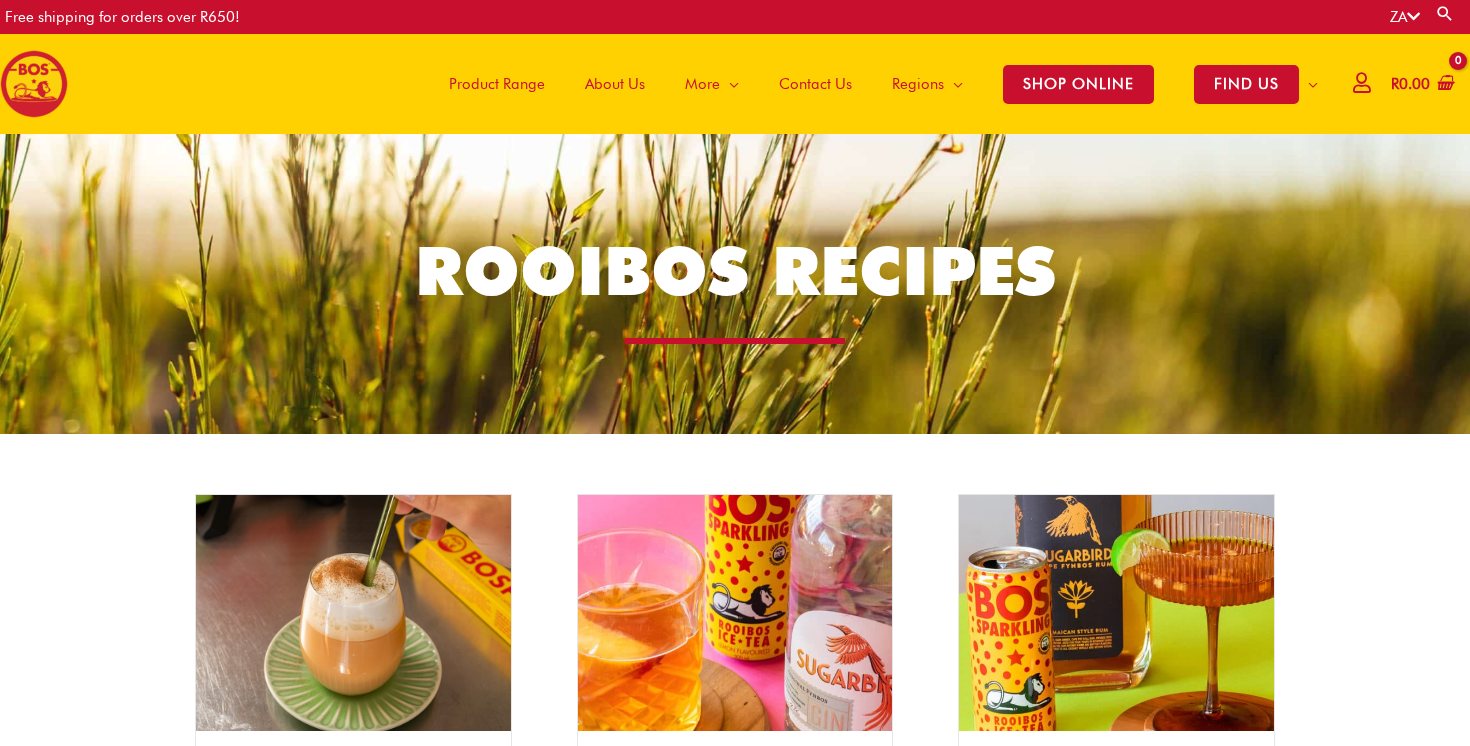 scroll, scrollTop: 0, scrollLeft: 0, axis: both 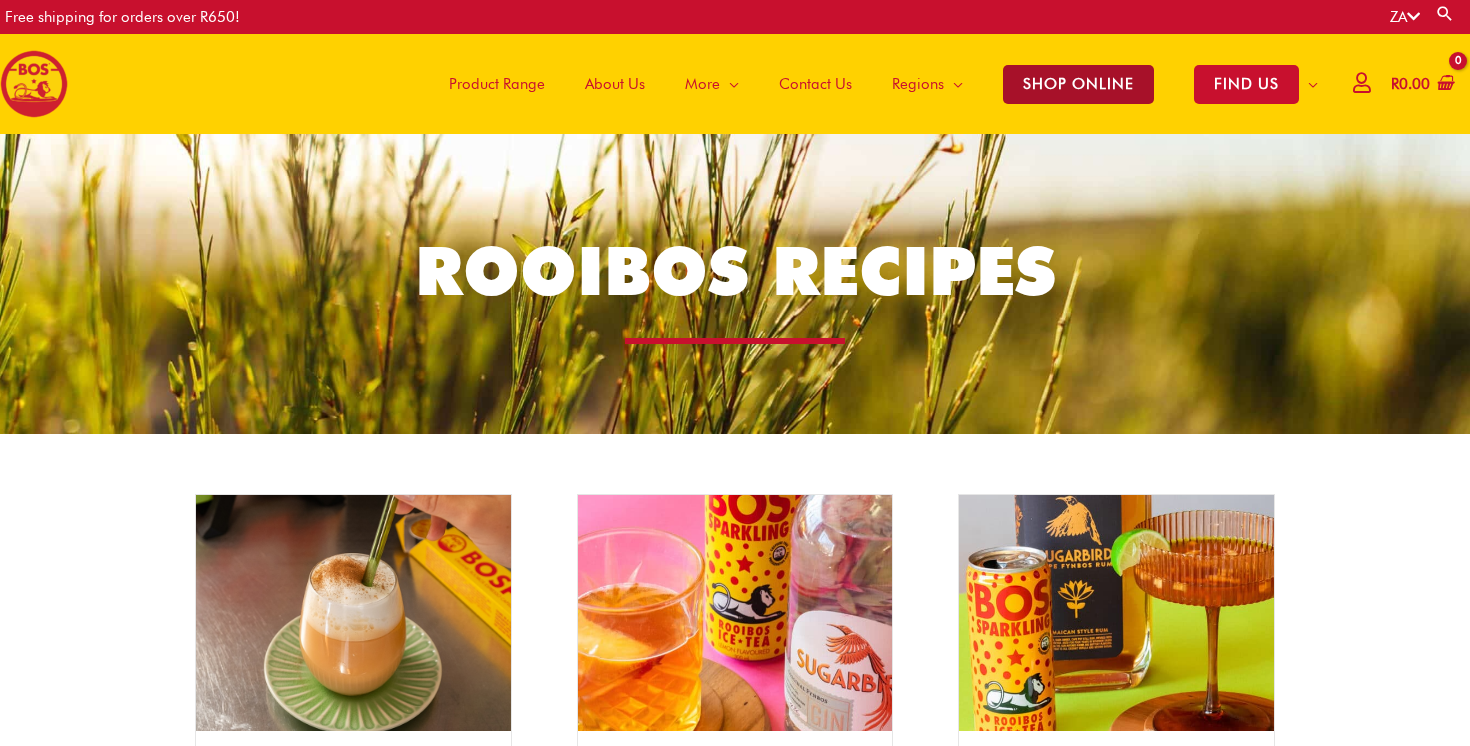click on "SHOP ONLINE" at bounding box center (1078, 84) 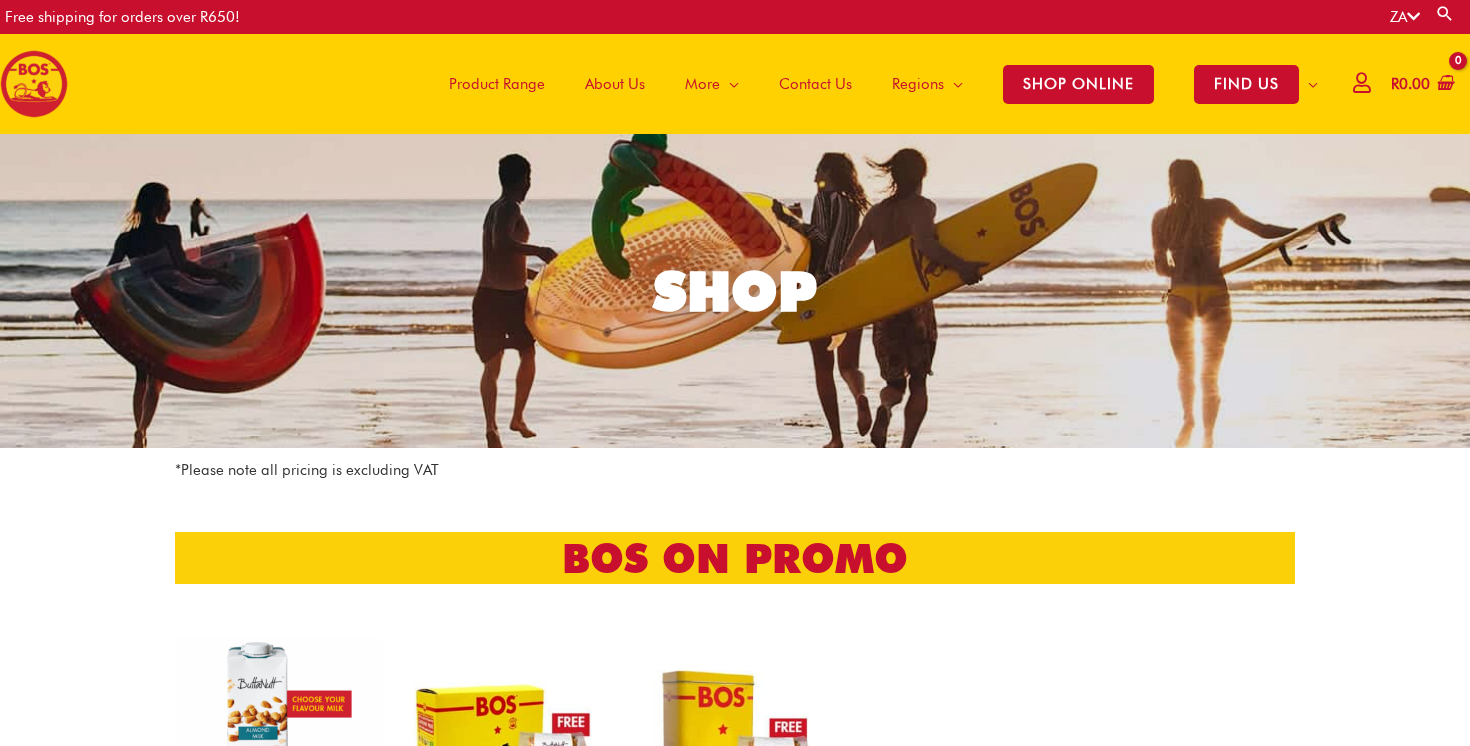 scroll, scrollTop: 0, scrollLeft: 0, axis: both 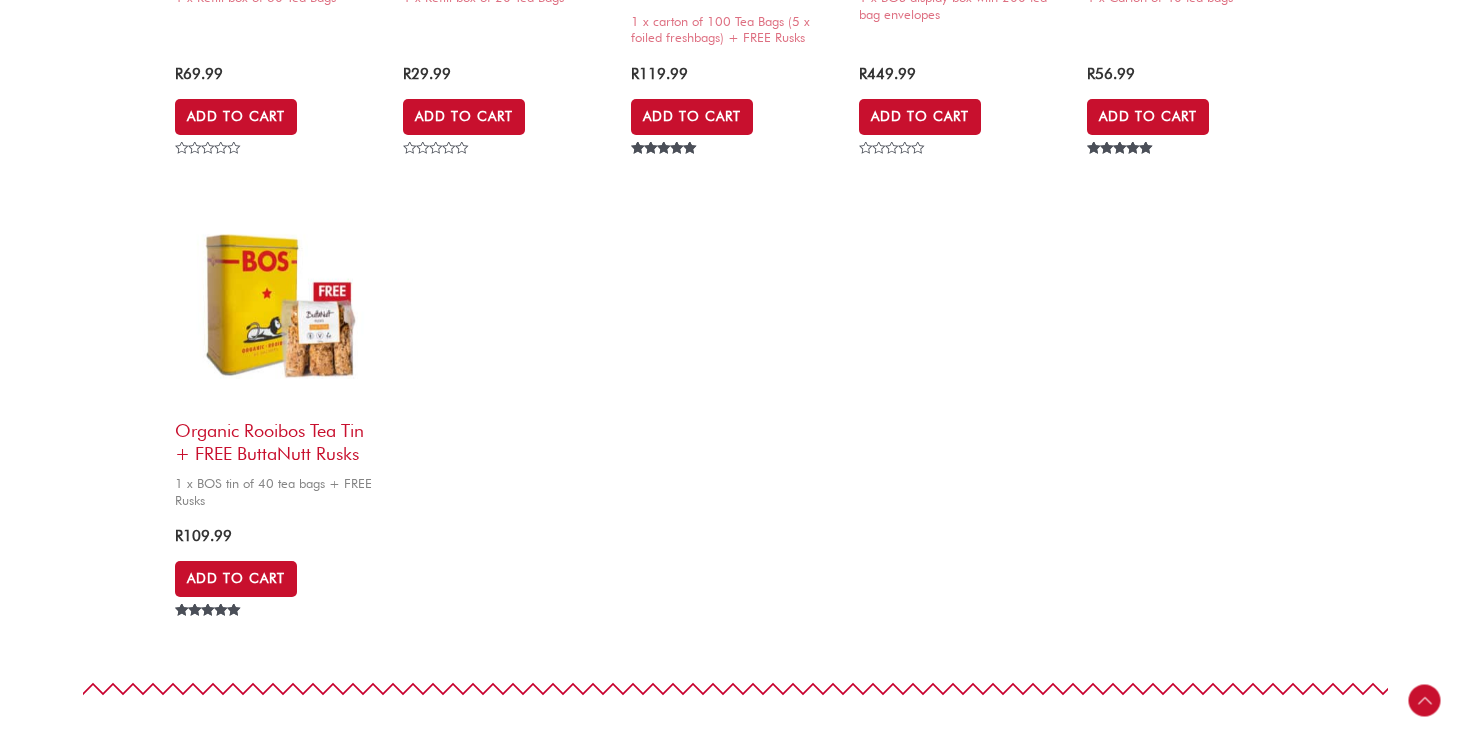 click on "Organic Rooibos Tea Tin + FREE ButtaNutt Rusks" at bounding box center (279, 437) 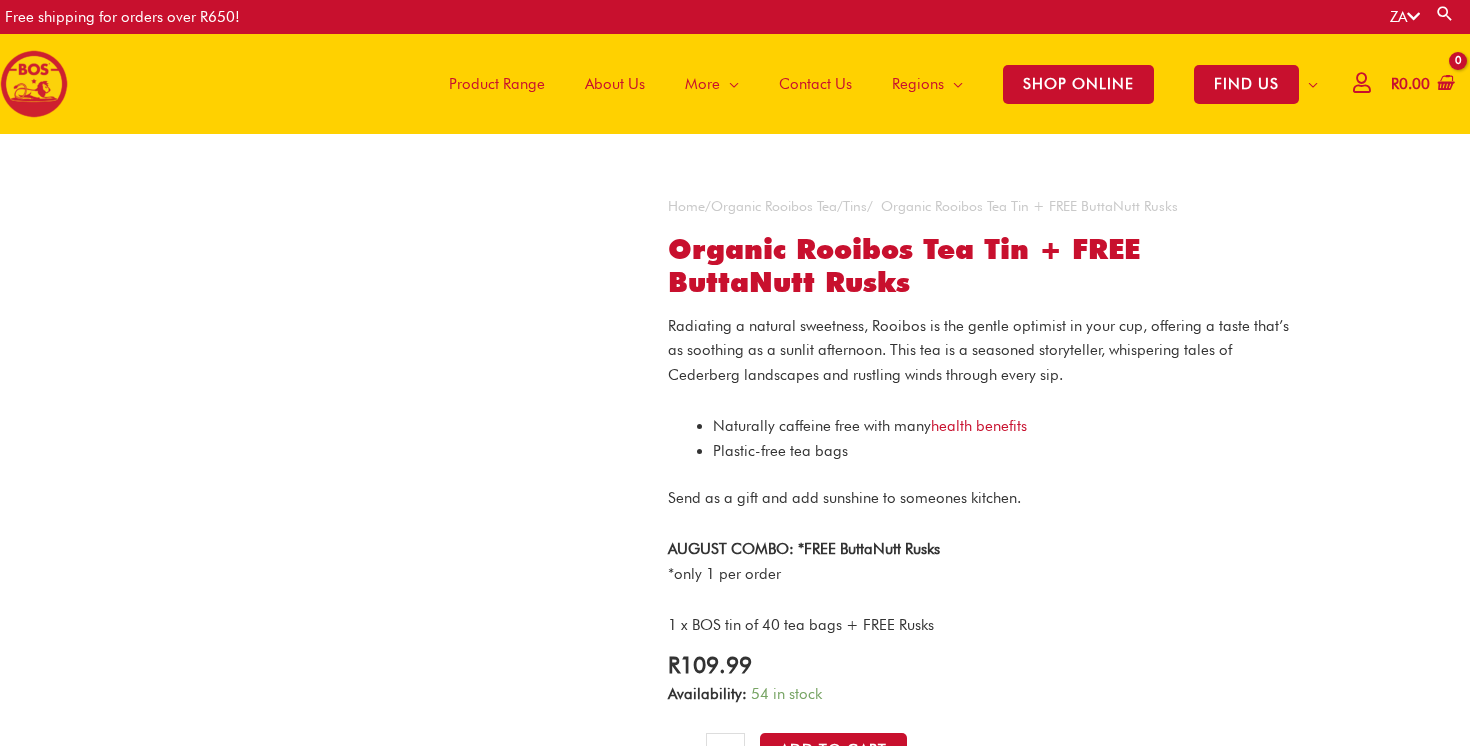 scroll, scrollTop: 0, scrollLeft: 0, axis: both 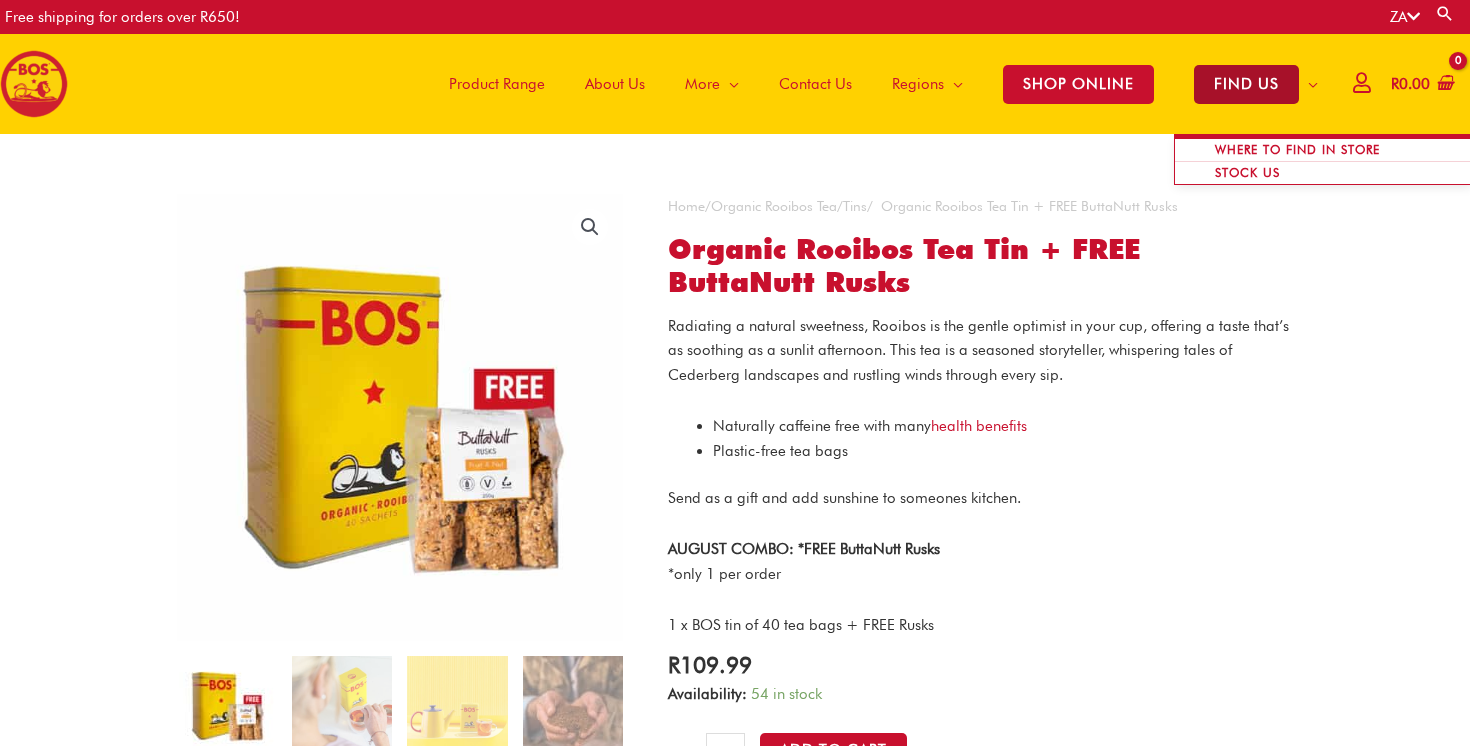 click on "FIND US" at bounding box center (1246, 84) 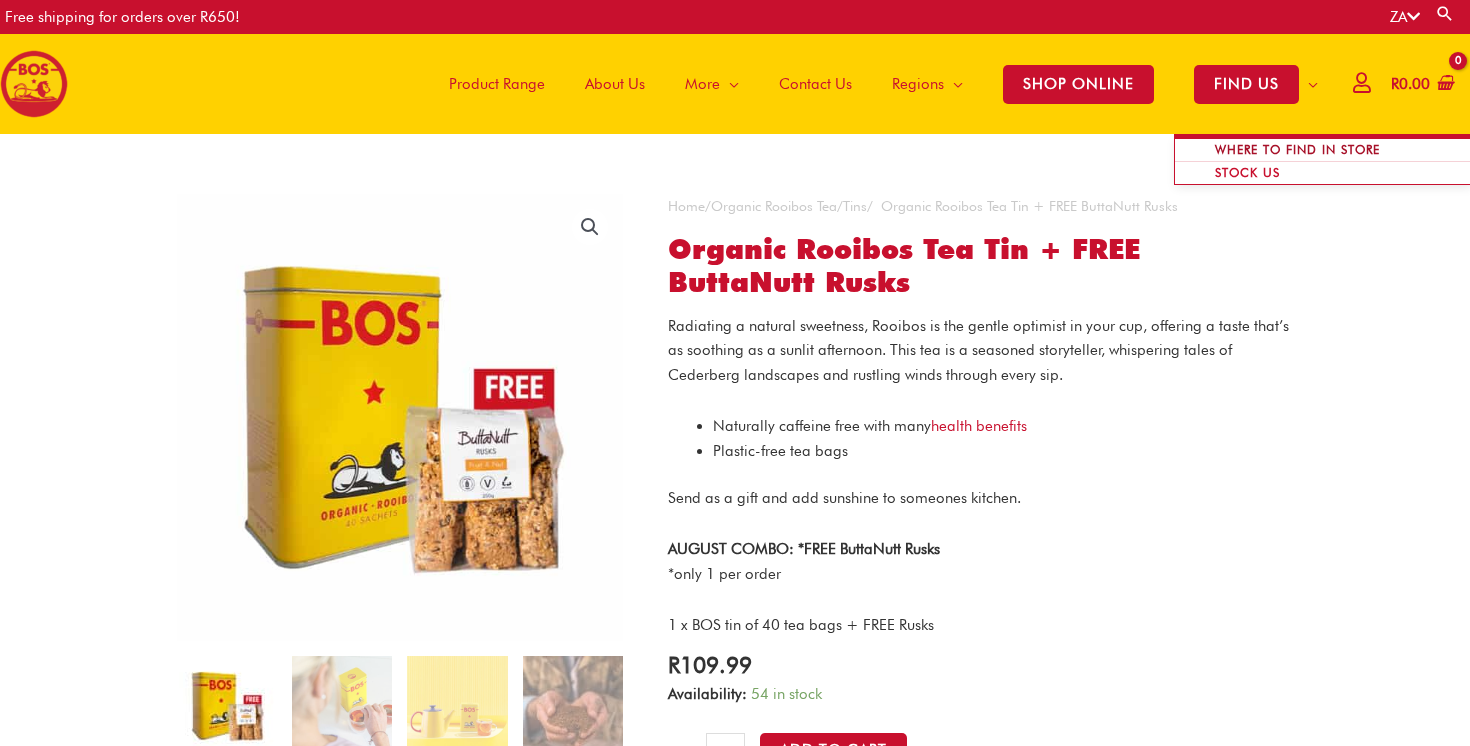 click on "WHERE TO FIND IN STORE" at bounding box center [1297, 149] 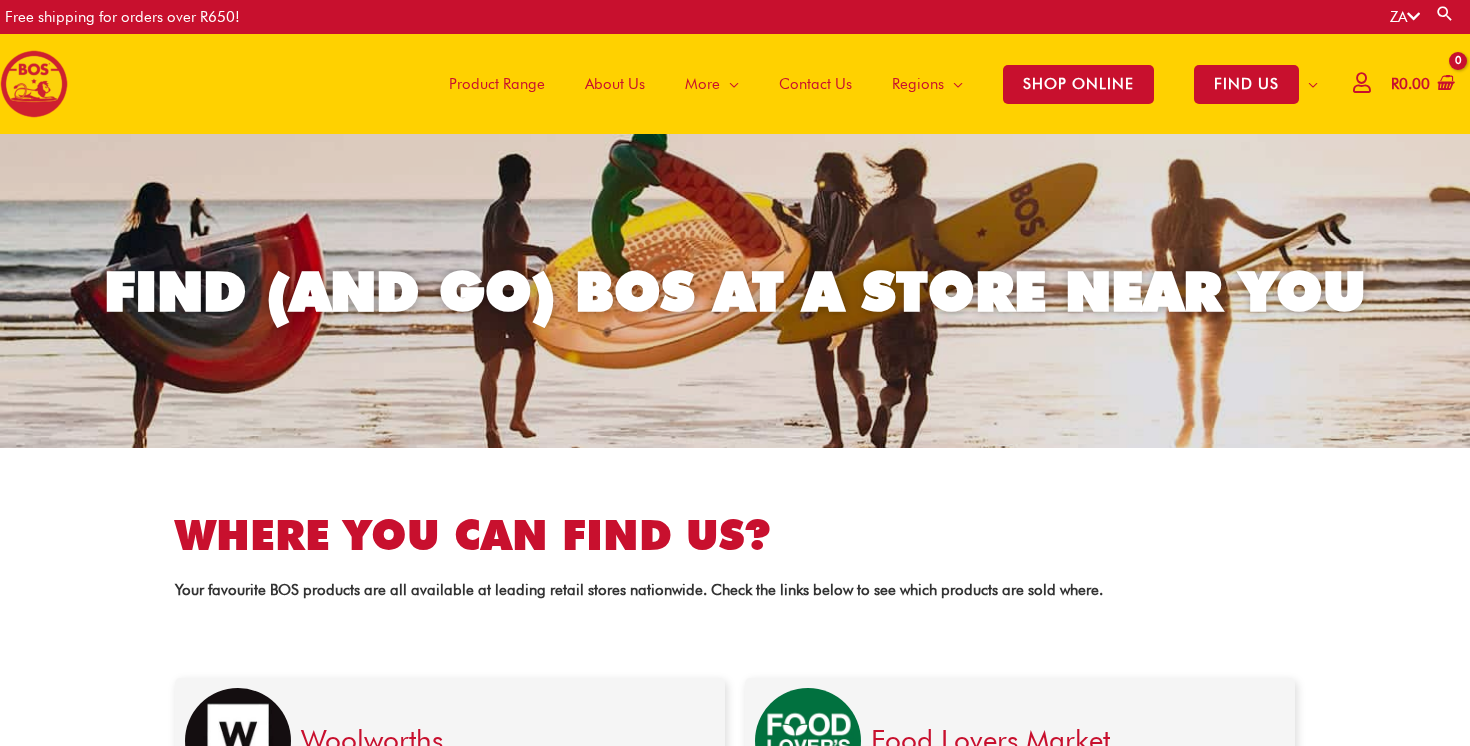 scroll, scrollTop: 0, scrollLeft: 0, axis: both 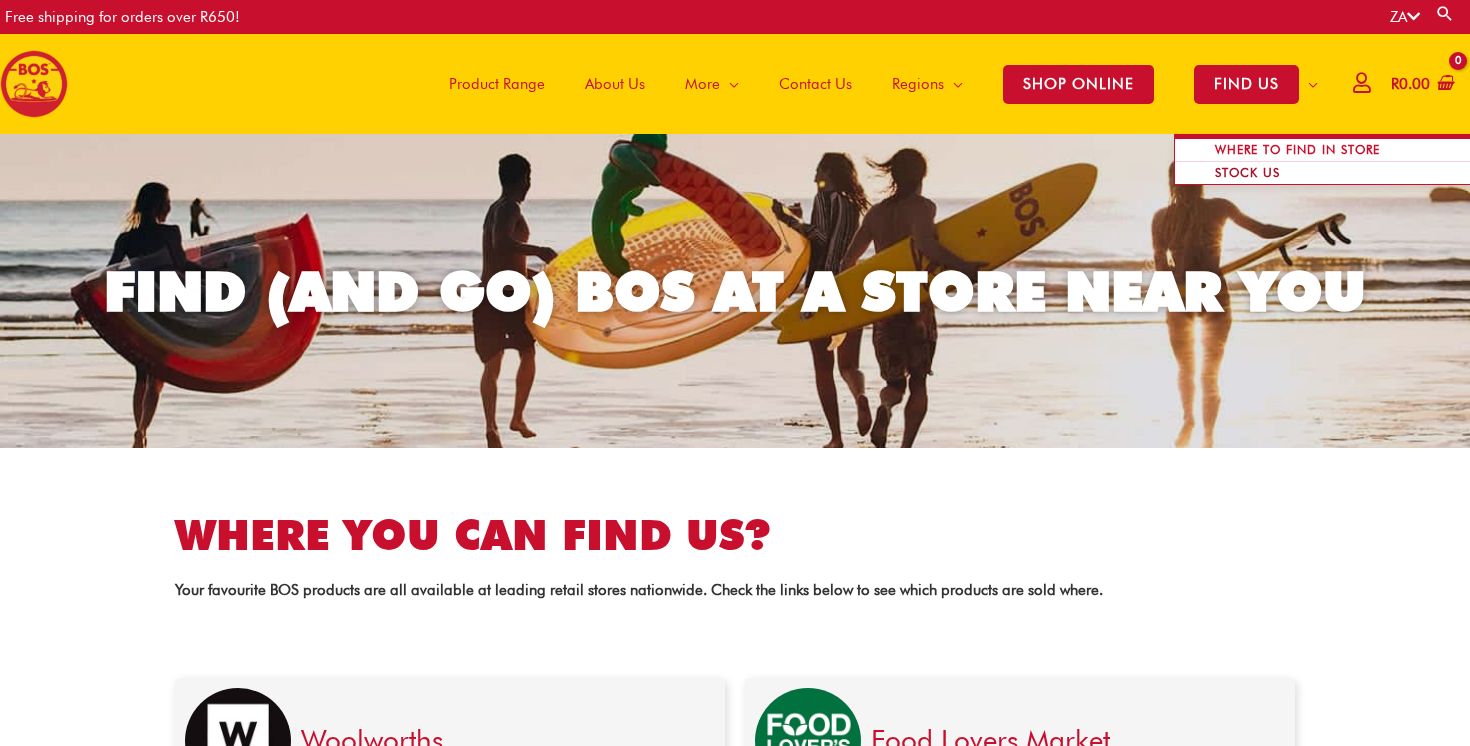 click on "STOCK US" at bounding box center (1247, 172) 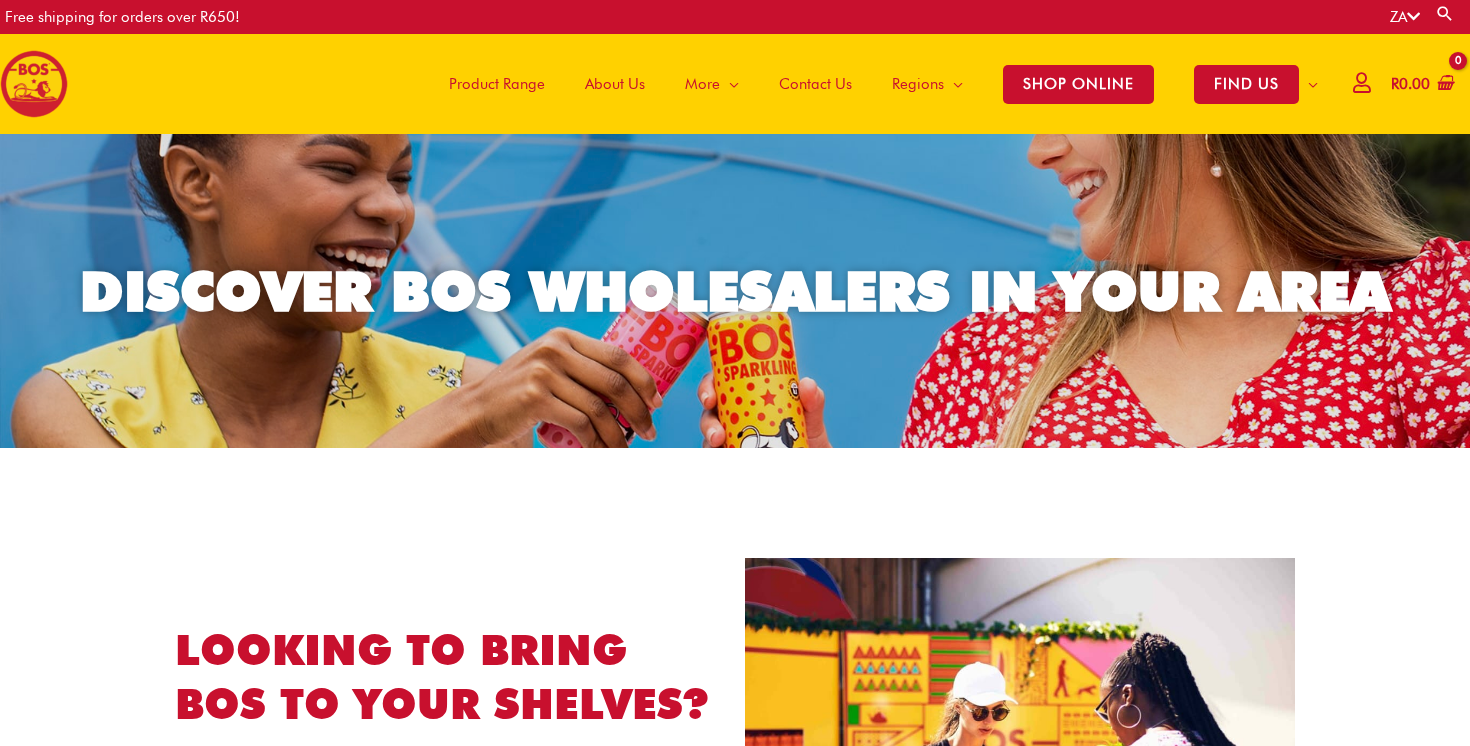 scroll, scrollTop: 0, scrollLeft: 0, axis: both 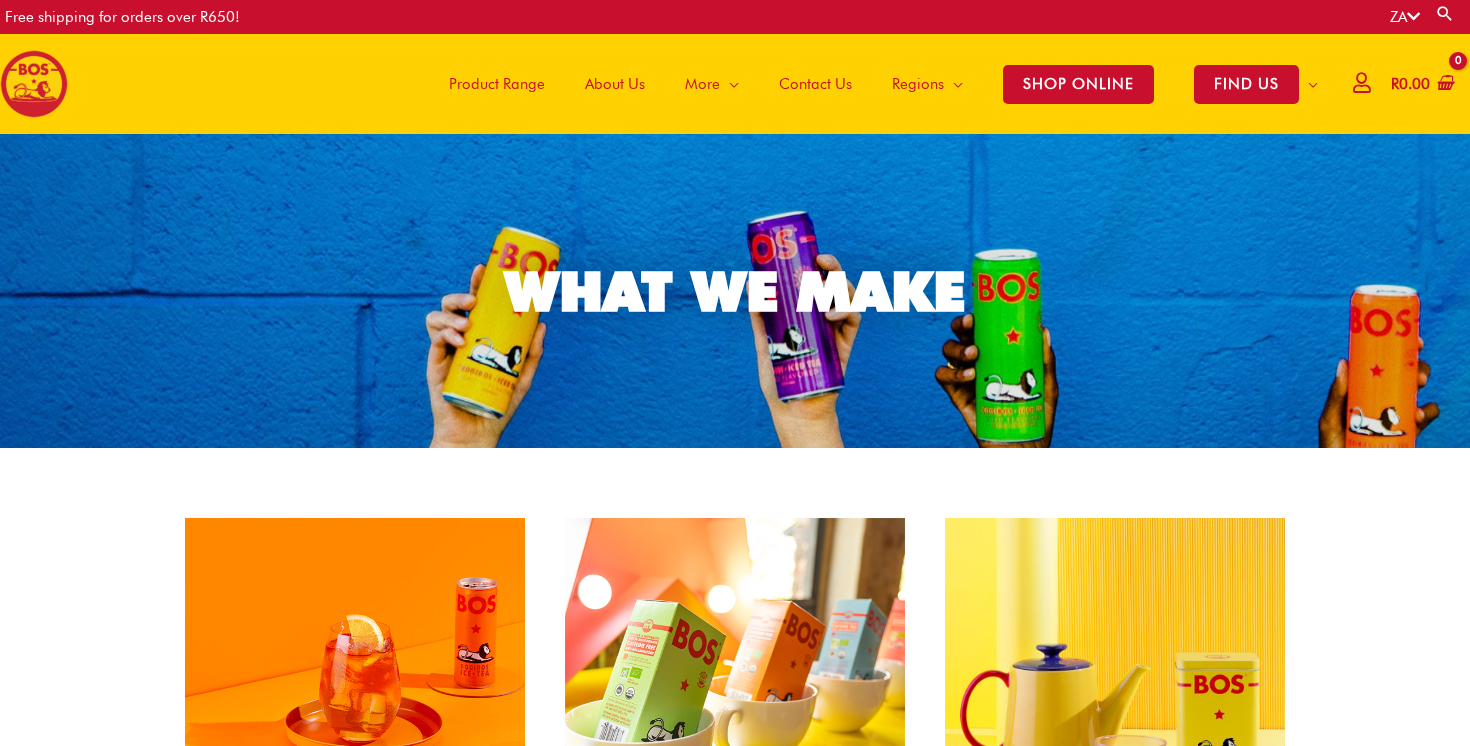 click on "Contact Us" at bounding box center [815, 84] 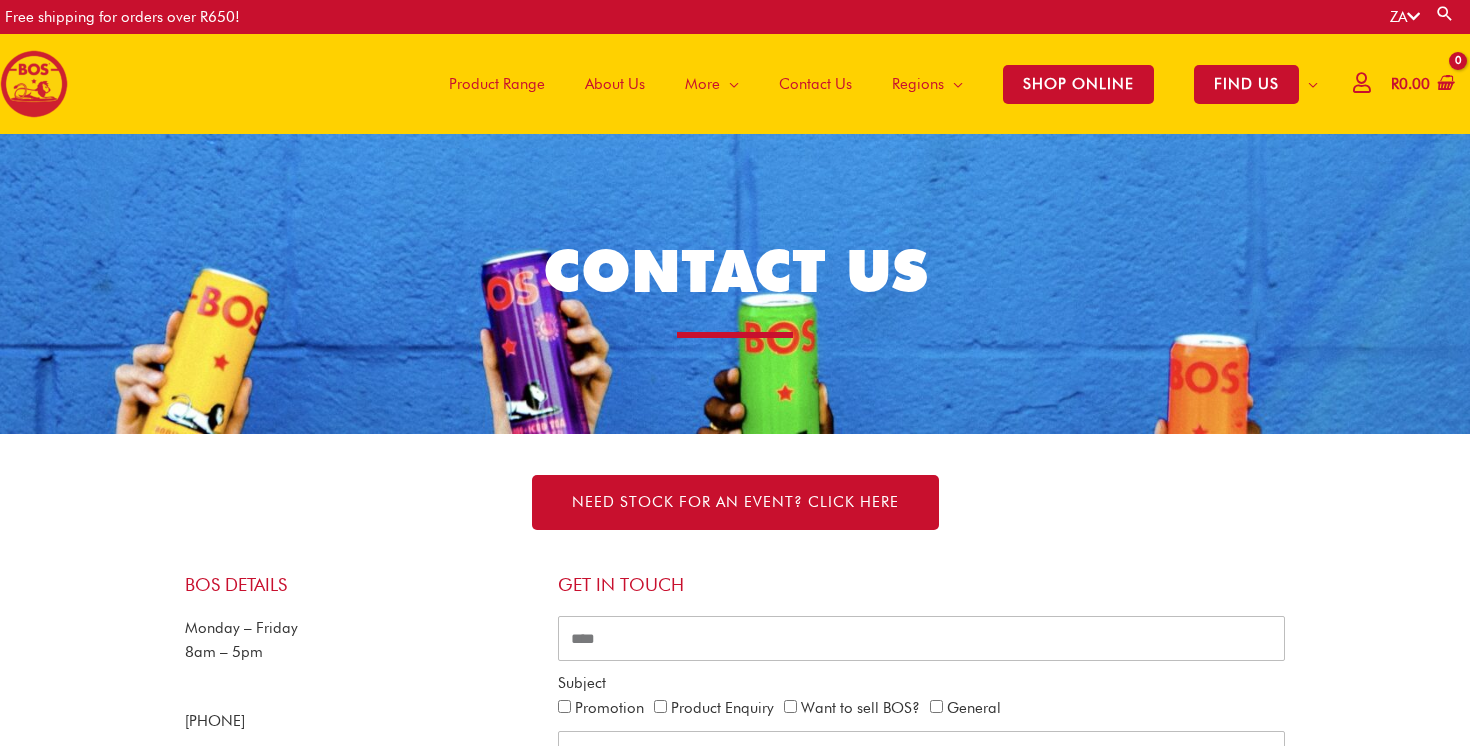 scroll, scrollTop: 0, scrollLeft: 0, axis: both 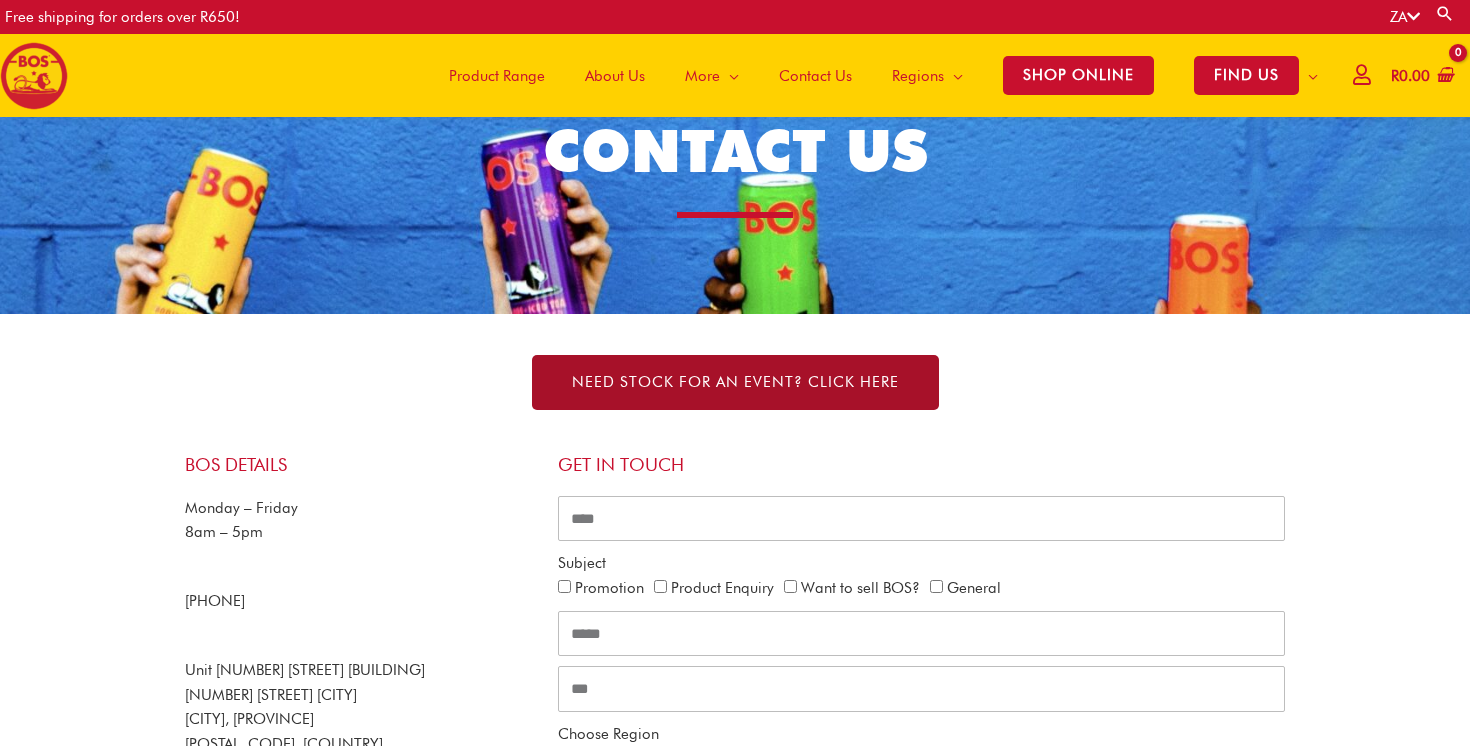 click on "NEED STOCK FOR AN EVENT? Click here" at bounding box center [735, 382] 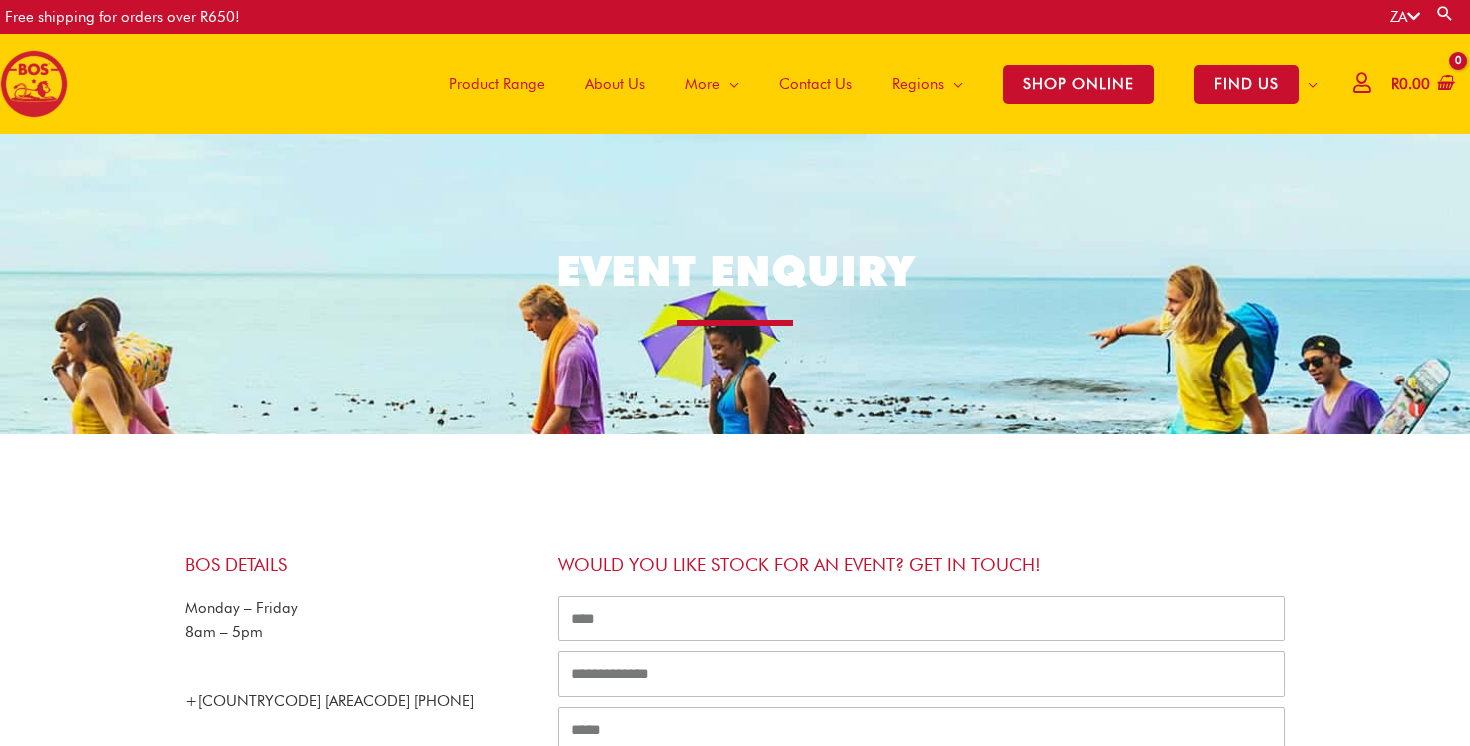 scroll, scrollTop: 0, scrollLeft: 0, axis: both 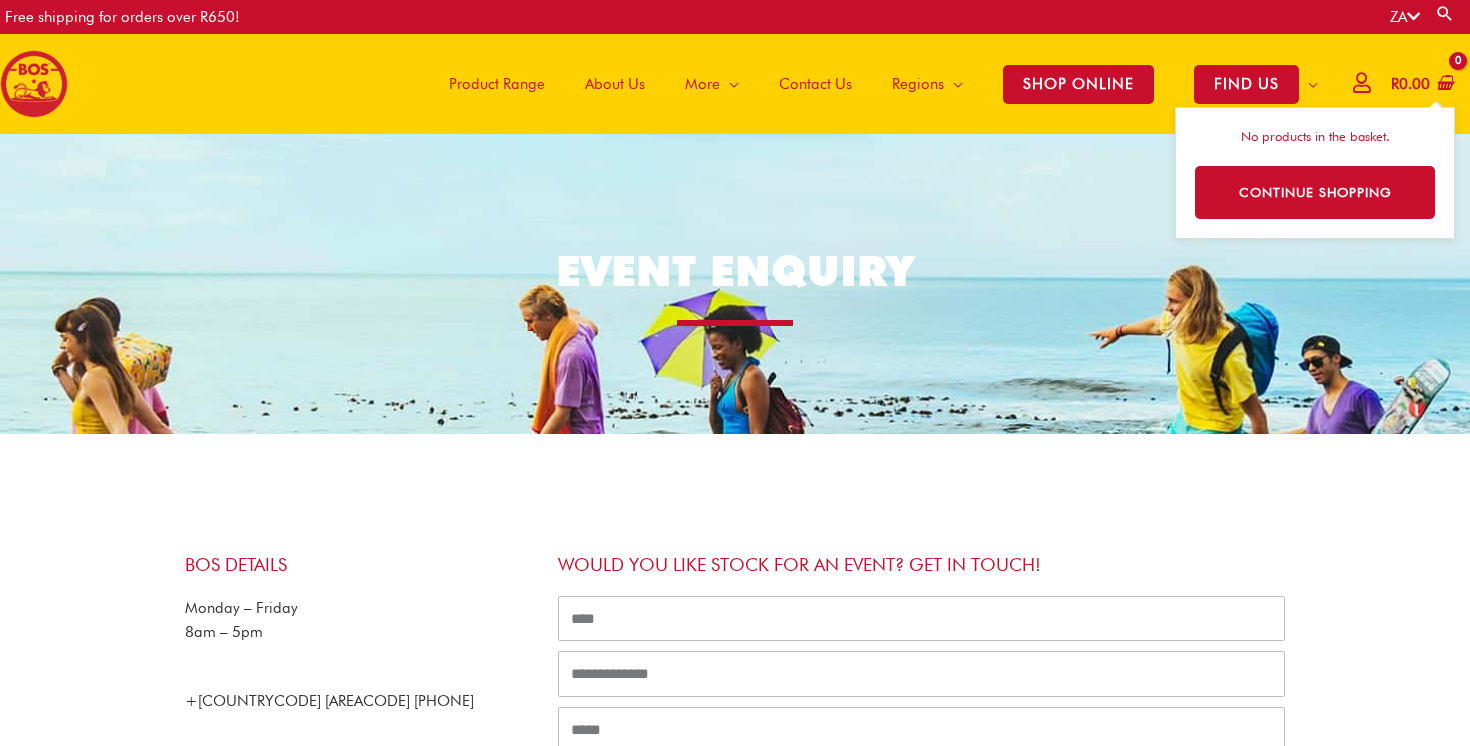 click on "R  0.00" at bounding box center [1410, 84] 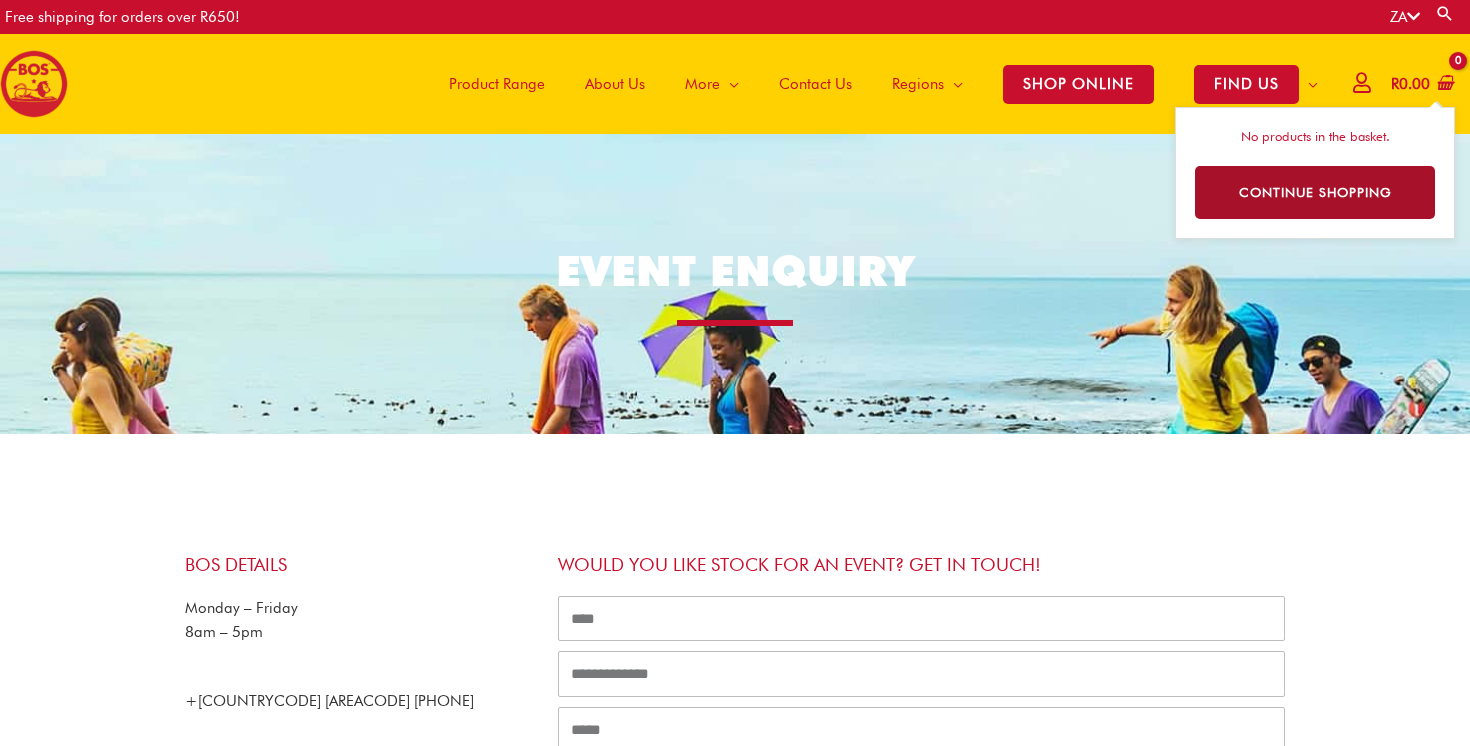 click on "Continue Shopping" at bounding box center (1315, 192) 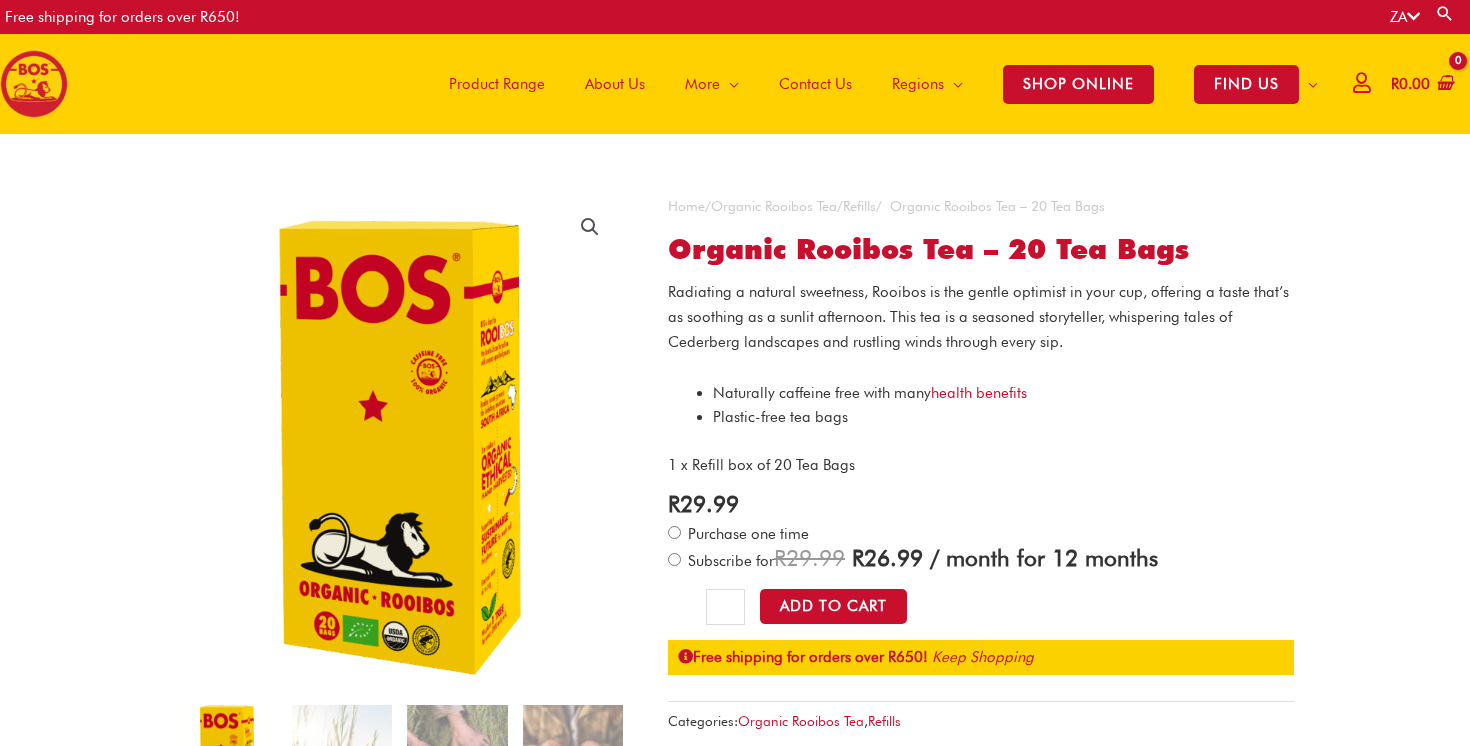scroll, scrollTop: 0, scrollLeft: 0, axis: both 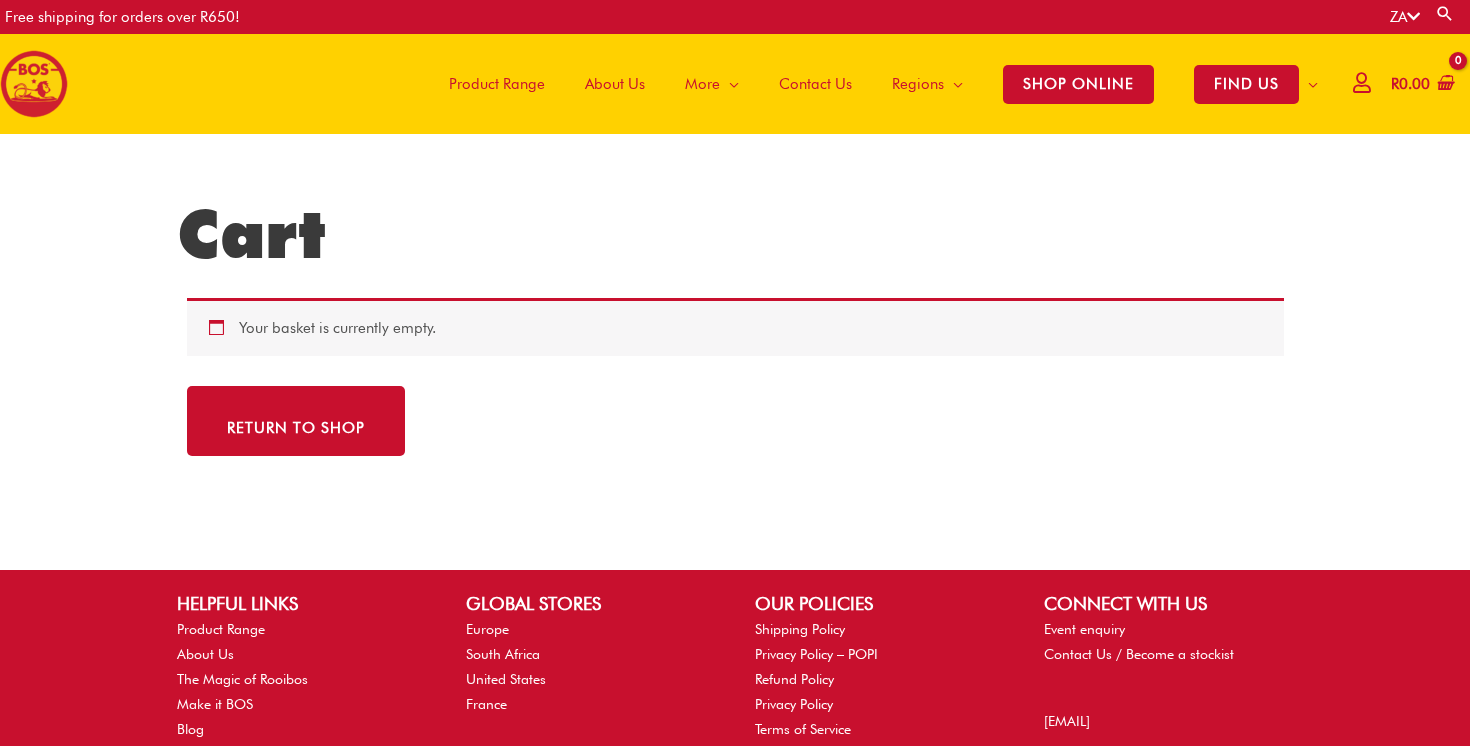 click at bounding box center [1413, 16] 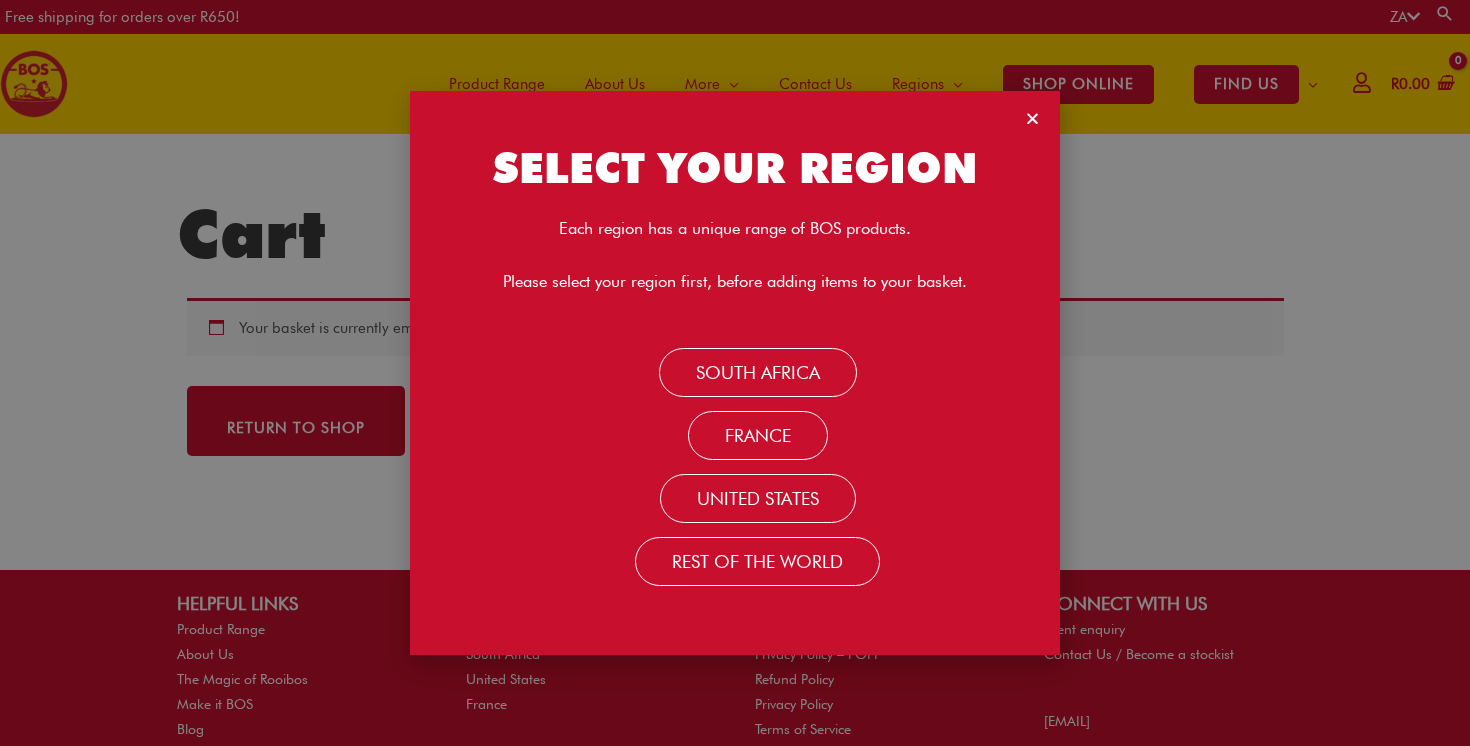 click at bounding box center (1032, 118) 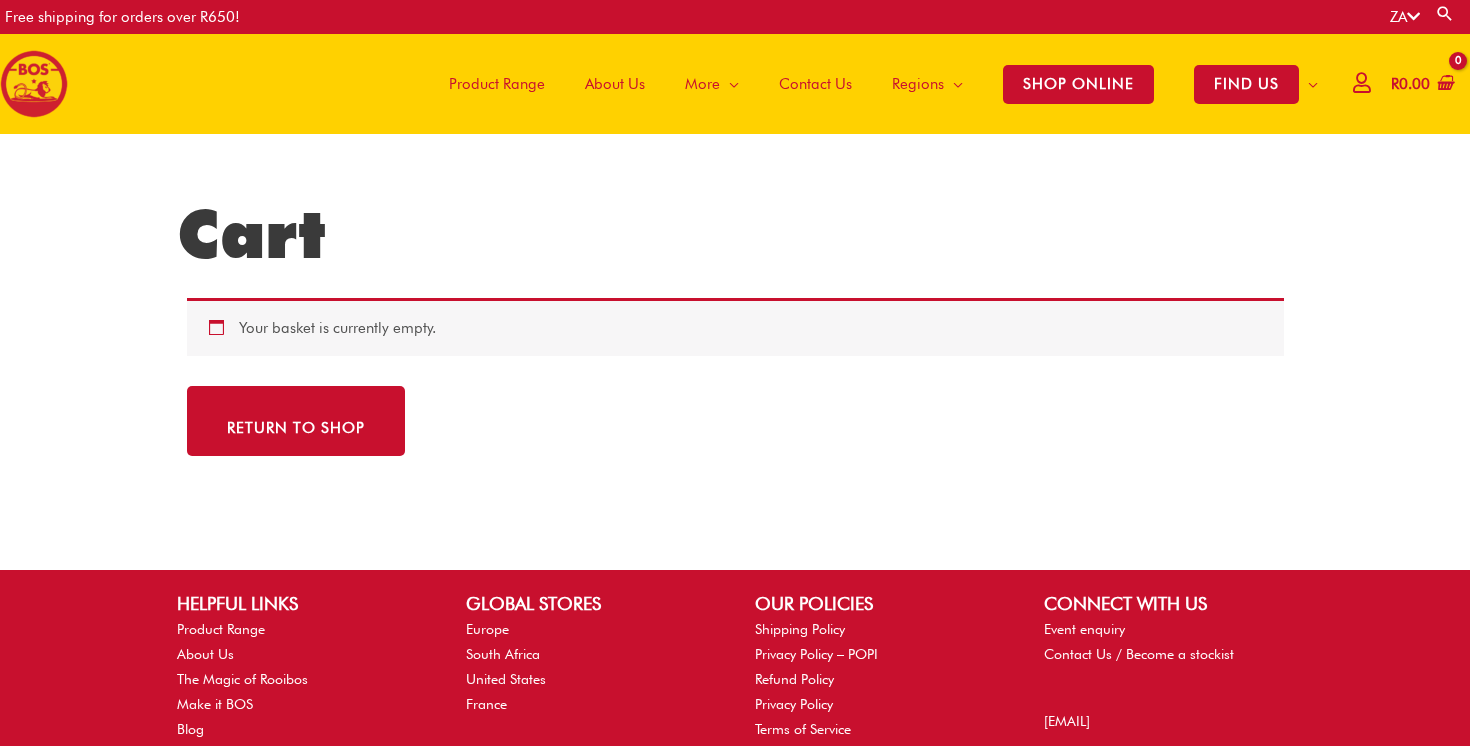 click on "Search" at bounding box center [1445, 13] 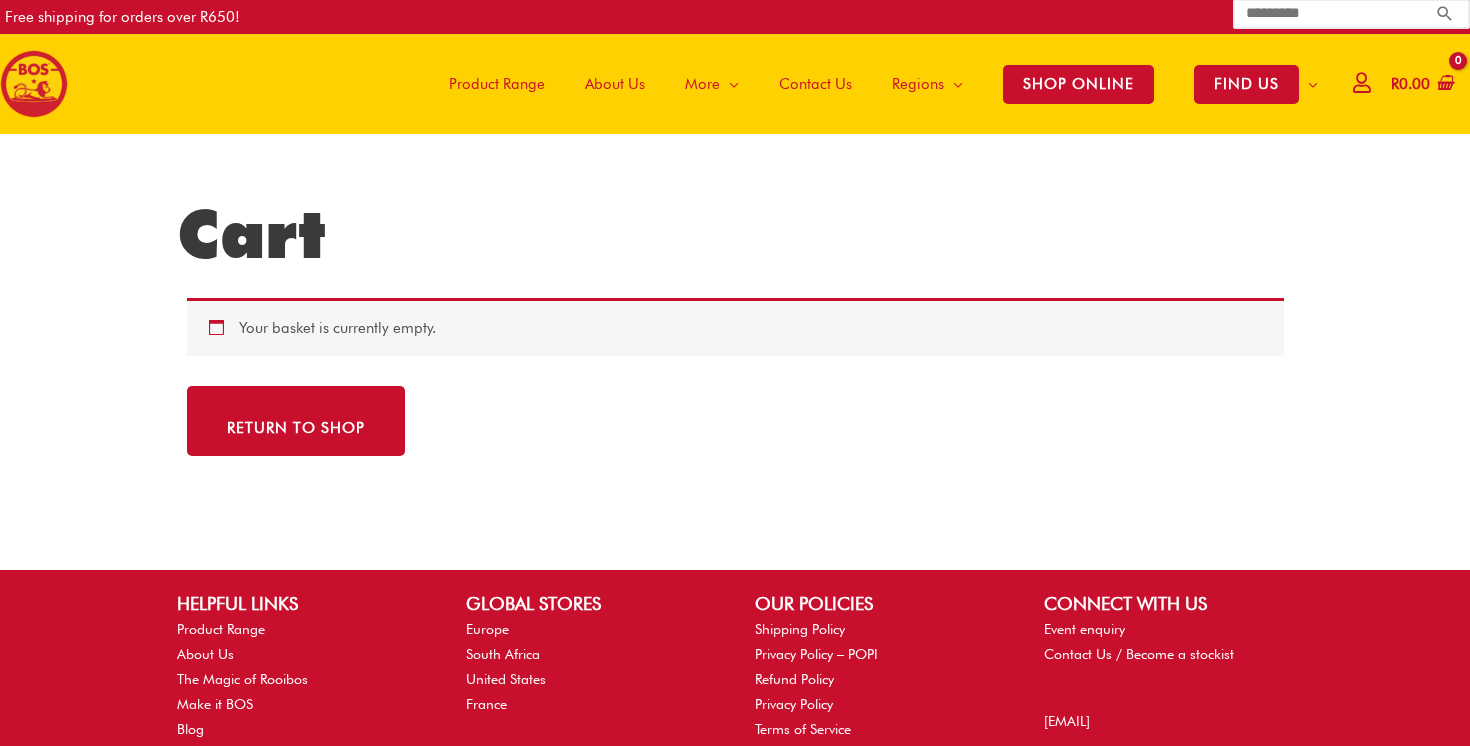 click on "Search for:" at bounding box center [1351, 14] 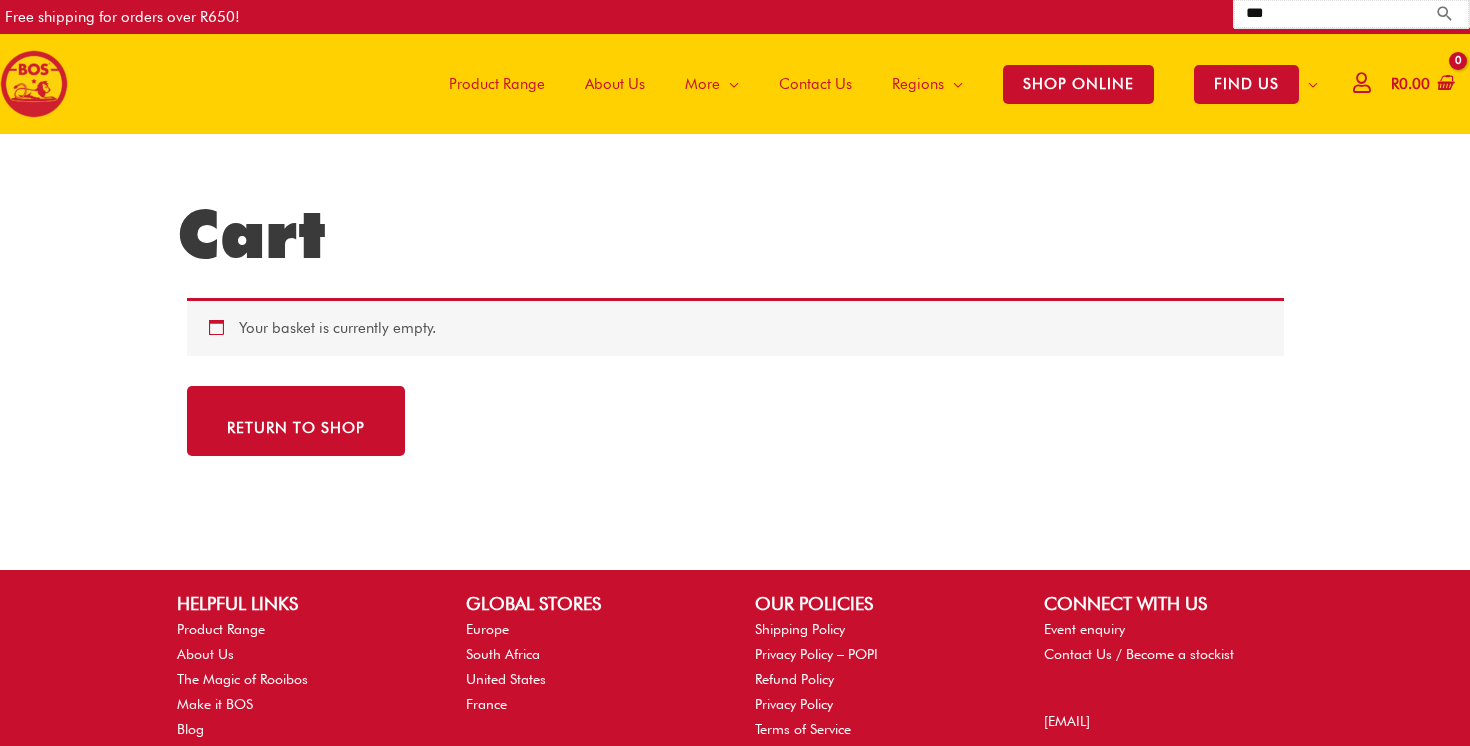type on "***" 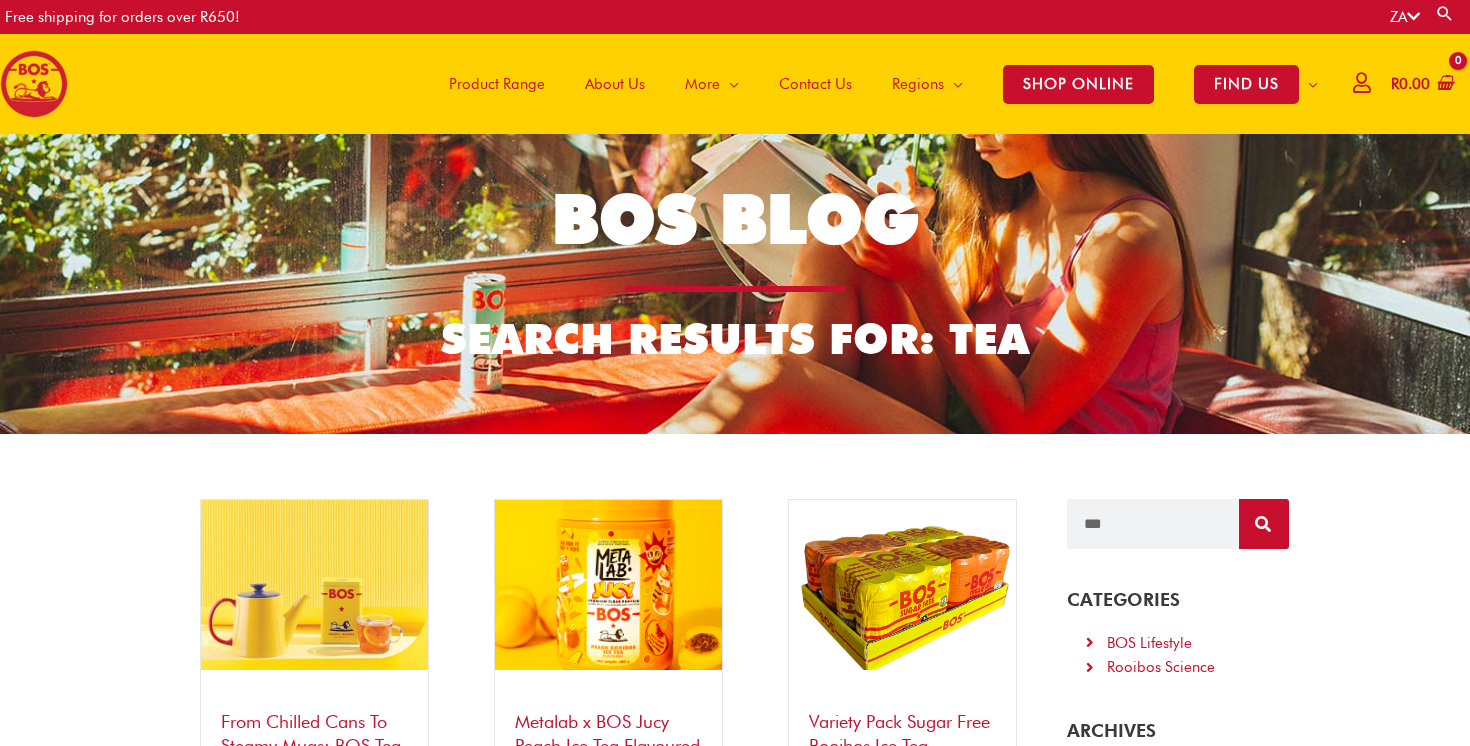 scroll, scrollTop: 0, scrollLeft: 0, axis: both 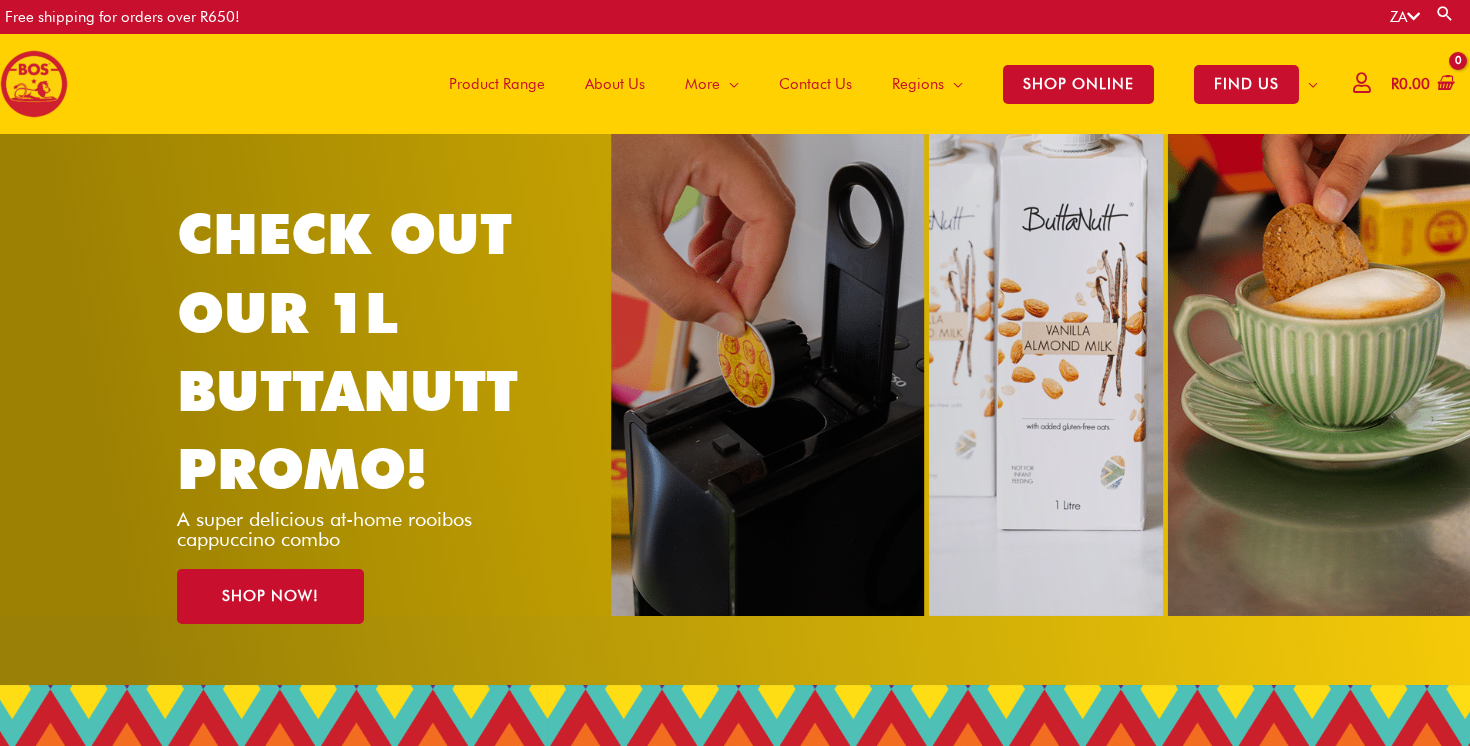 click on "Product Range" at bounding box center (497, 84) 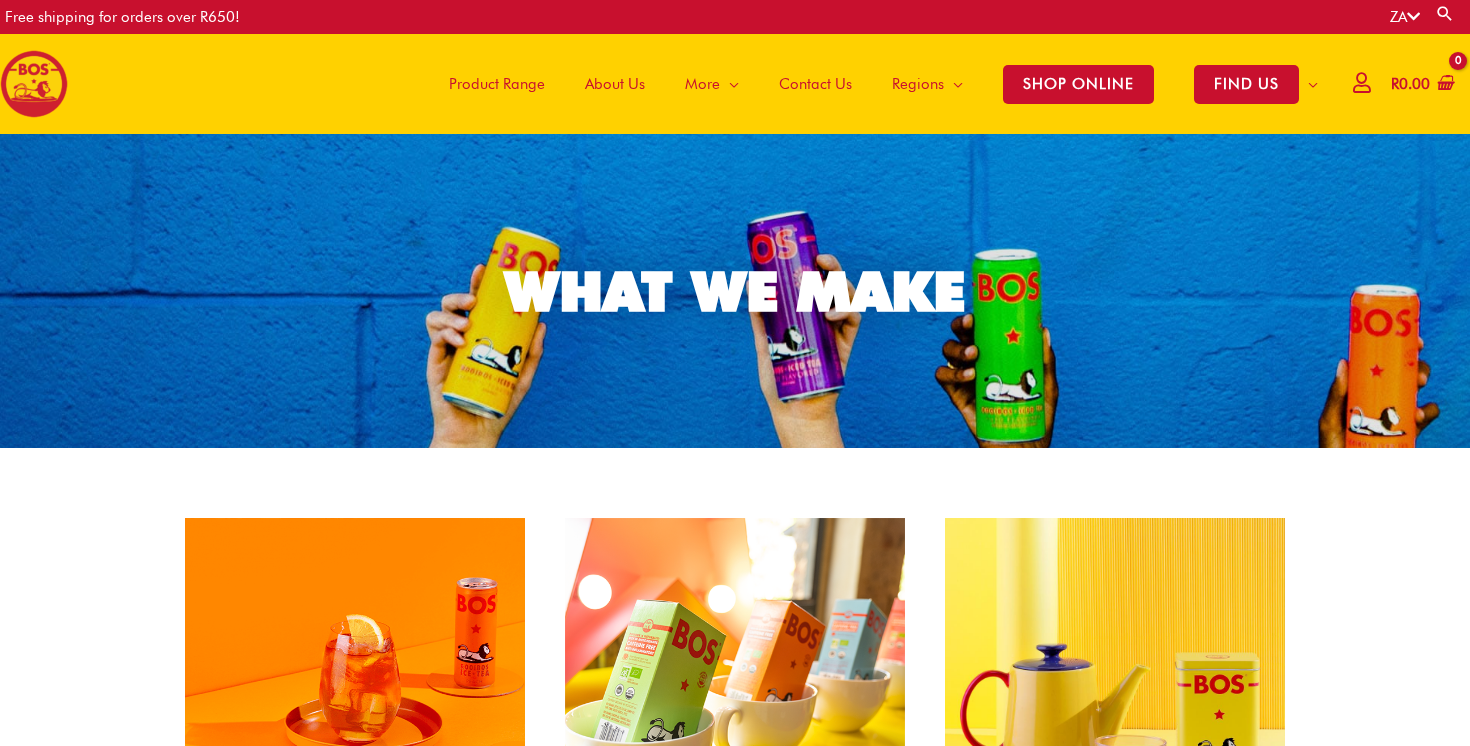 scroll, scrollTop: 0, scrollLeft: 0, axis: both 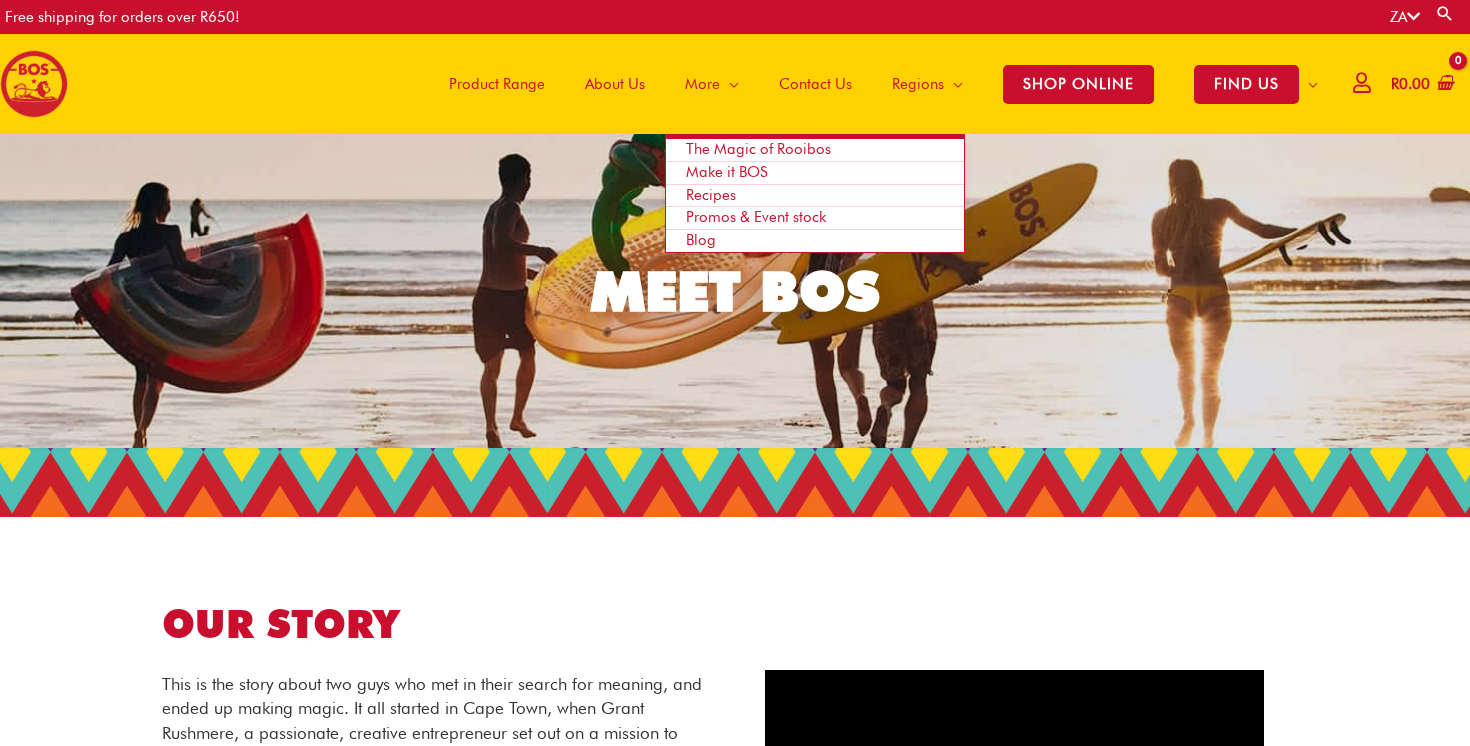 click on "Promos & Event stock" at bounding box center (756, 217) 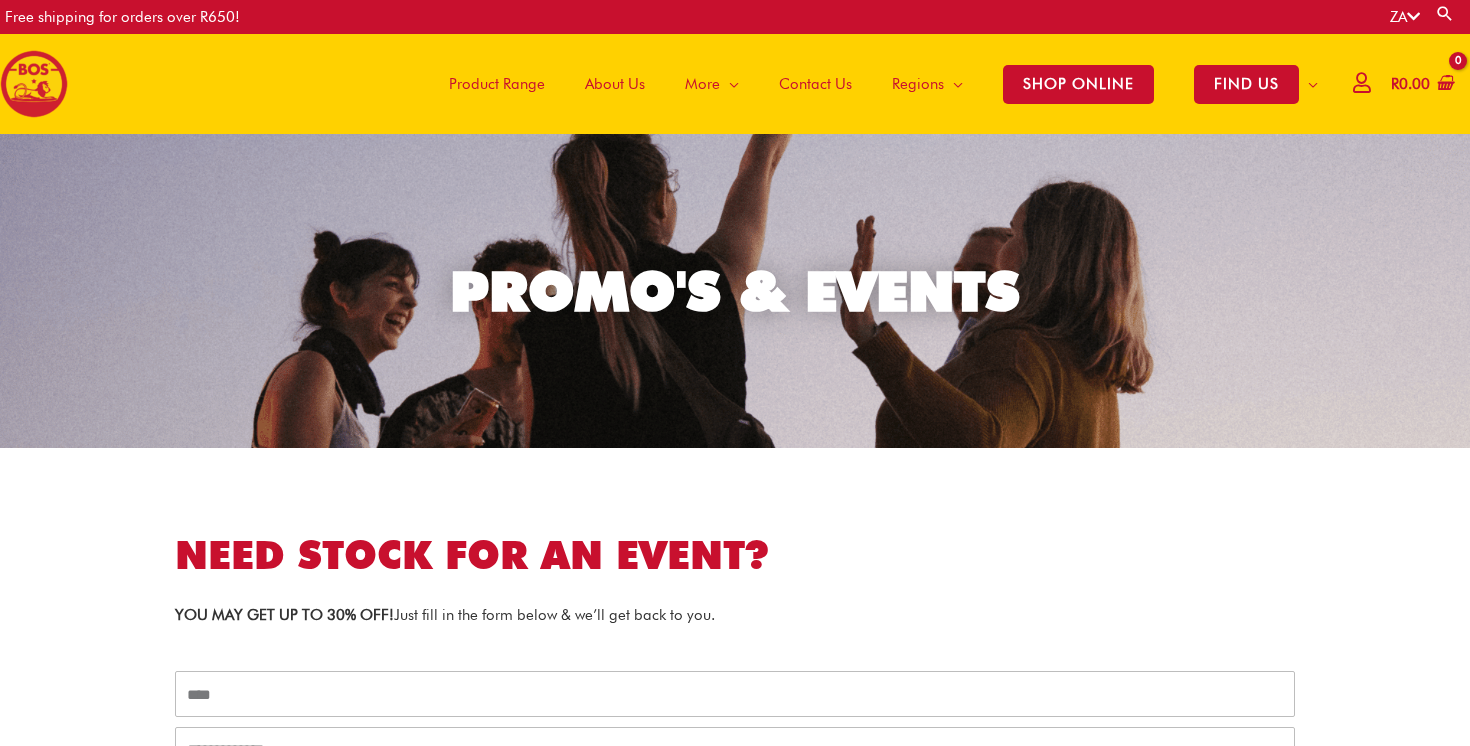 scroll, scrollTop: 0, scrollLeft: 0, axis: both 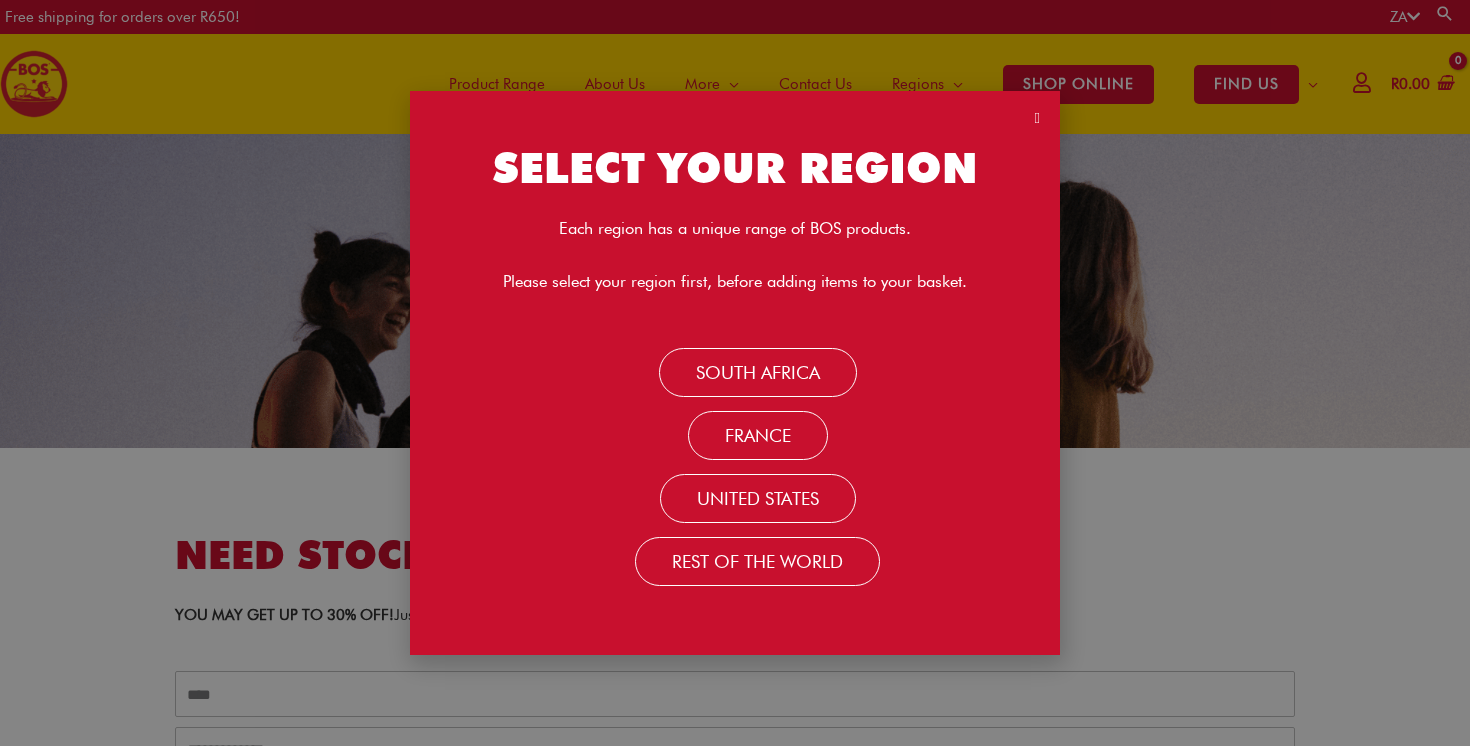 click at bounding box center [1037, 118] 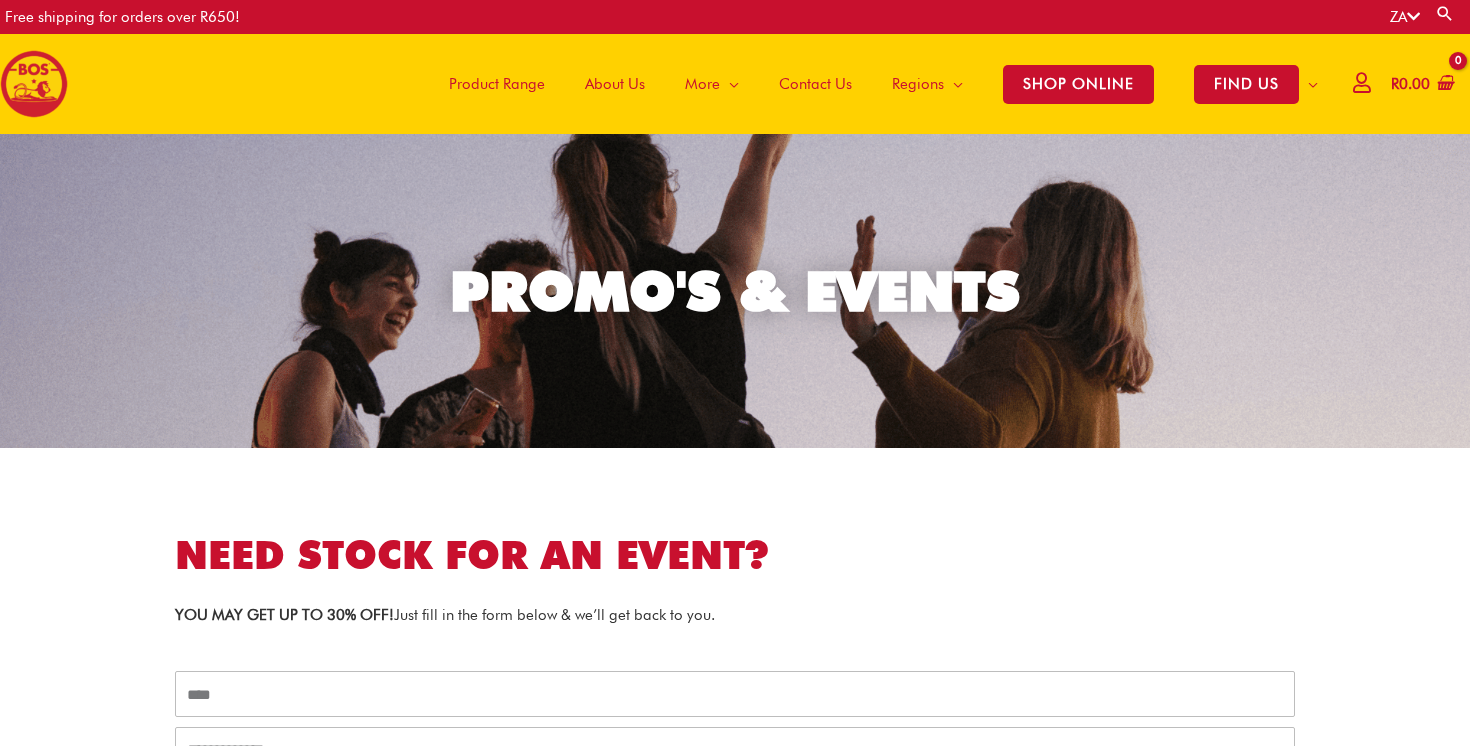click at bounding box center (1413, 16) 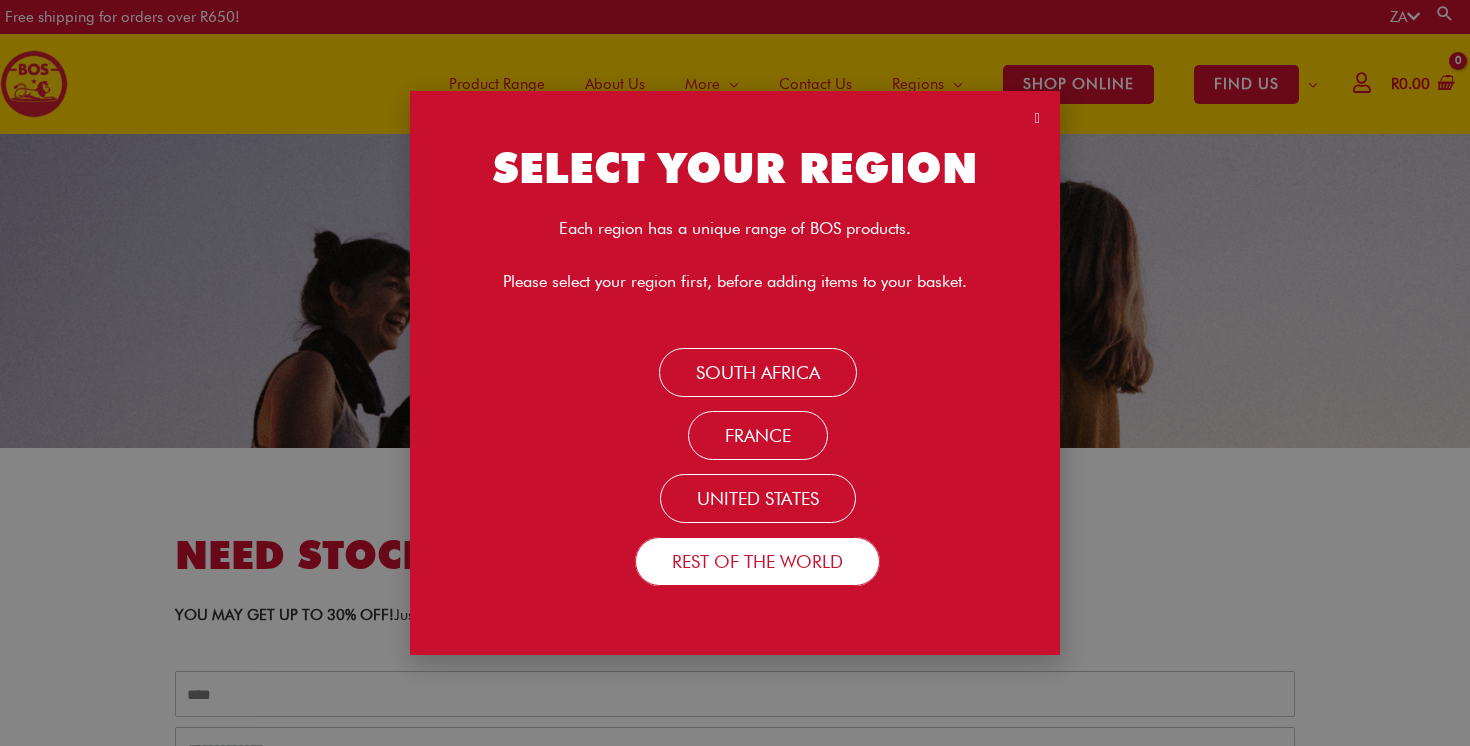 click on "Rest Of the World" at bounding box center (757, 561) 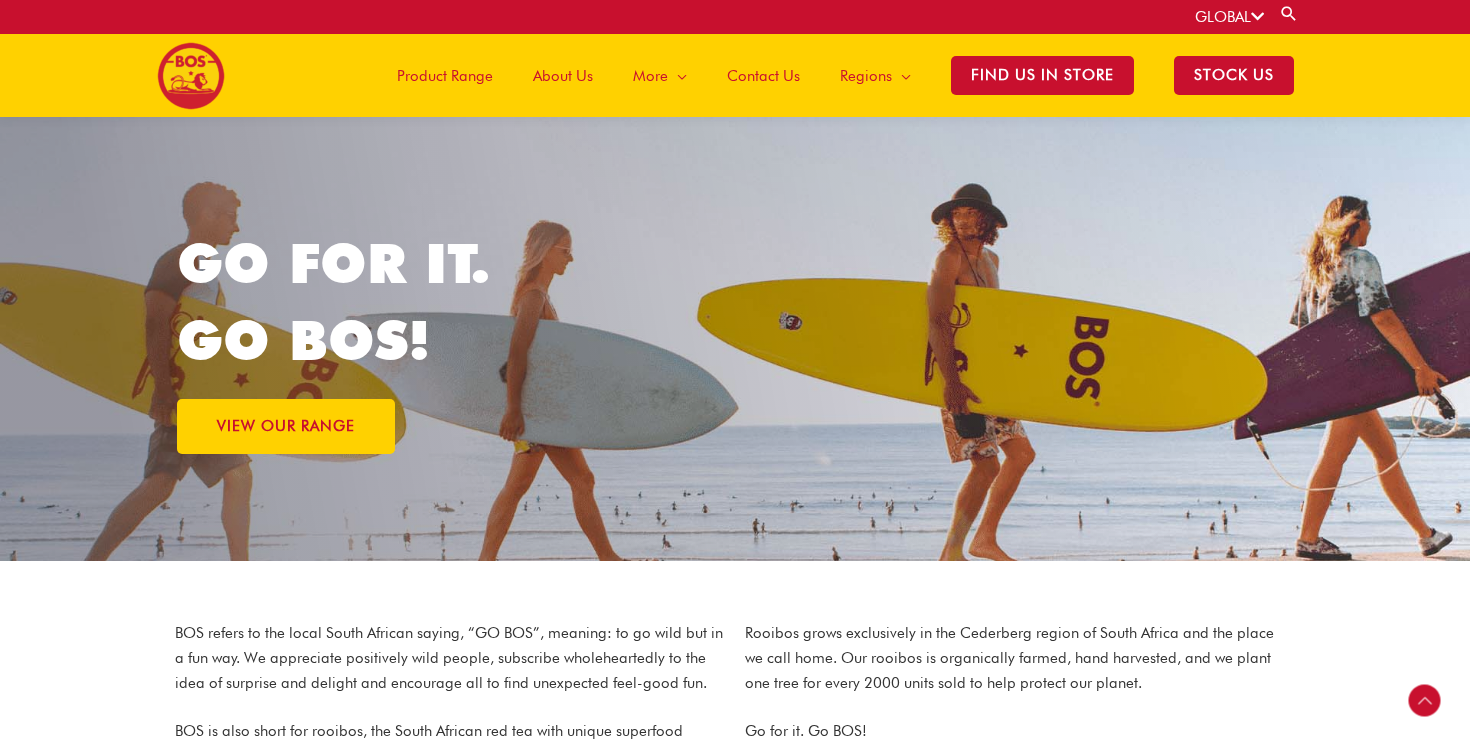 scroll, scrollTop: 616, scrollLeft: 0, axis: vertical 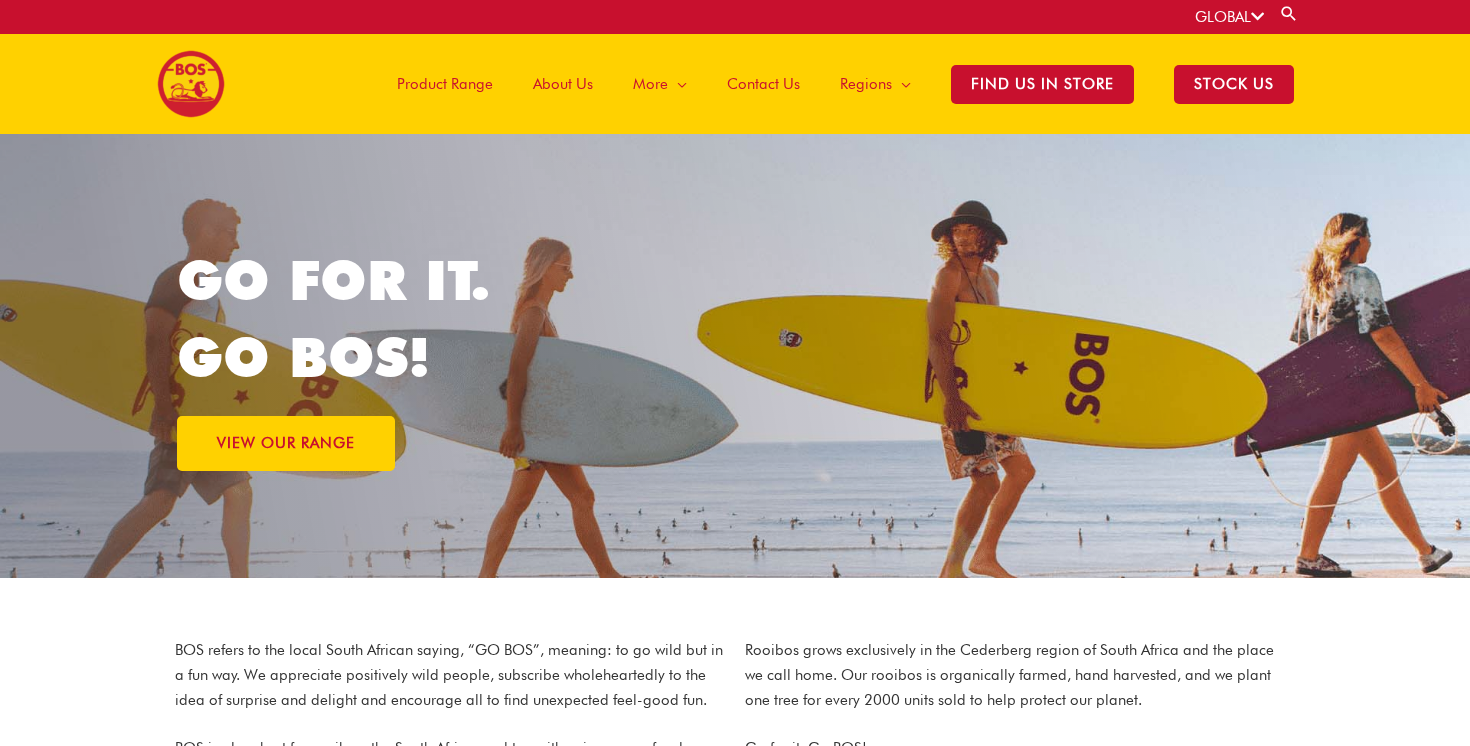 click at bounding box center [1257, 16] 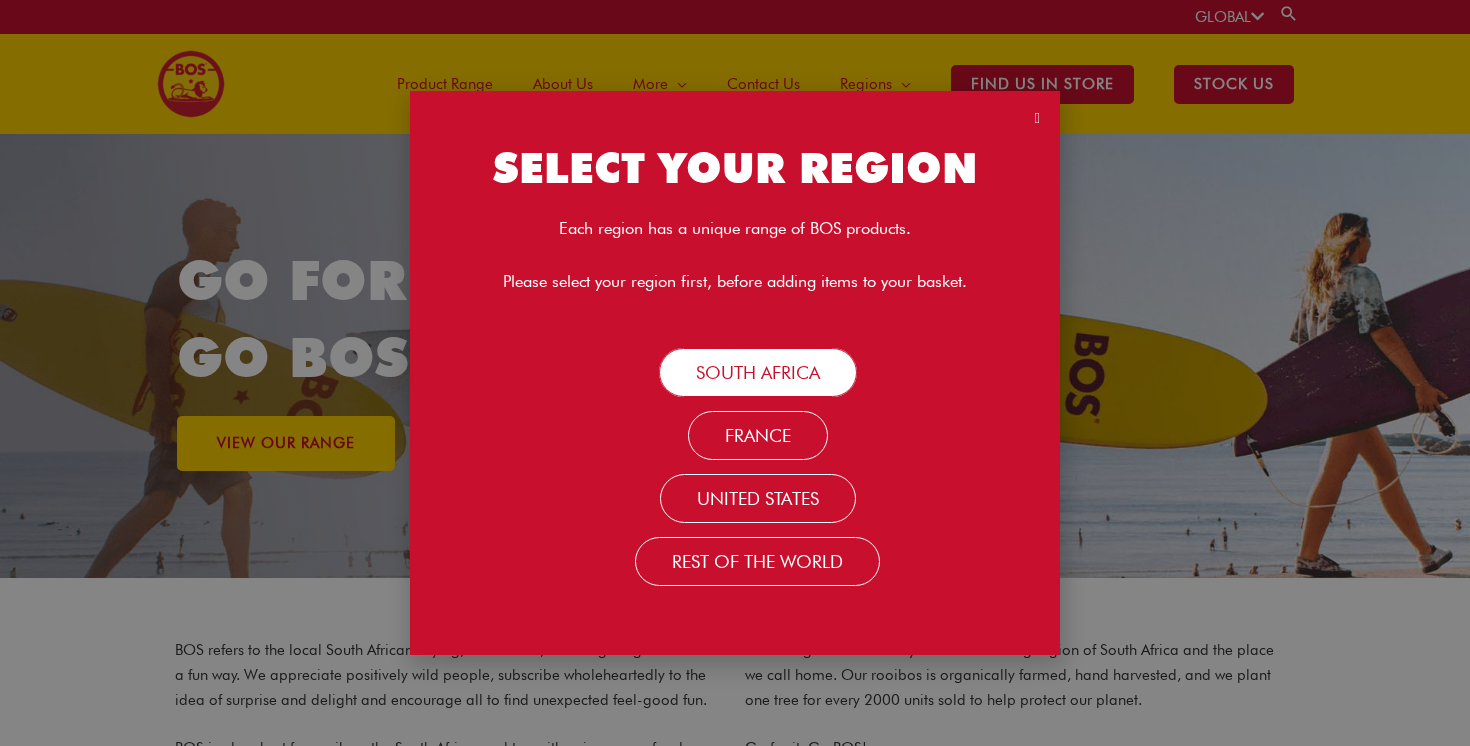click on "South Africa" at bounding box center (758, 372) 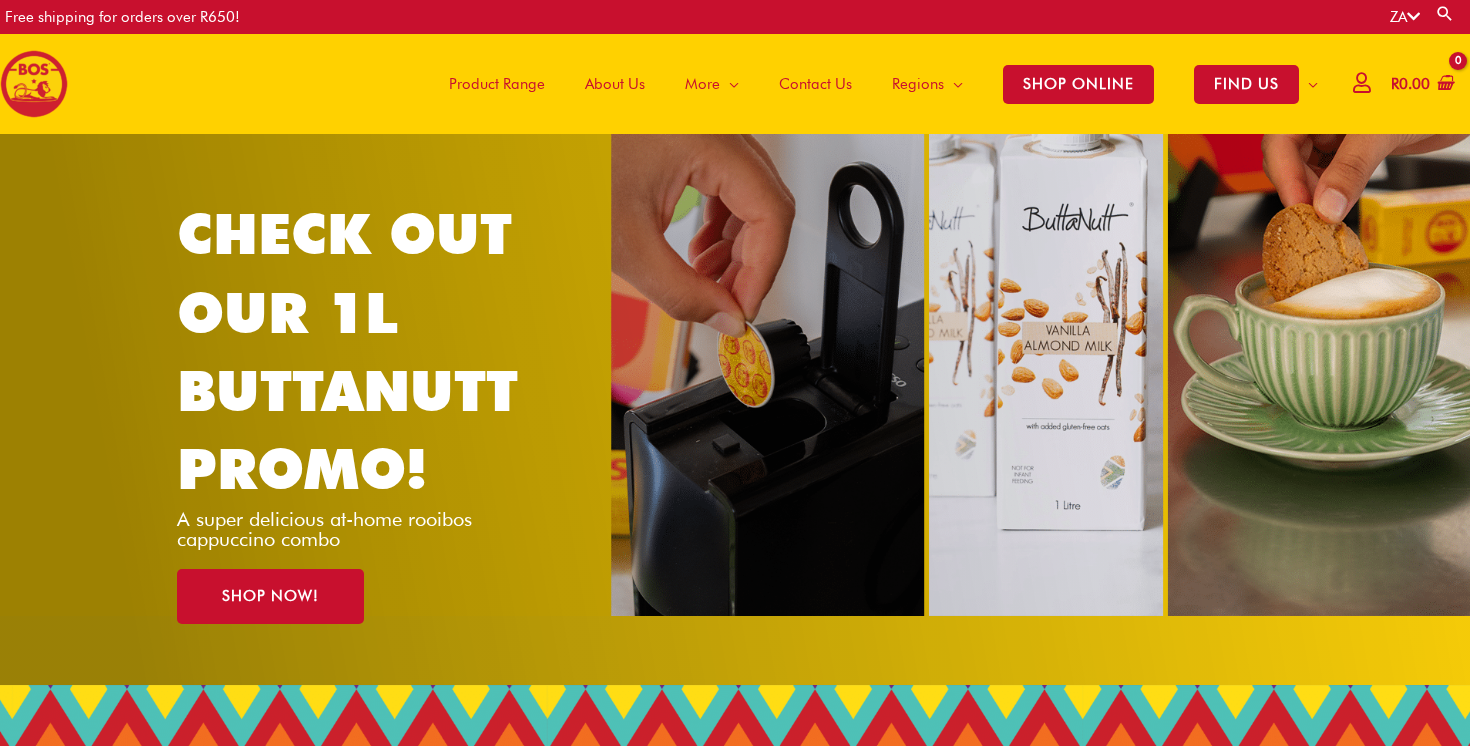 scroll, scrollTop: 0, scrollLeft: 0, axis: both 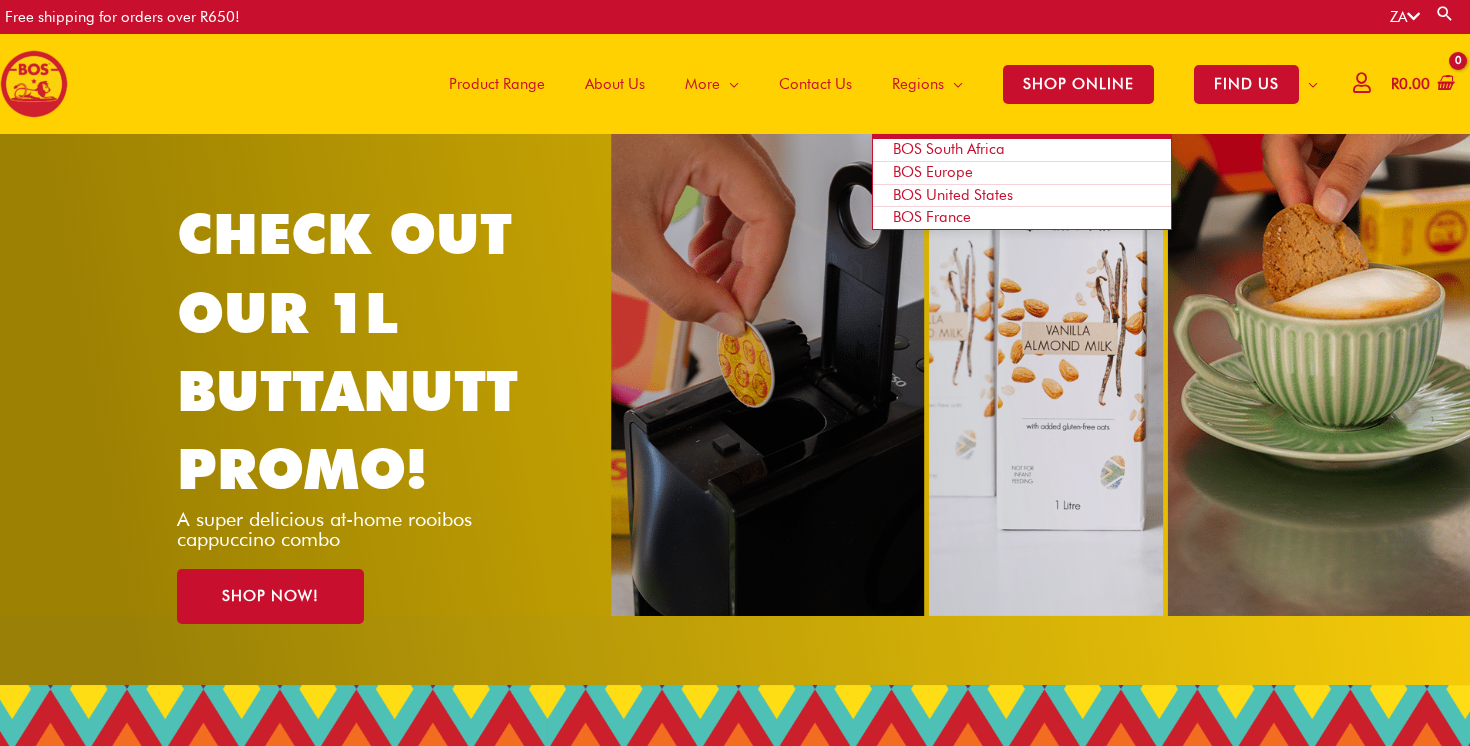 click on "BOS South Africa" at bounding box center (949, 149) 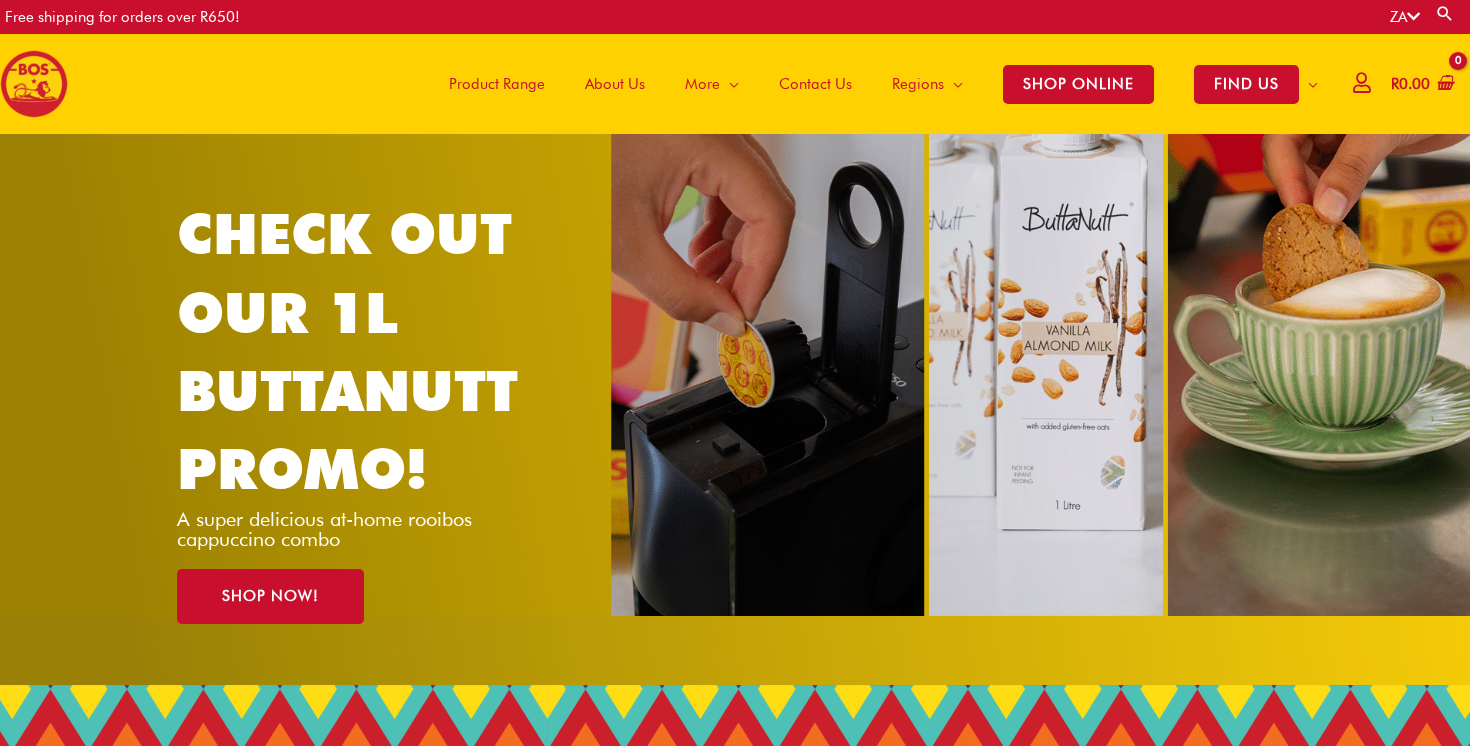 scroll, scrollTop: 0, scrollLeft: 0, axis: both 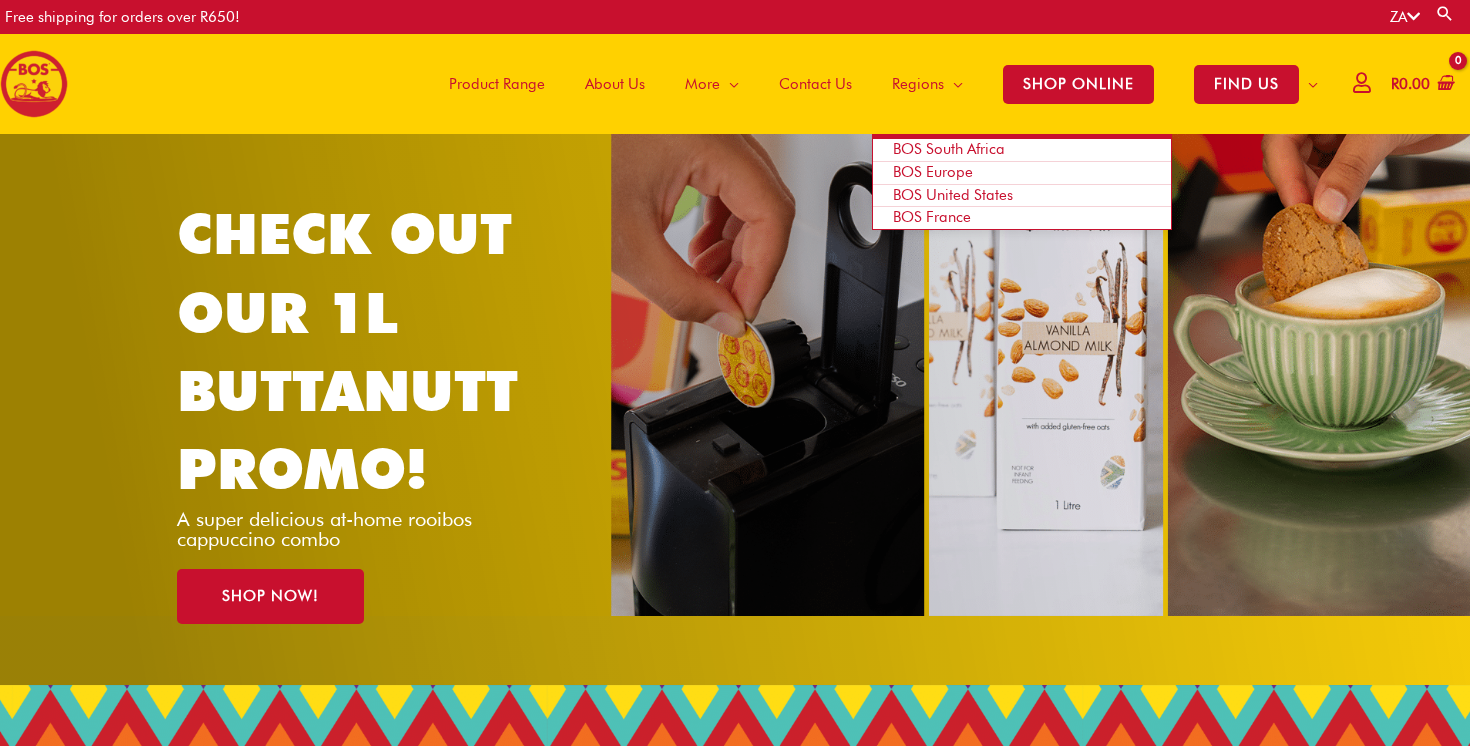 click on "BOS South Africa" at bounding box center (949, 149) 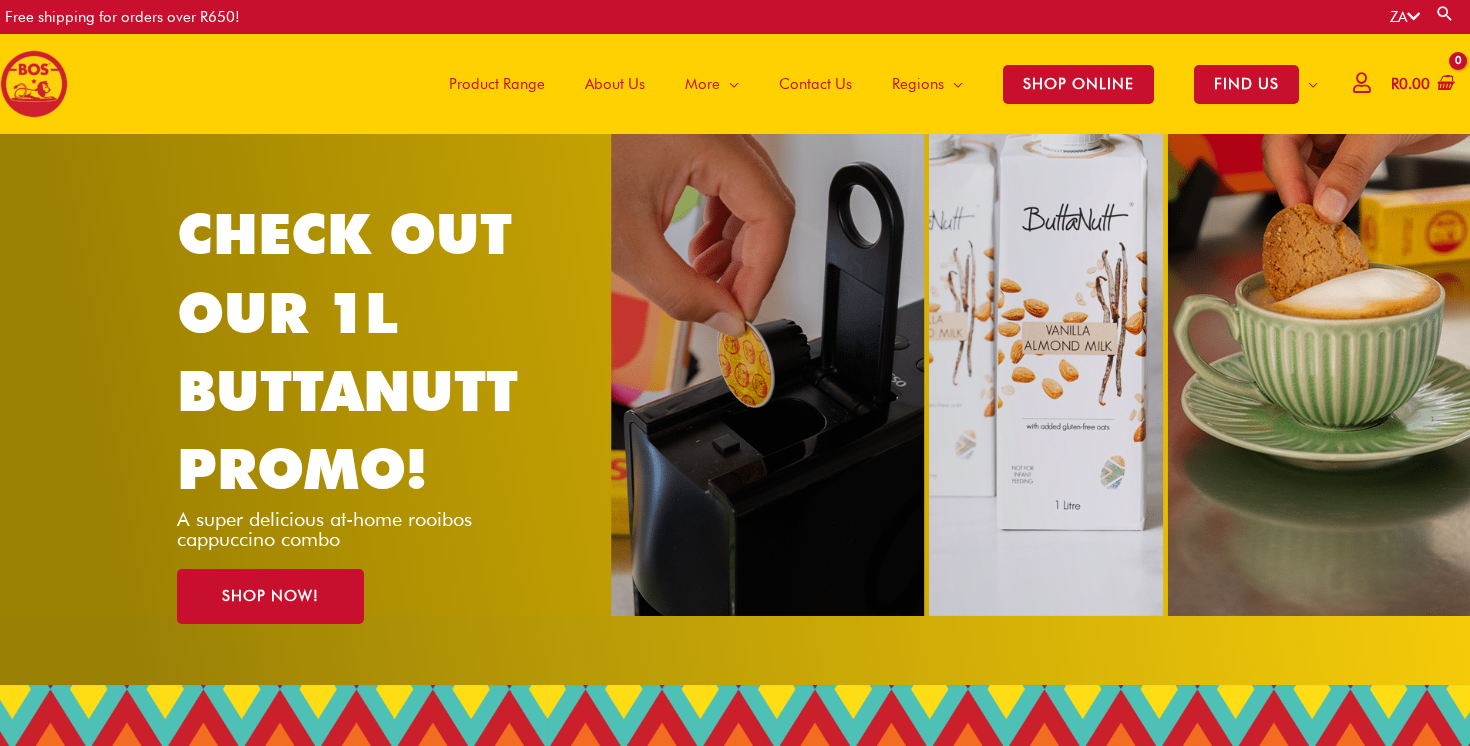 scroll, scrollTop: 0, scrollLeft: 0, axis: both 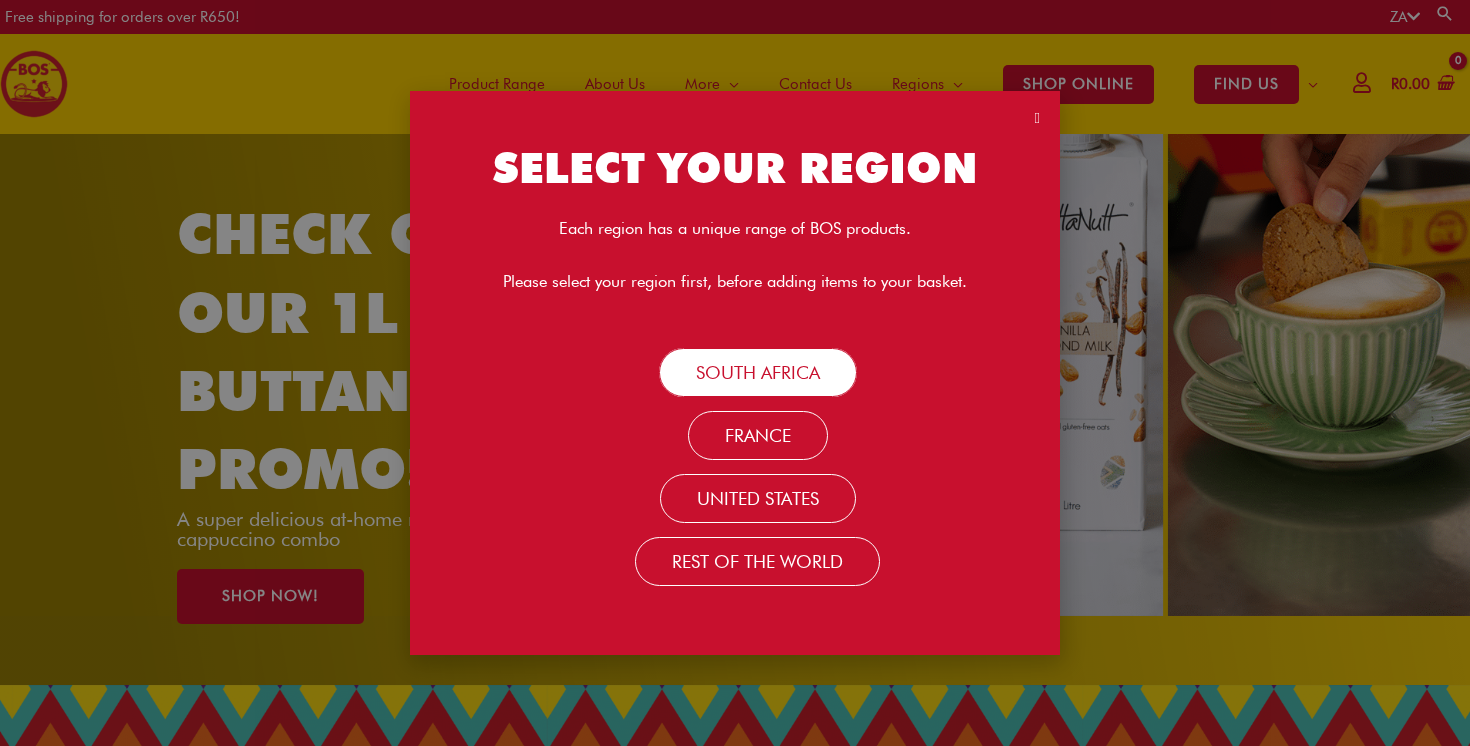 click on "South Africa" at bounding box center (758, 372) 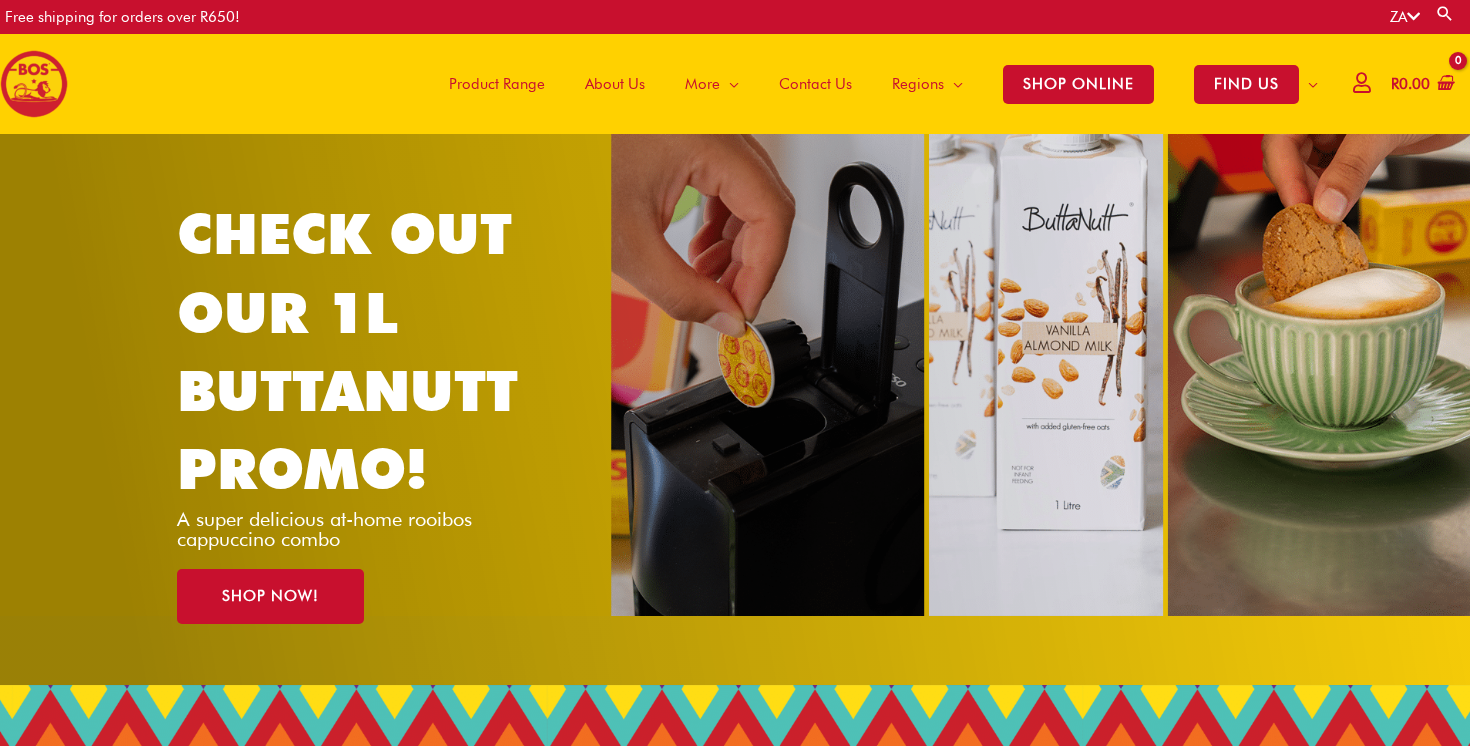scroll, scrollTop: 0, scrollLeft: 0, axis: both 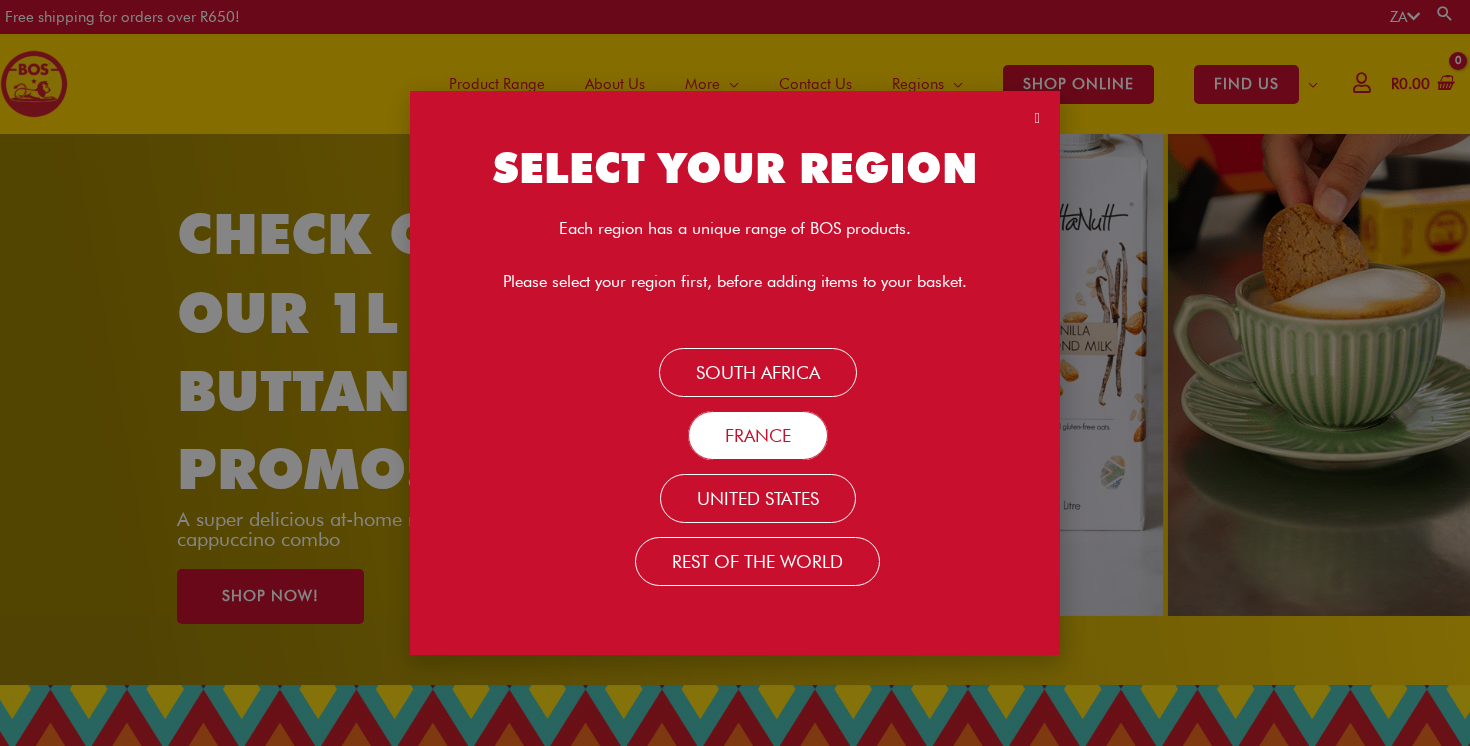 click on "France" at bounding box center [758, 435] 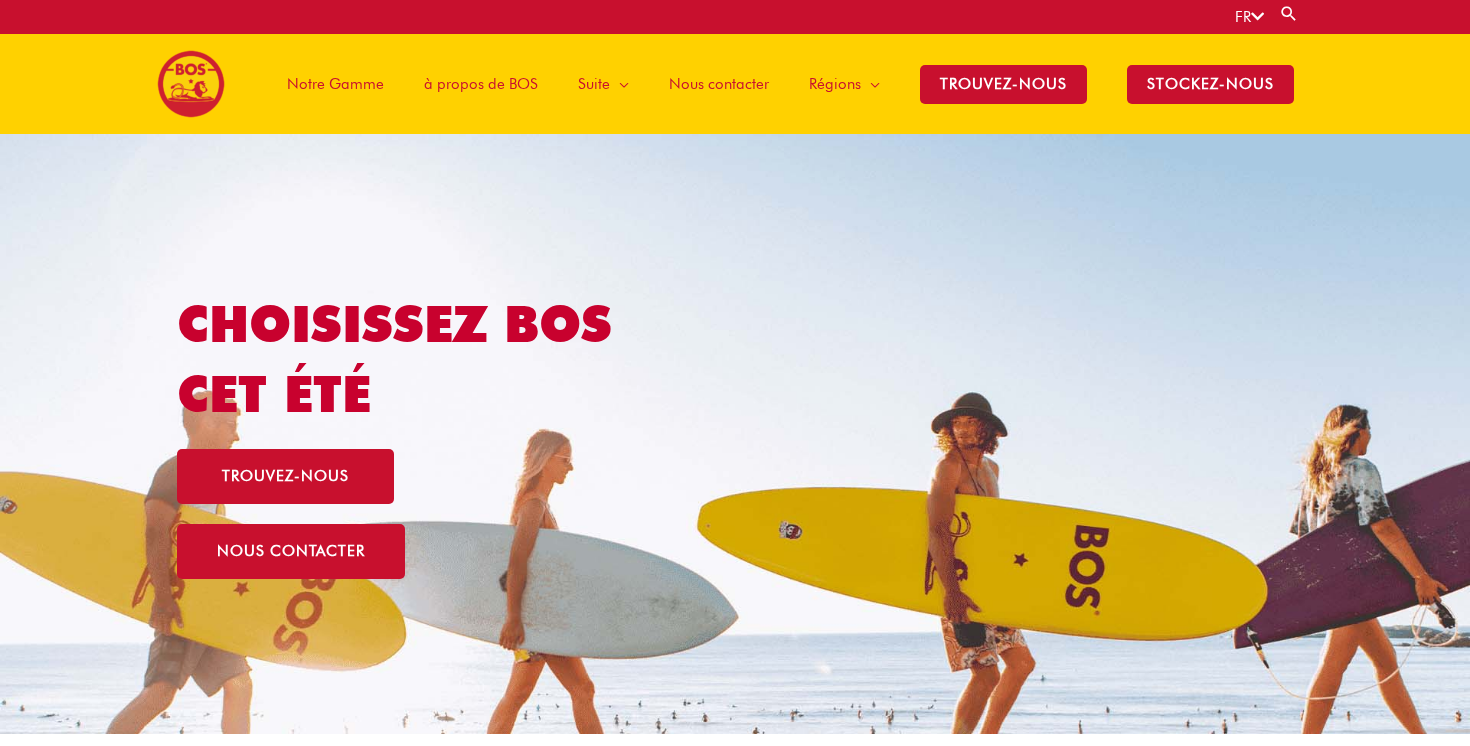 scroll, scrollTop: 0, scrollLeft: 0, axis: both 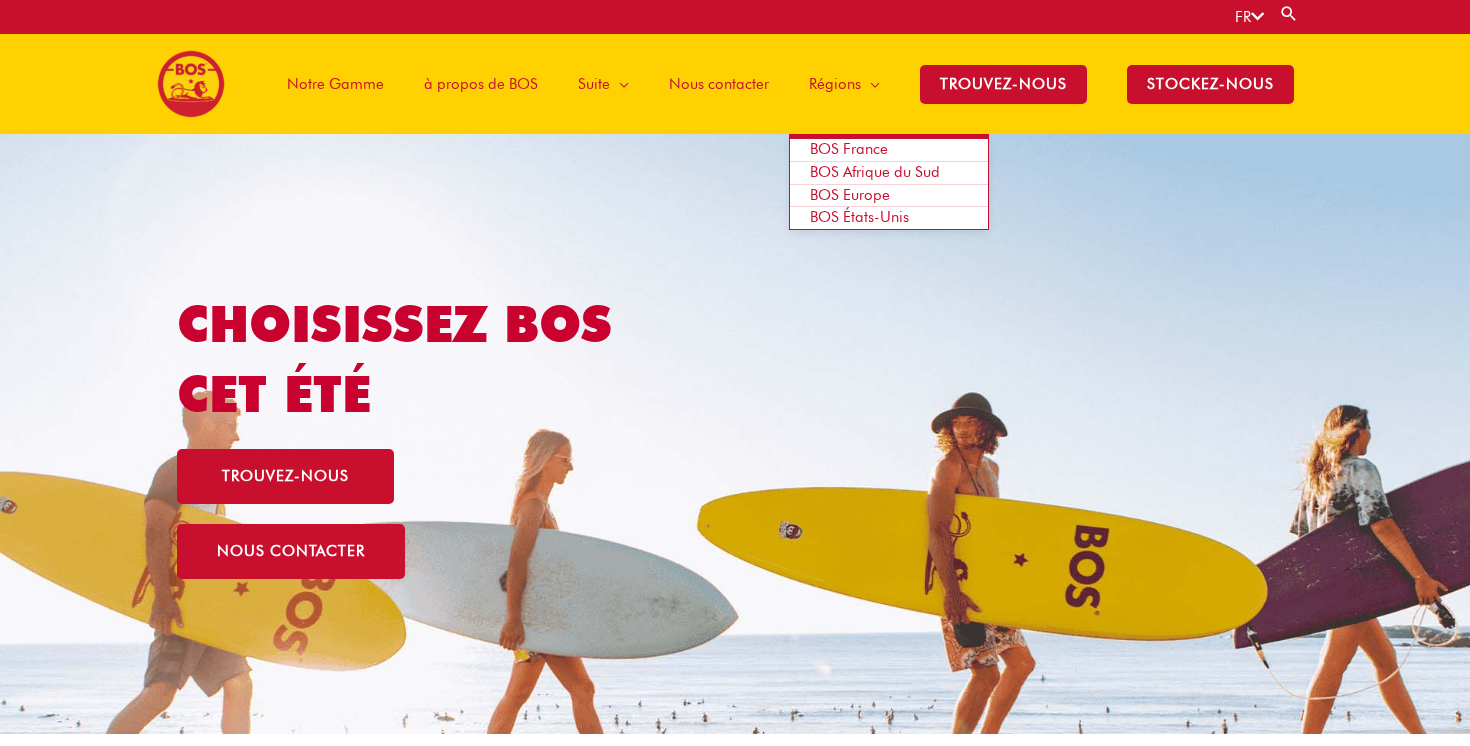 click at bounding box center [870, 84] 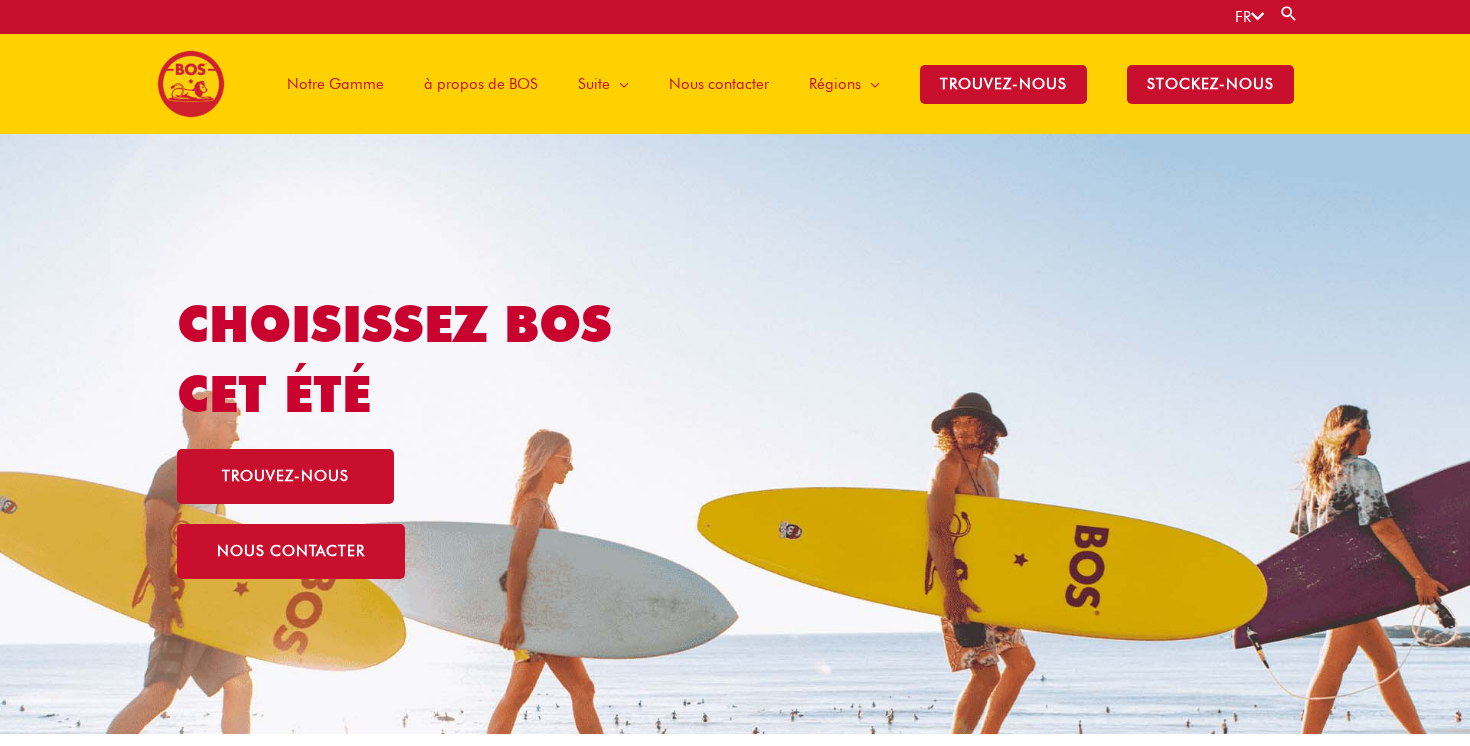 scroll, scrollTop: 0, scrollLeft: 0, axis: both 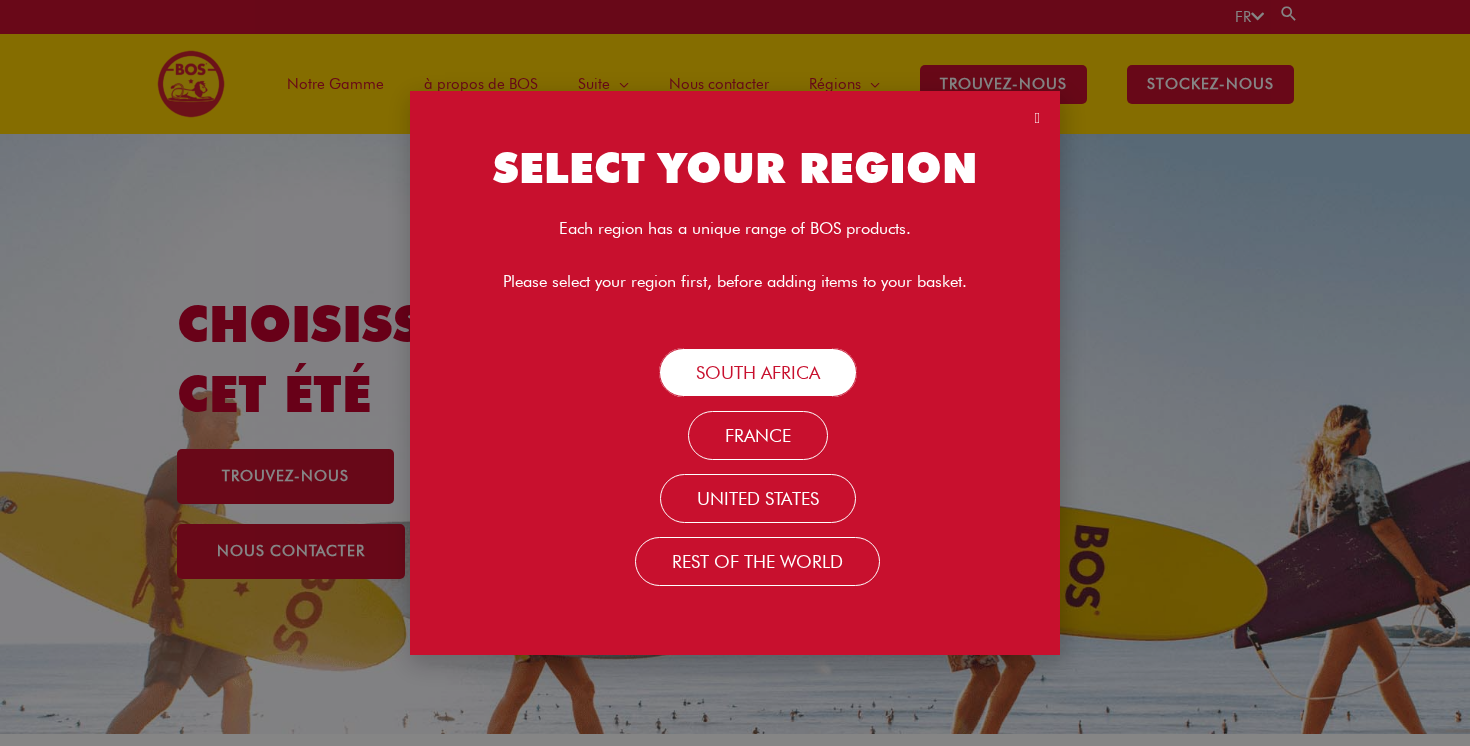 click on "SOUTH AFRICA" at bounding box center [758, 372] 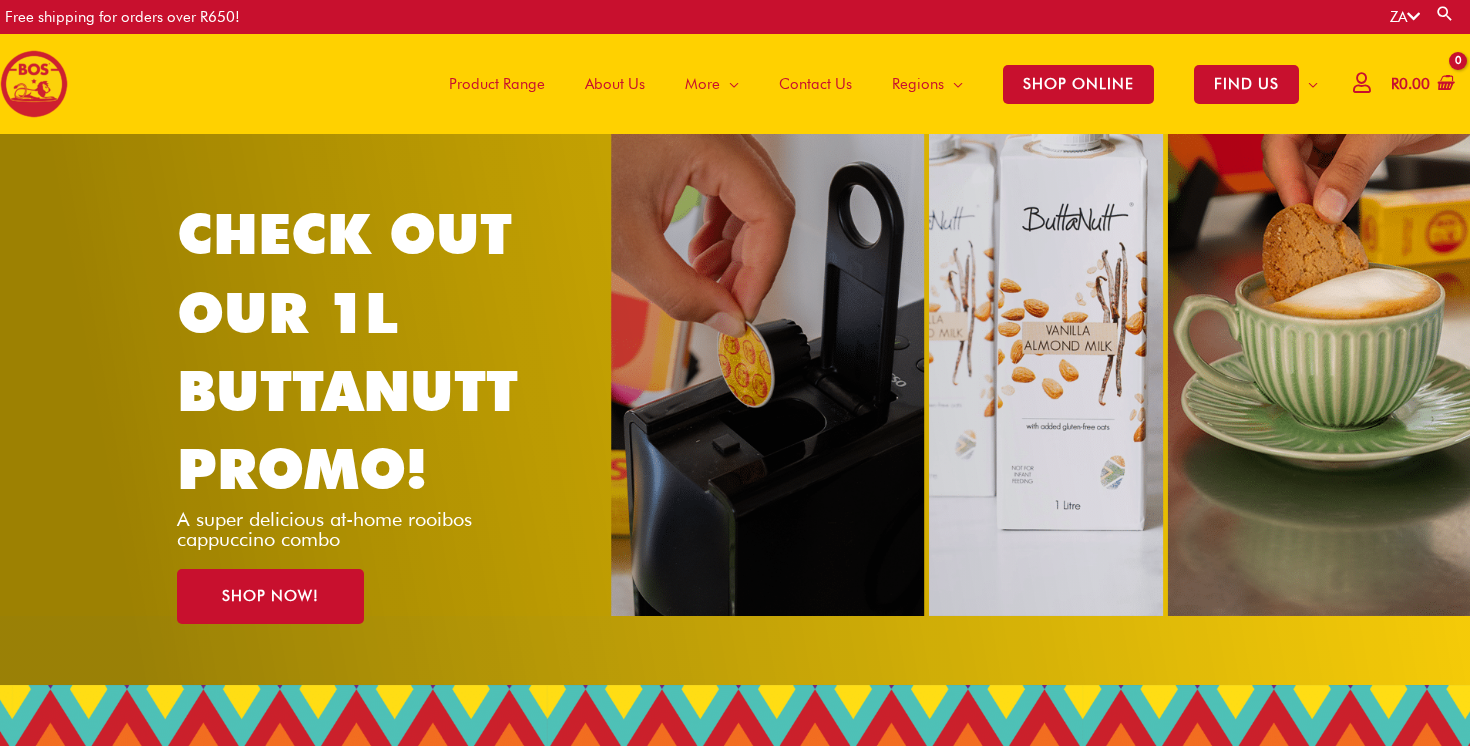 scroll, scrollTop: 0, scrollLeft: 0, axis: both 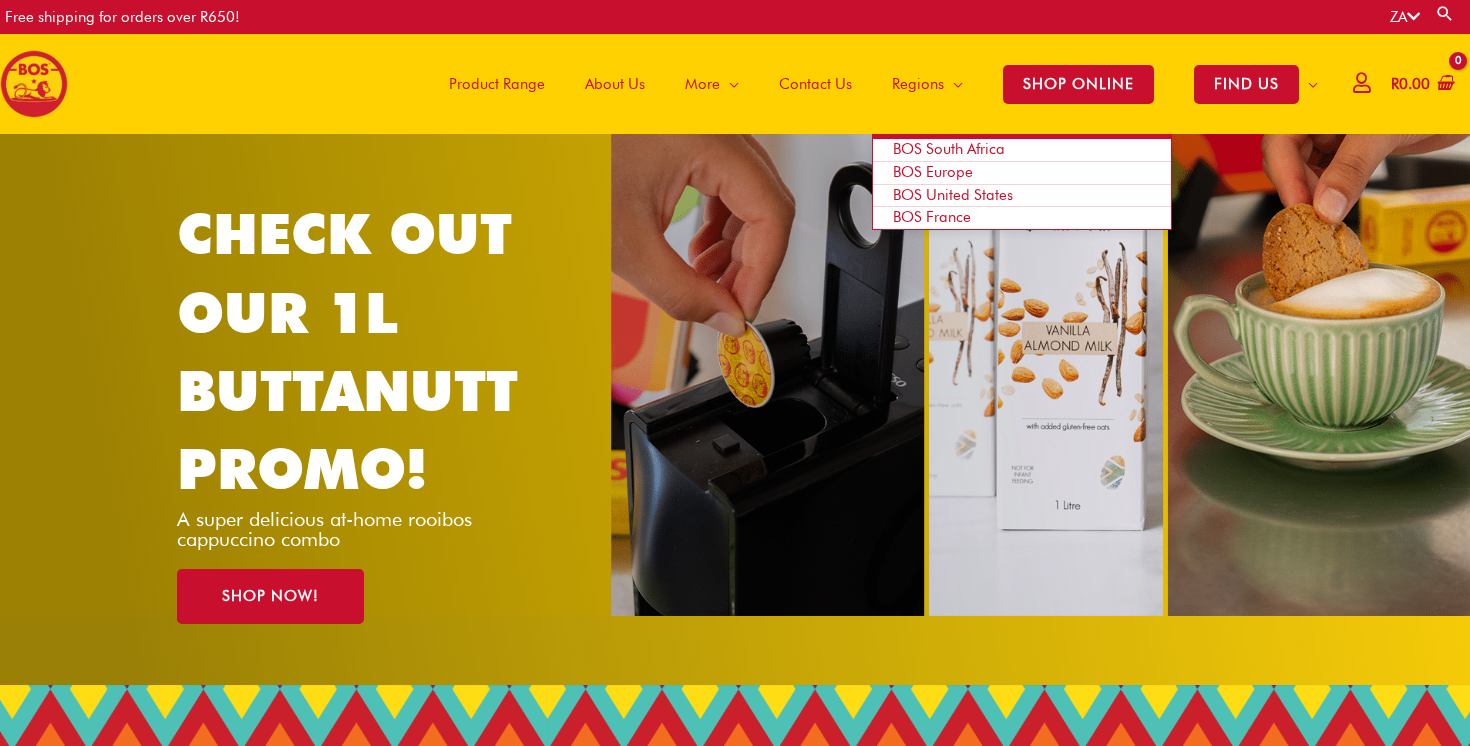 click on "Regions" at bounding box center (918, 84) 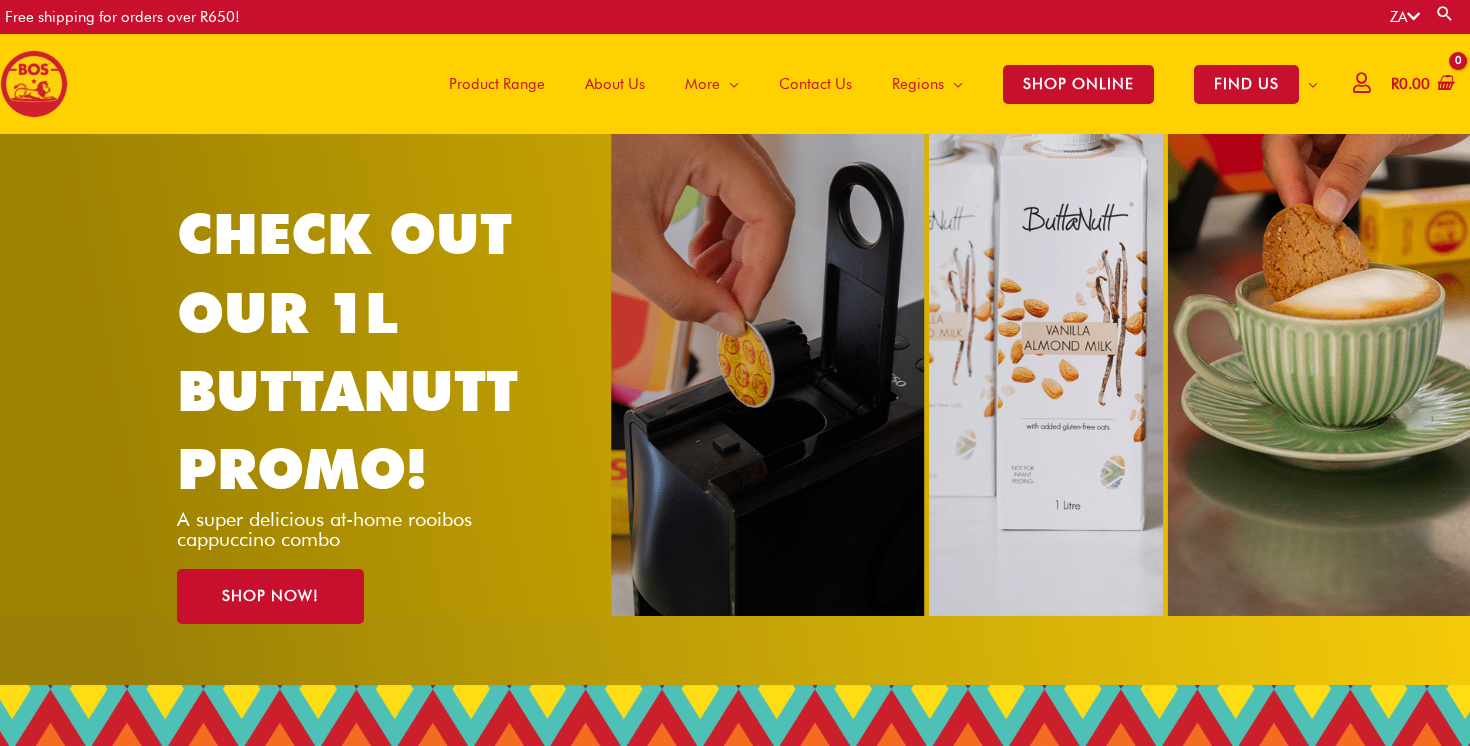 scroll, scrollTop: 0, scrollLeft: 0, axis: both 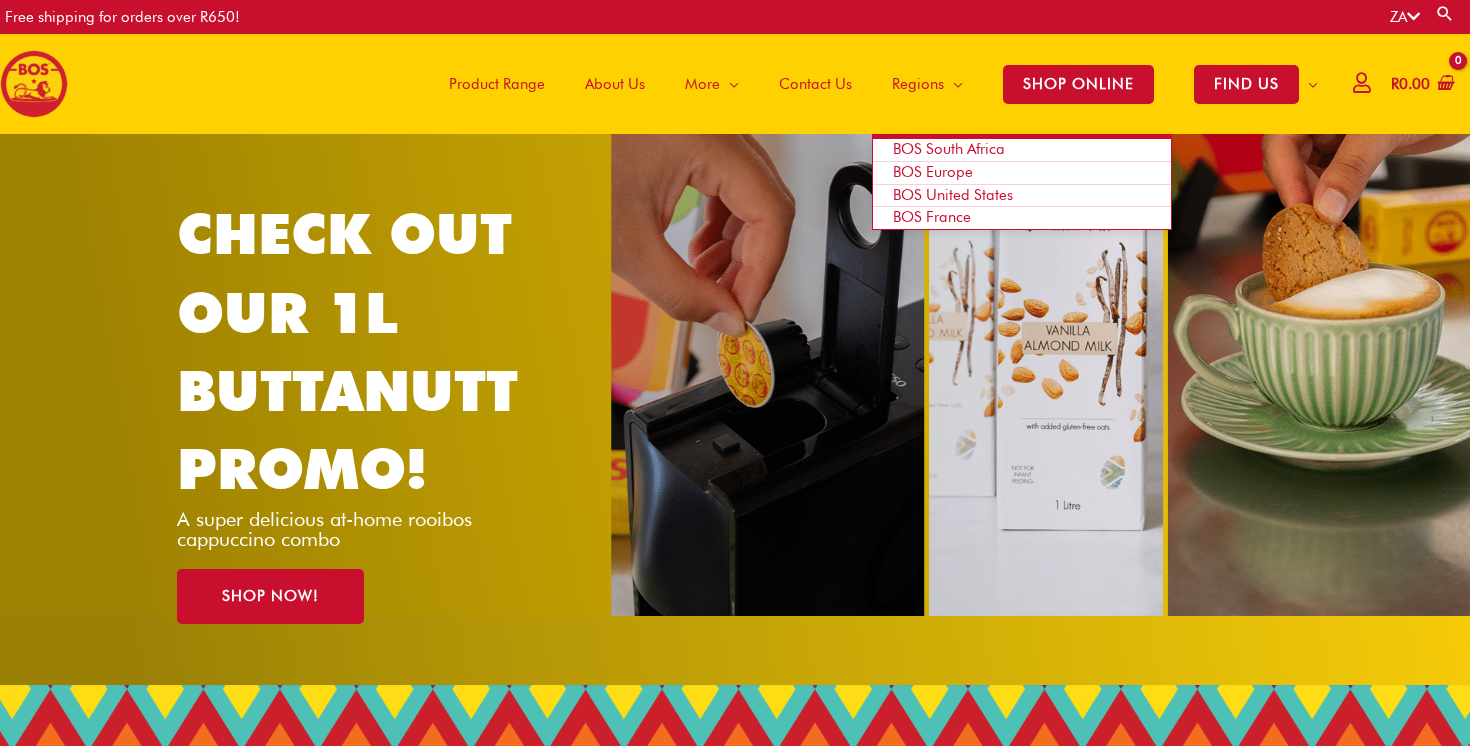 click on "BOS Europe" at bounding box center (933, 172) 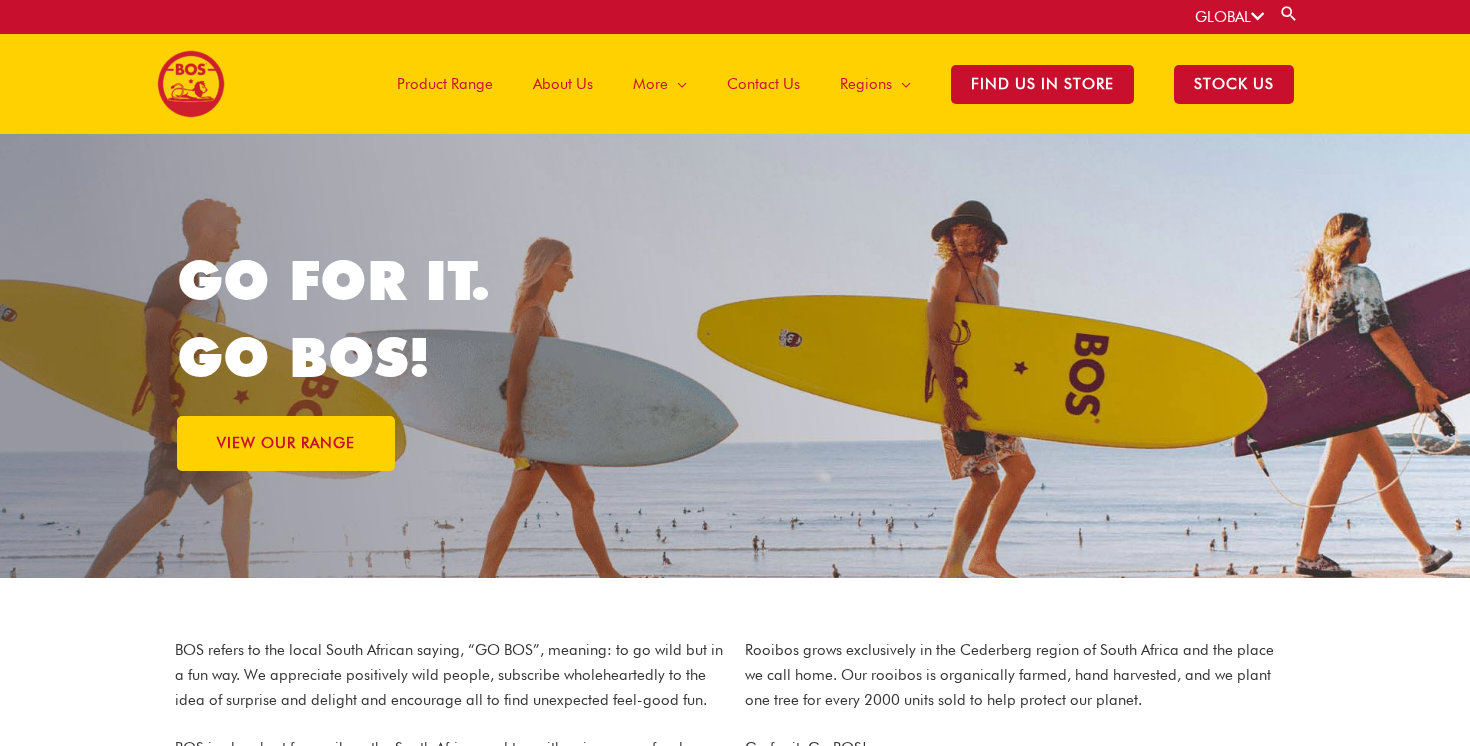 scroll, scrollTop: 0, scrollLeft: 0, axis: both 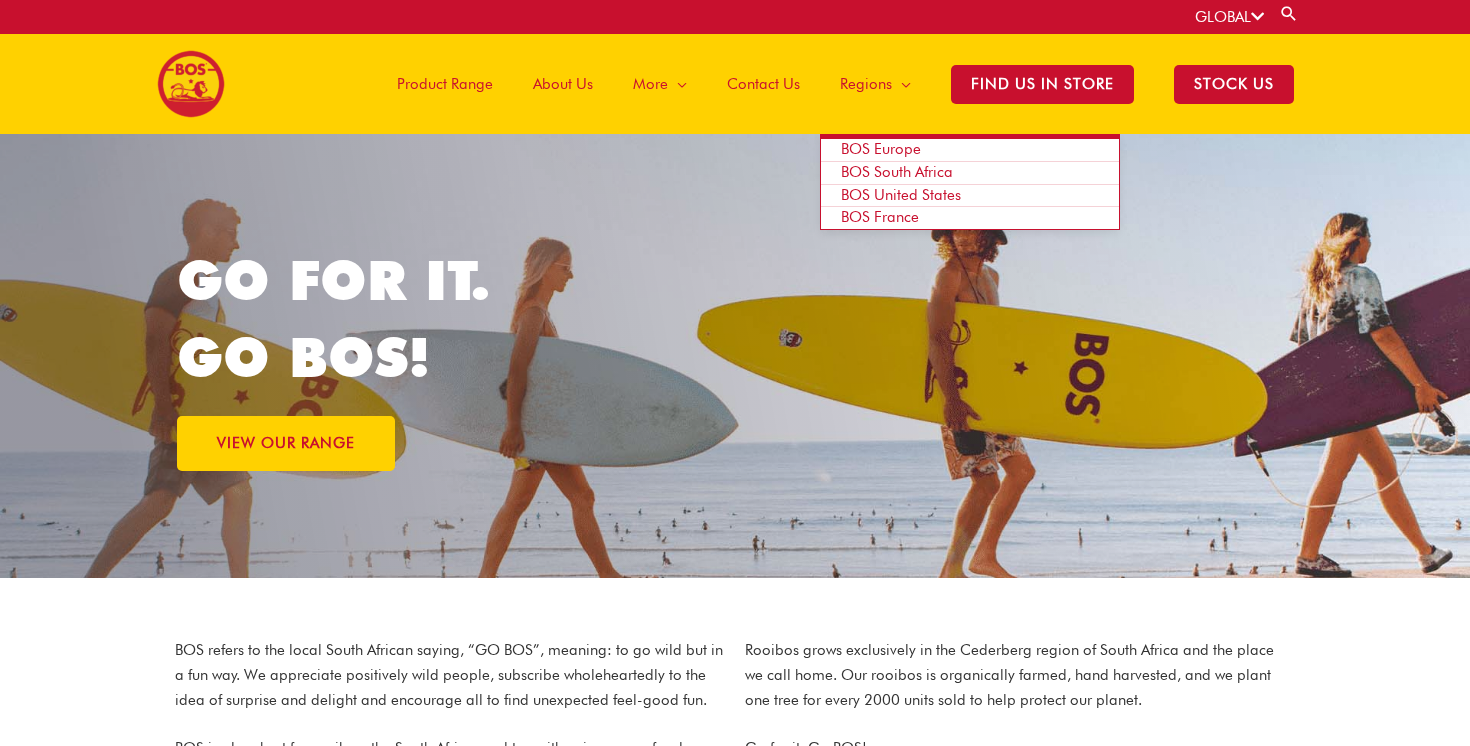 click on "BOS United States" at bounding box center [901, 195] 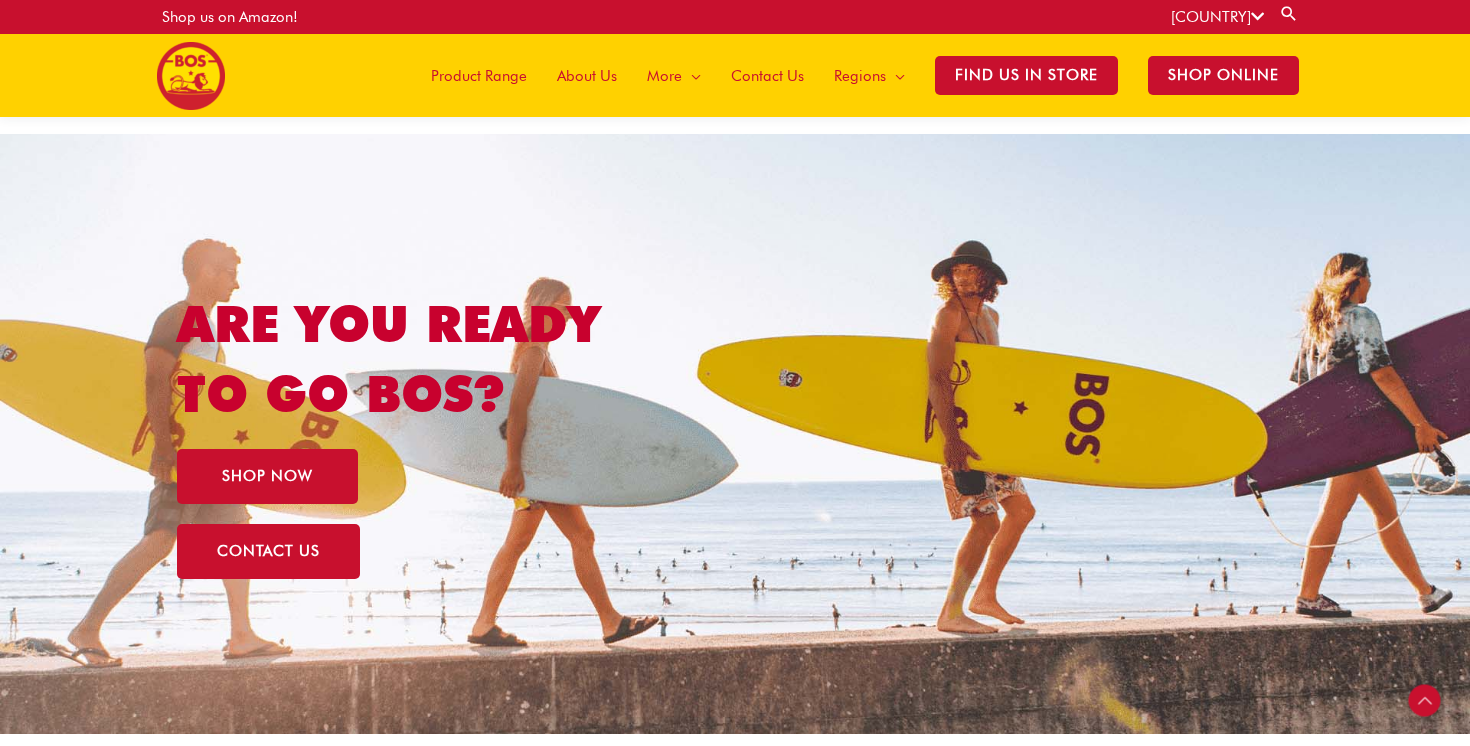 scroll, scrollTop: 1039, scrollLeft: 0, axis: vertical 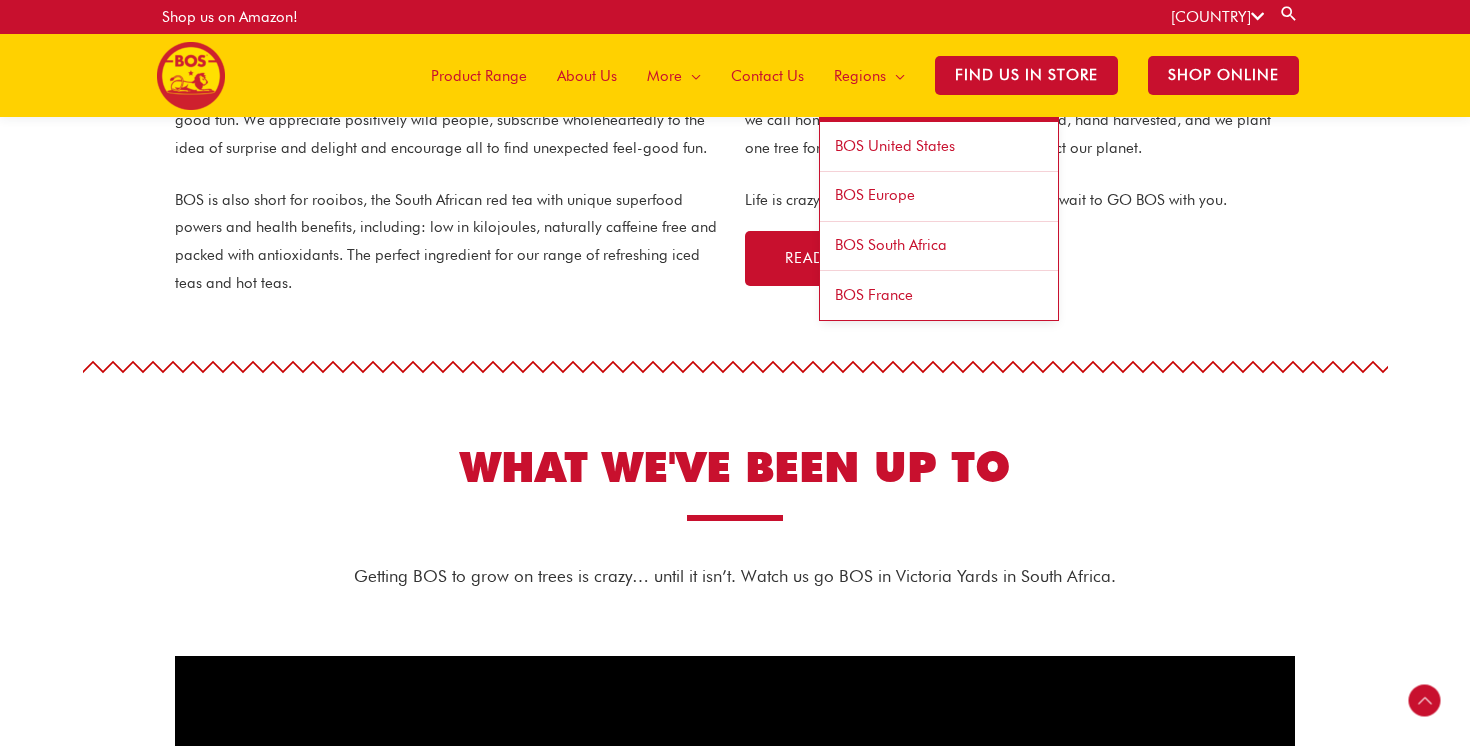 click at bounding box center (895, 76) 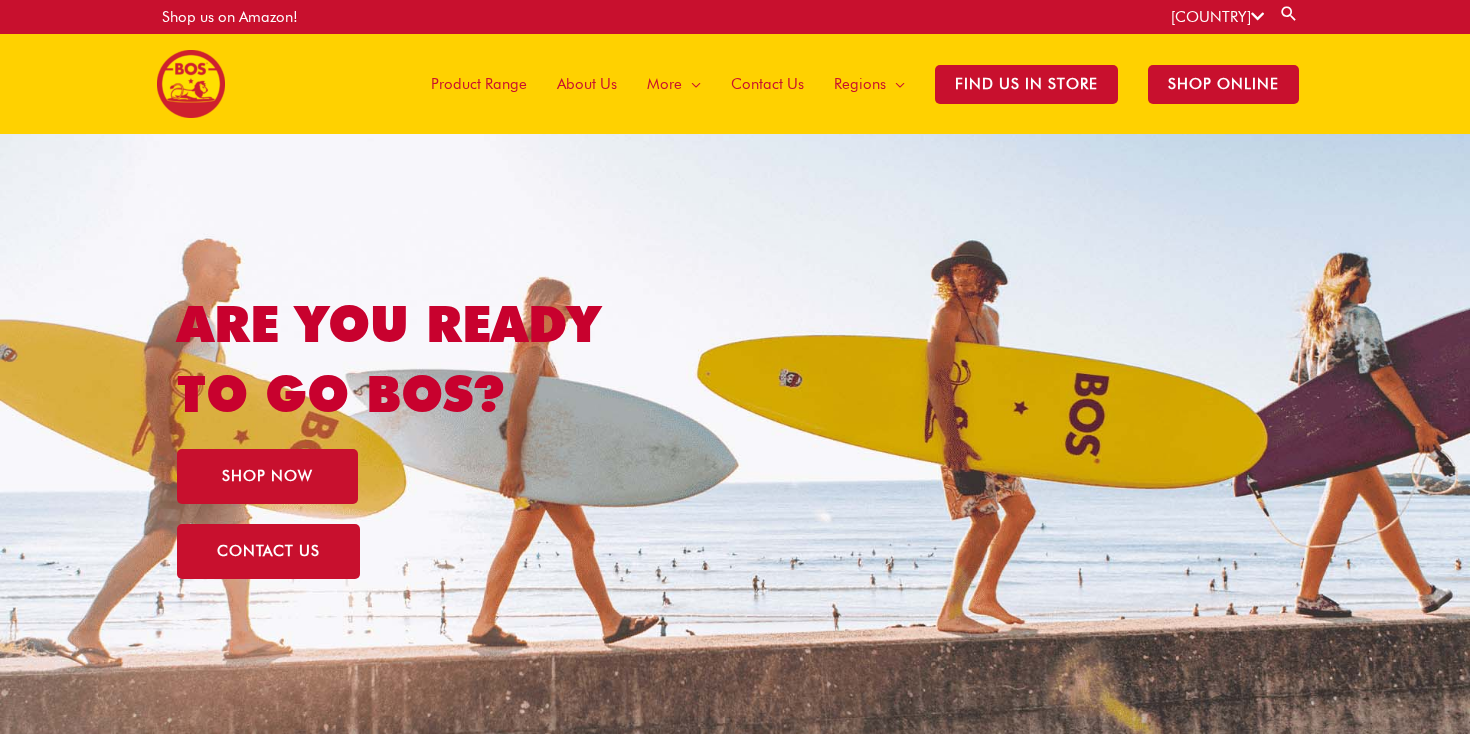 scroll, scrollTop: 0, scrollLeft: 0, axis: both 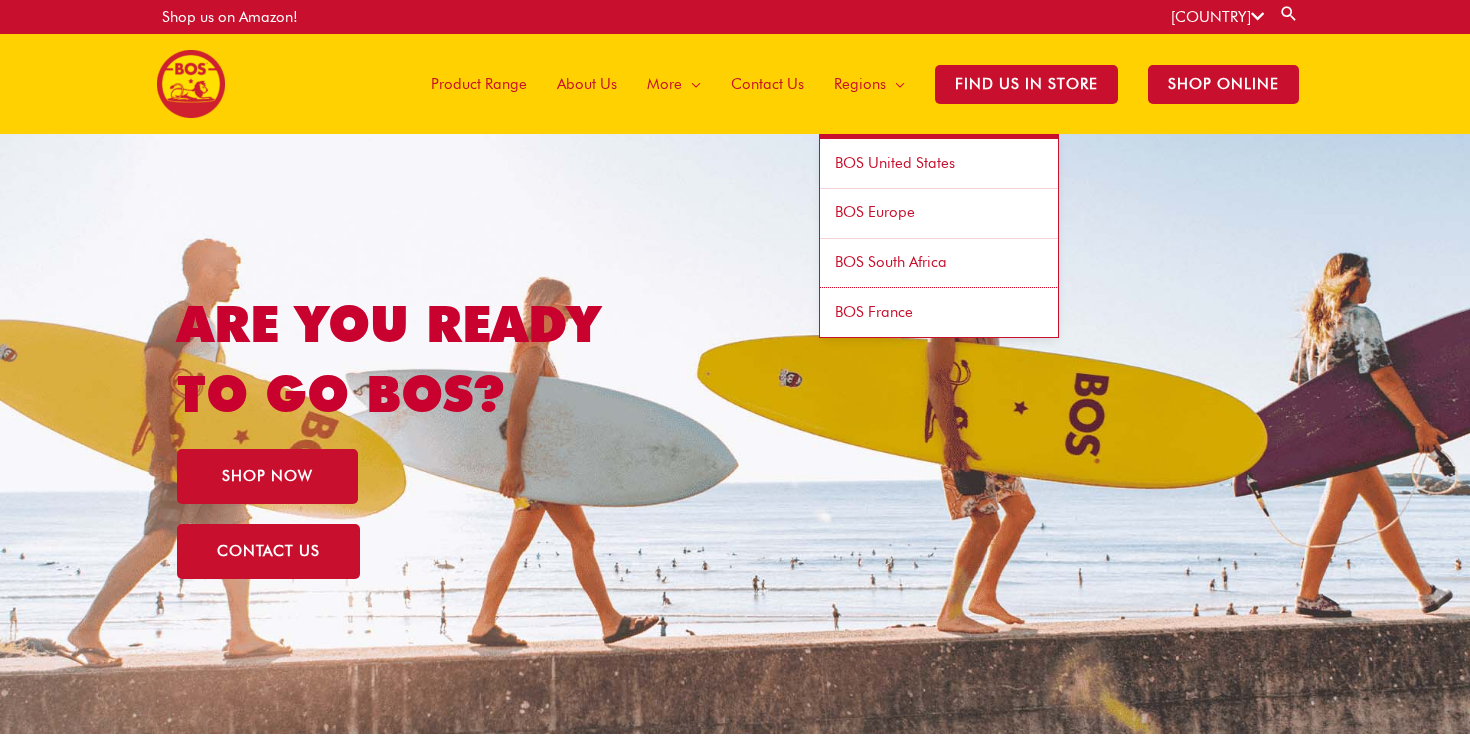 click on "BOS France" at bounding box center [939, 312] 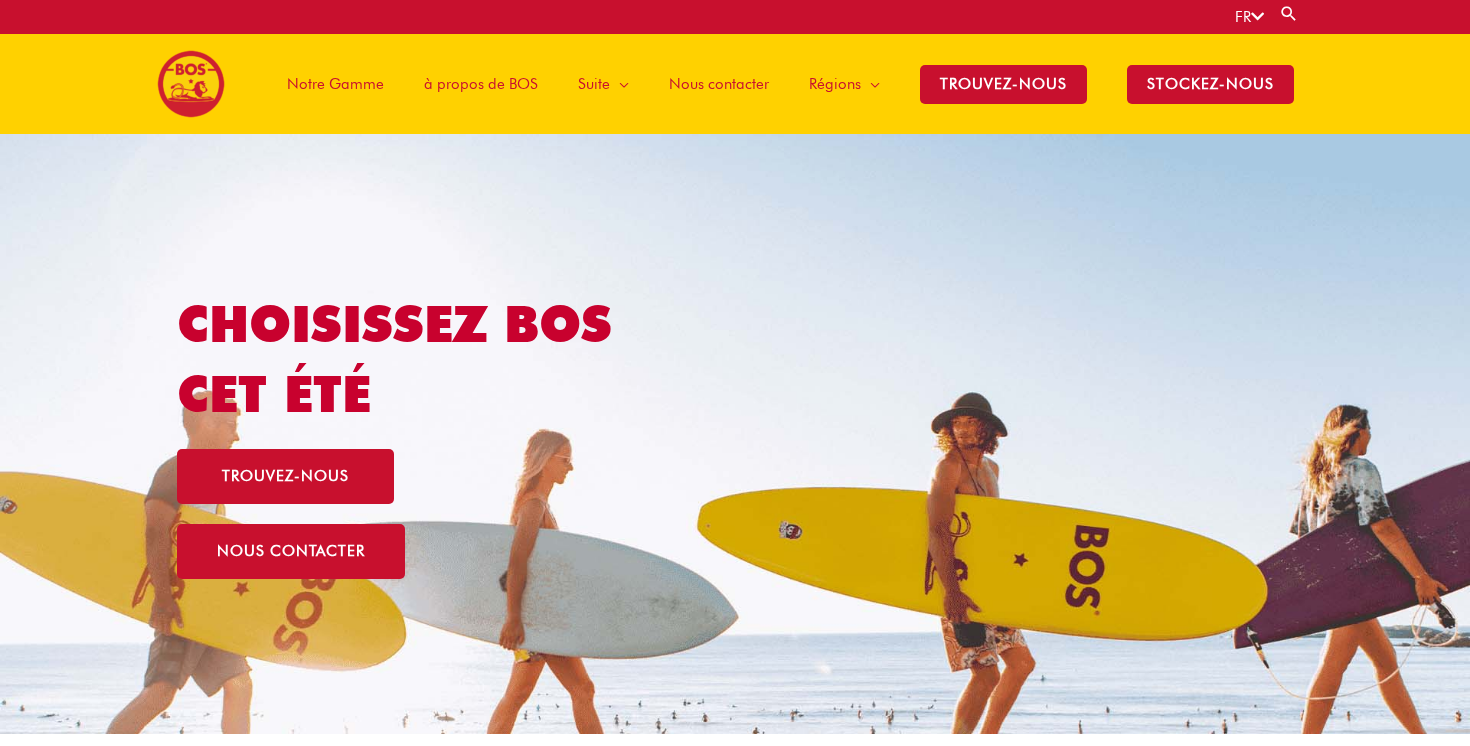 scroll, scrollTop: 0, scrollLeft: 0, axis: both 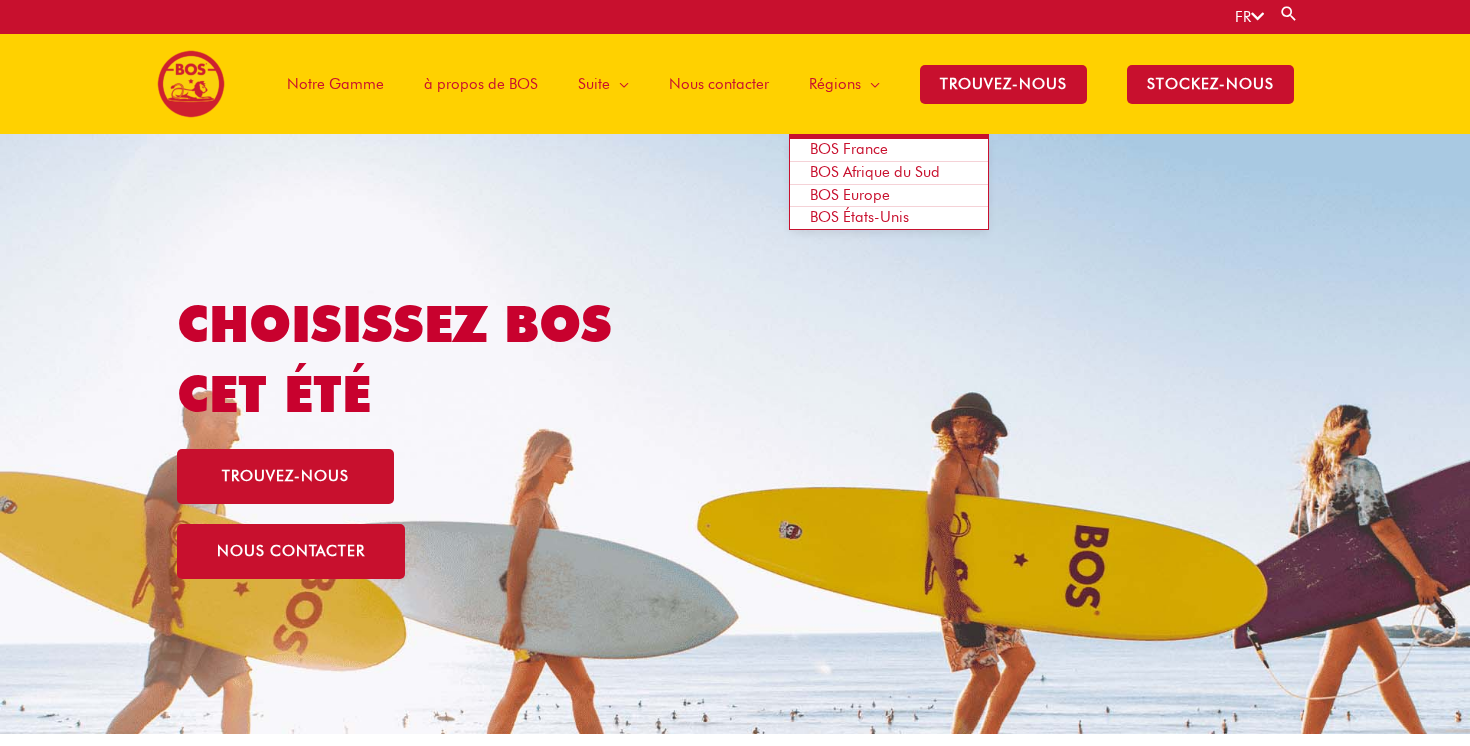 click on "BOS Afrique du Sud" at bounding box center (875, 172) 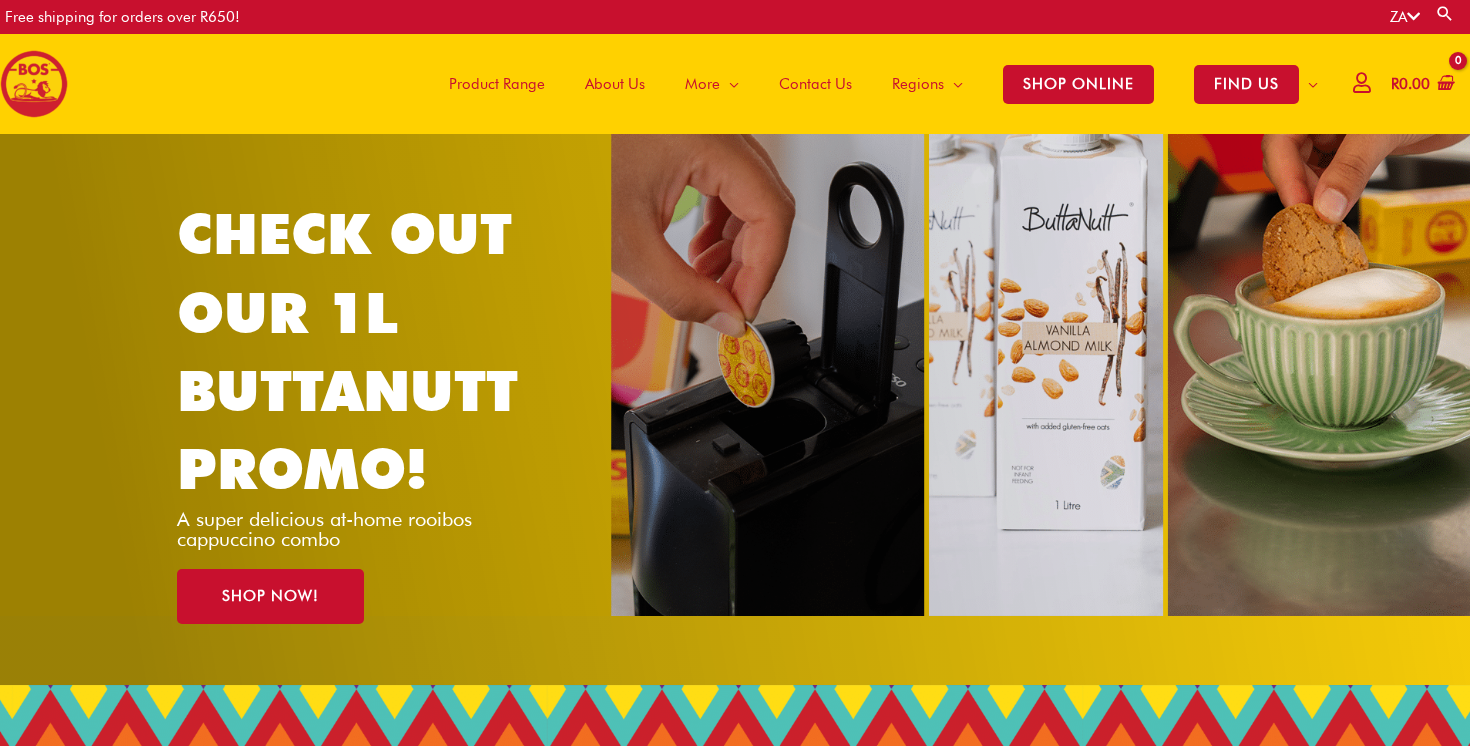 scroll, scrollTop: 0, scrollLeft: 0, axis: both 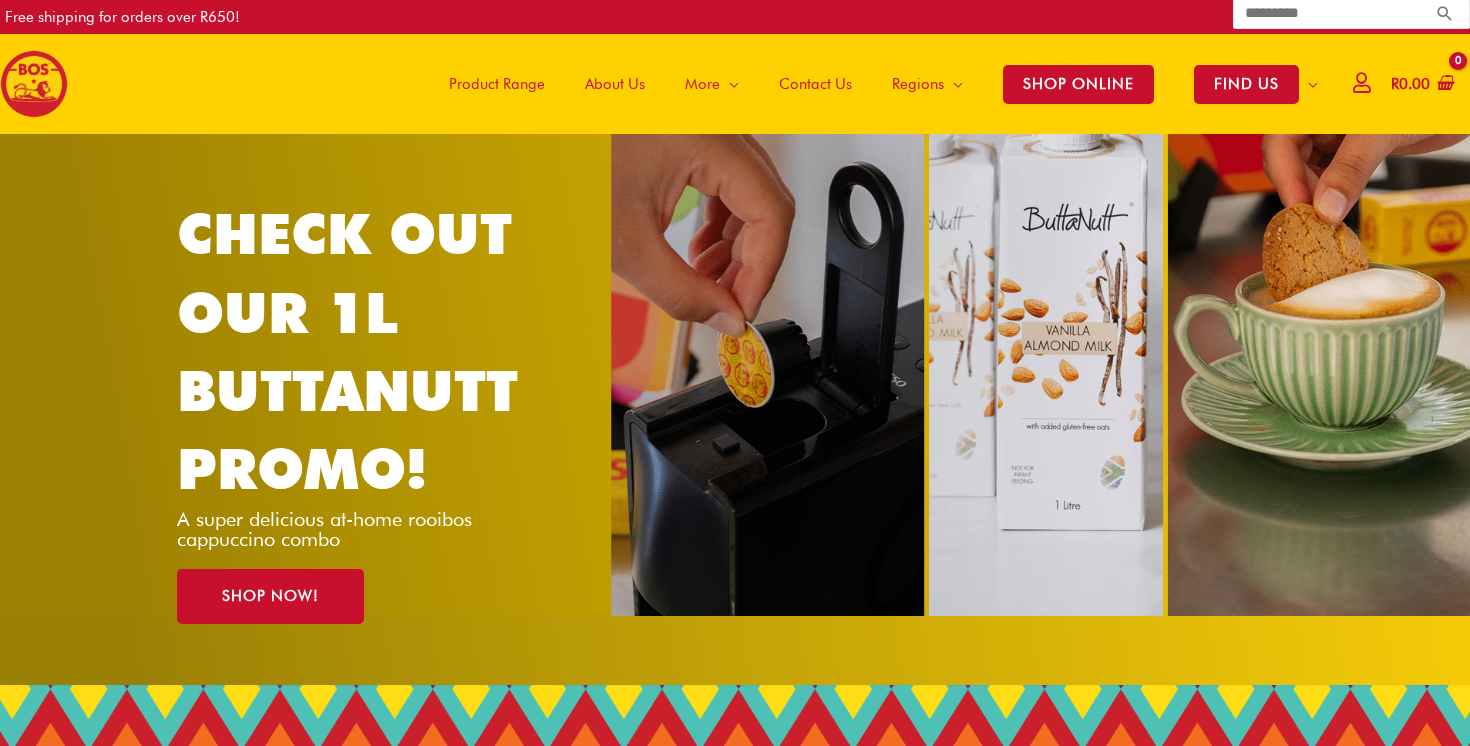 click on "SHOP ONLINE" at bounding box center (1078, 84) 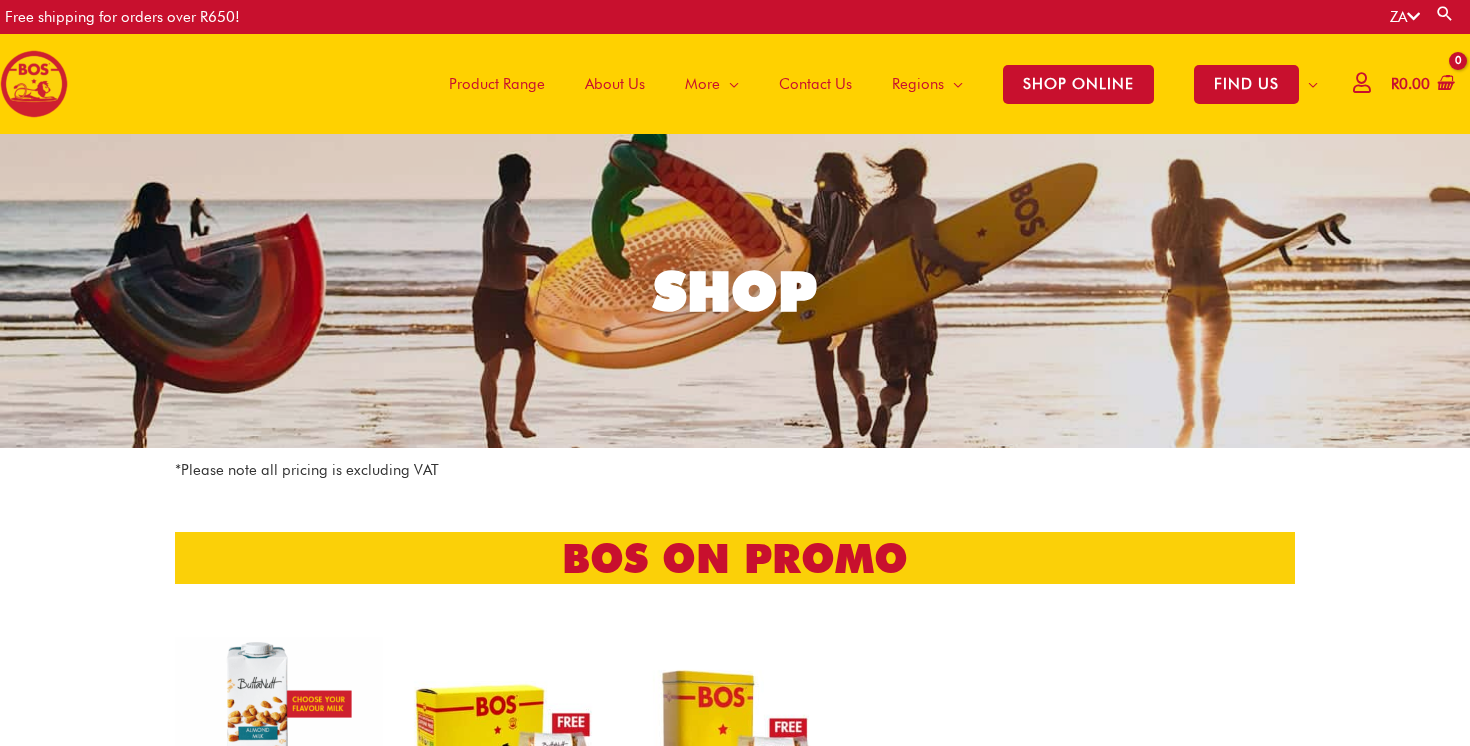 scroll, scrollTop: 0, scrollLeft: 0, axis: both 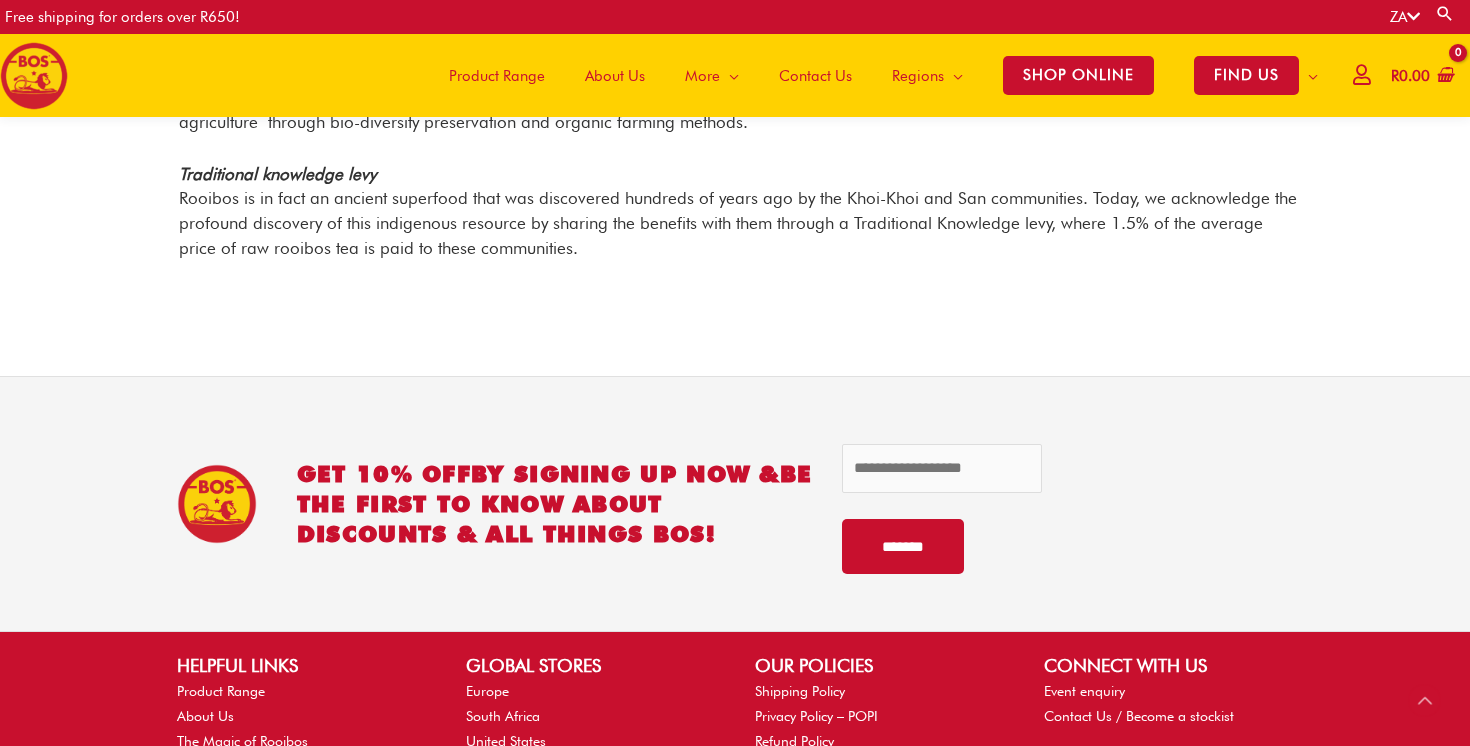 click on "Rainforest alliance certified The rooibos in our rooibos tea has been granted the Rainforest Alliance seal, which promotes collective action for people and nature. It amplifies and reinforces the beneficial impacts of responsible choices, from farms and forests all the way to the supermarket check-out. The seal allows you to recognise and choose products that contribute toward a better future for people and the planet. Driving organic transformation BOS, as a leading organic rooibos company, together with our farming partners, are at the vanguard of organic farming in South Africa, transforming agriculture through bio-diversity preservation and organic farming methods. Traditional knowledge levy" at bounding box center (740, 131) 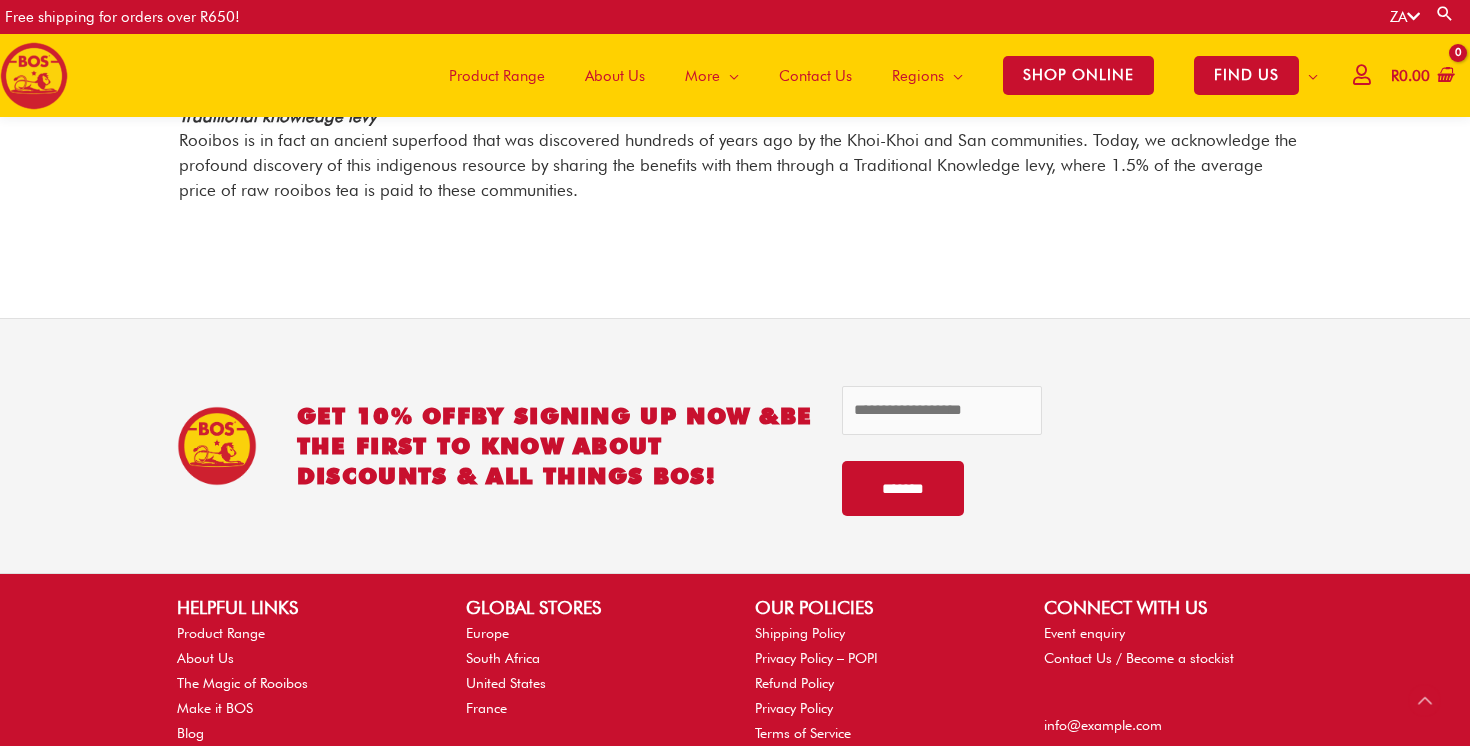 scroll, scrollTop: 2358, scrollLeft: 0, axis: vertical 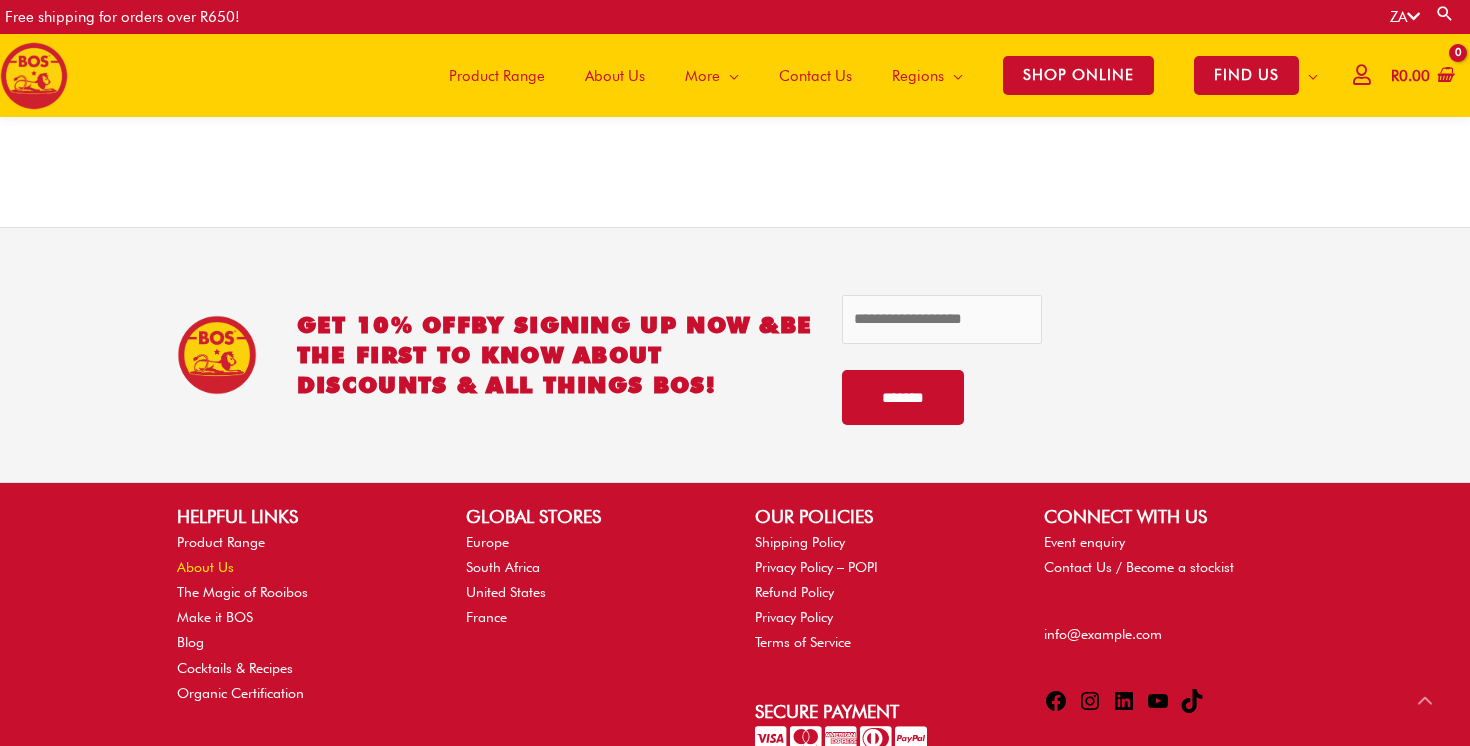 click on "About Us" at bounding box center (205, 567) 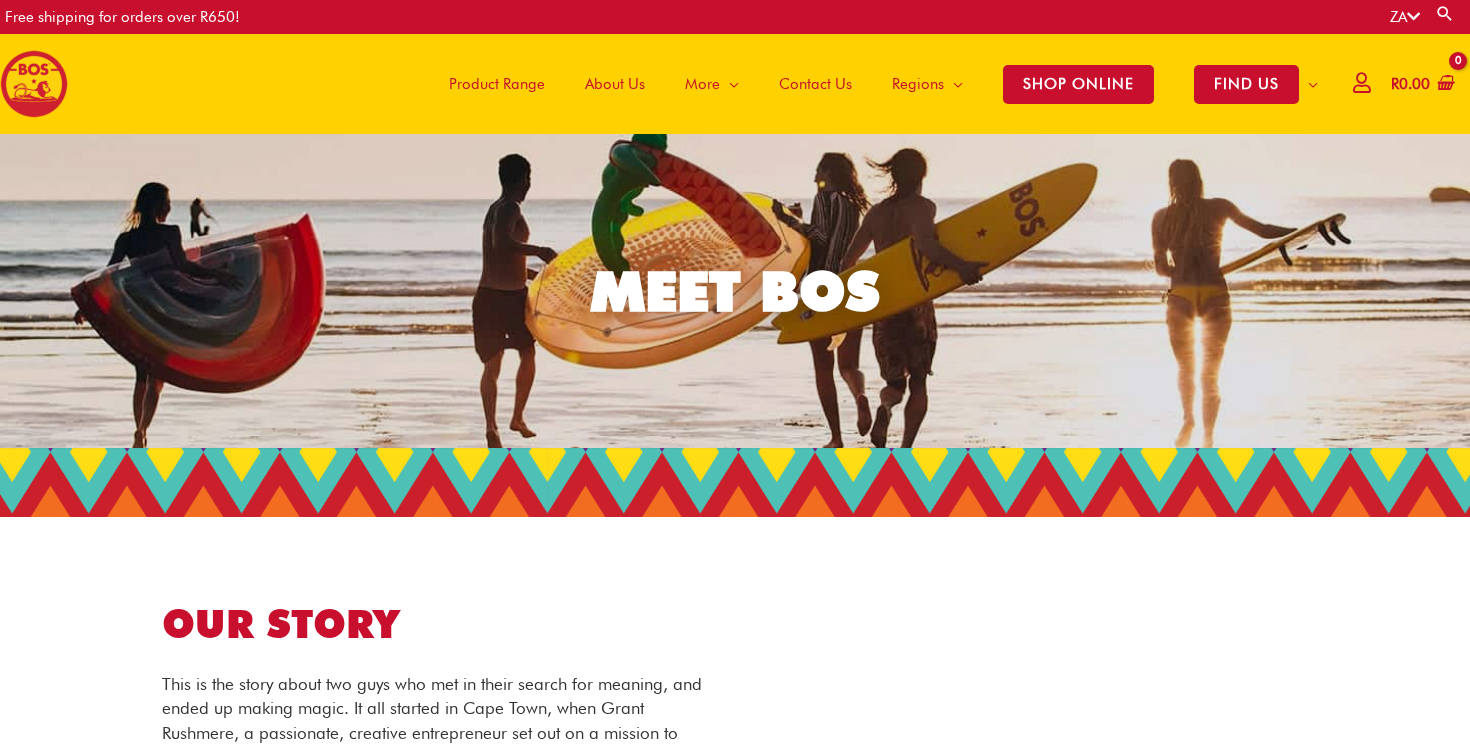 scroll, scrollTop: 0, scrollLeft: 0, axis: both 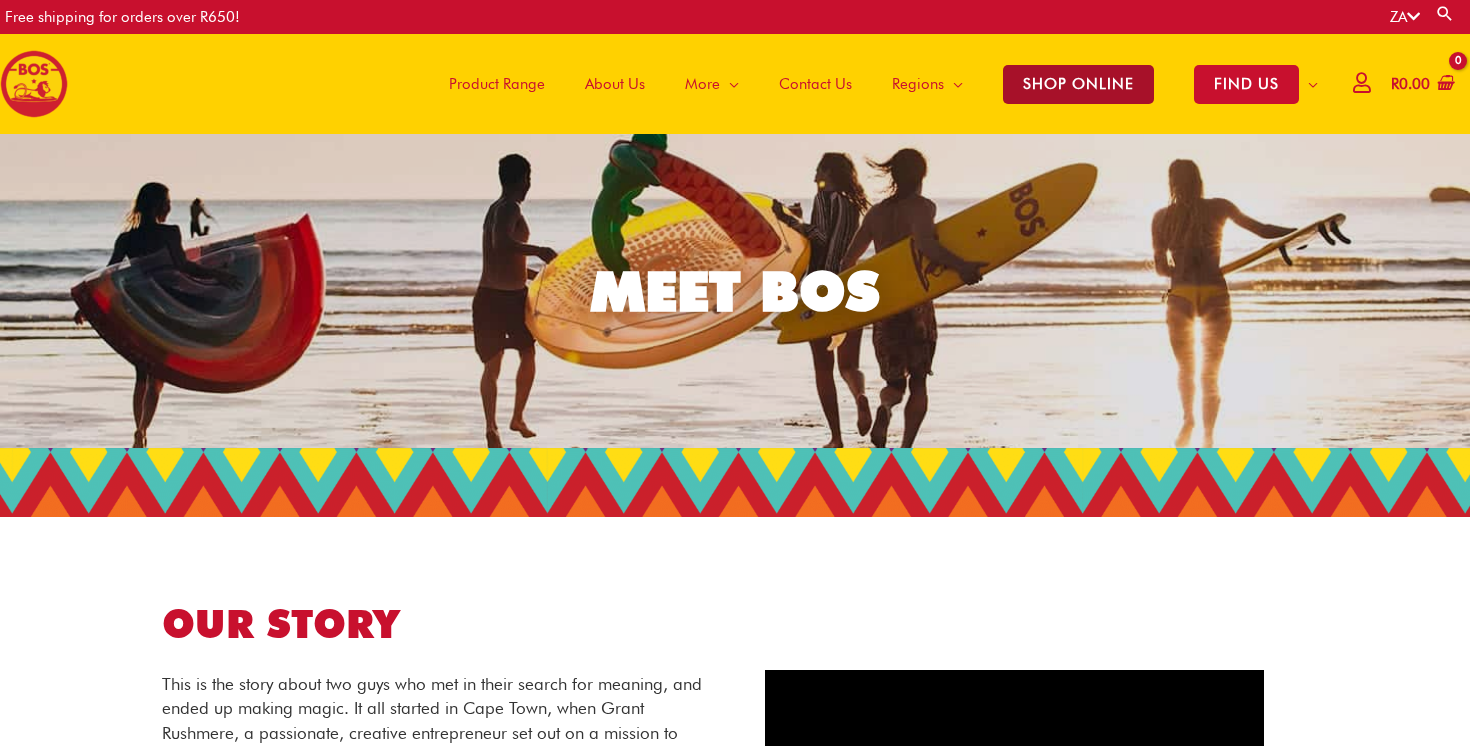 click on "SHOP ONLINE" at bounding box center (1078, 84) 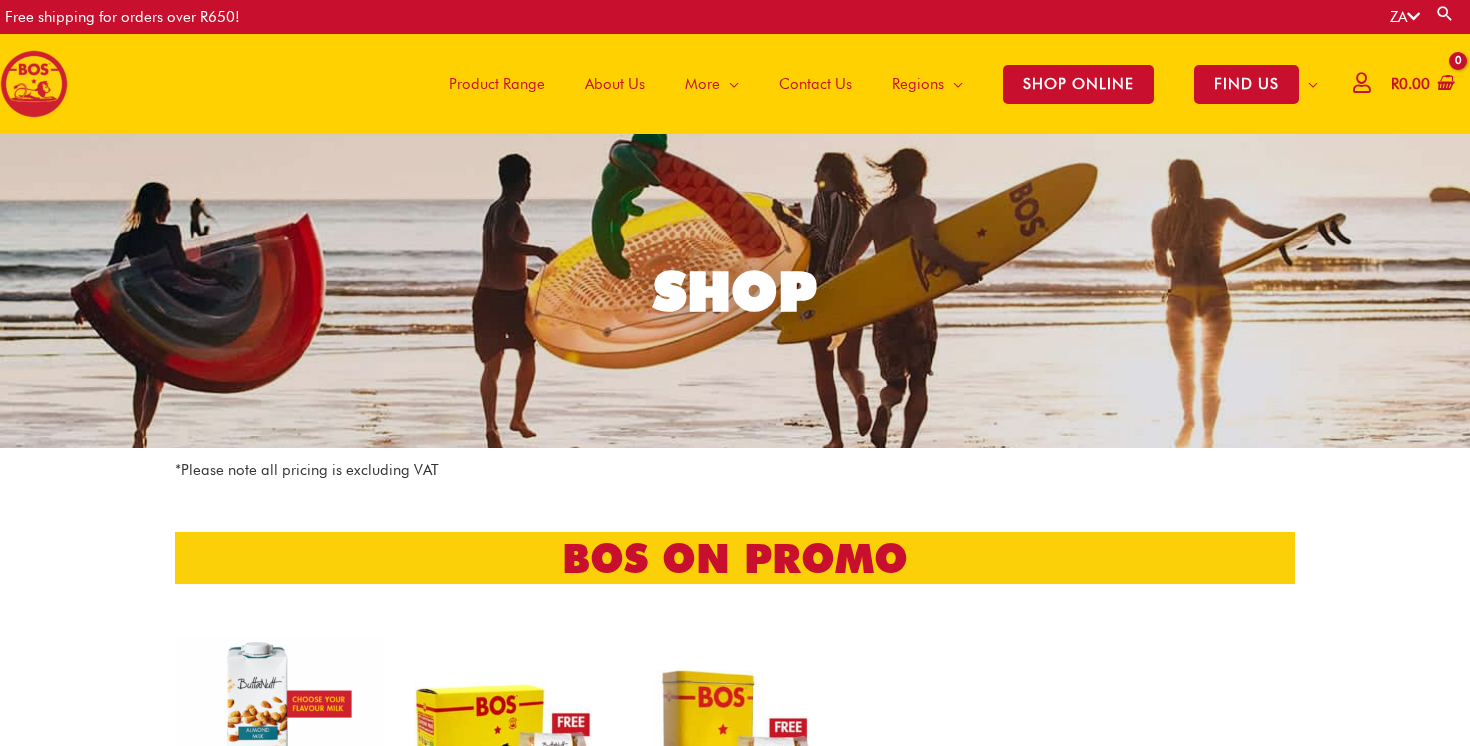 scroll, scrollTop: 0, scrollLeft: 0, axis: both 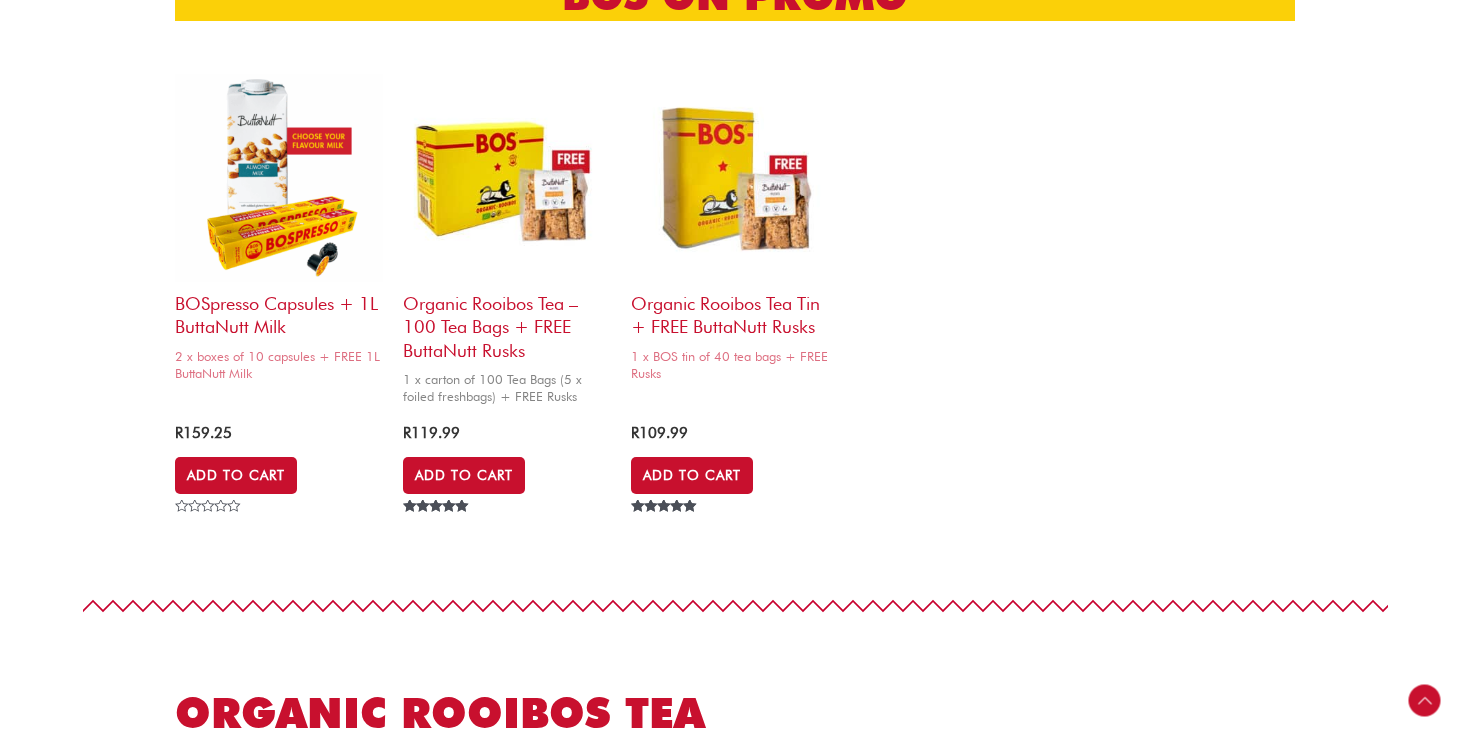 click at bounding box center [507, 178] 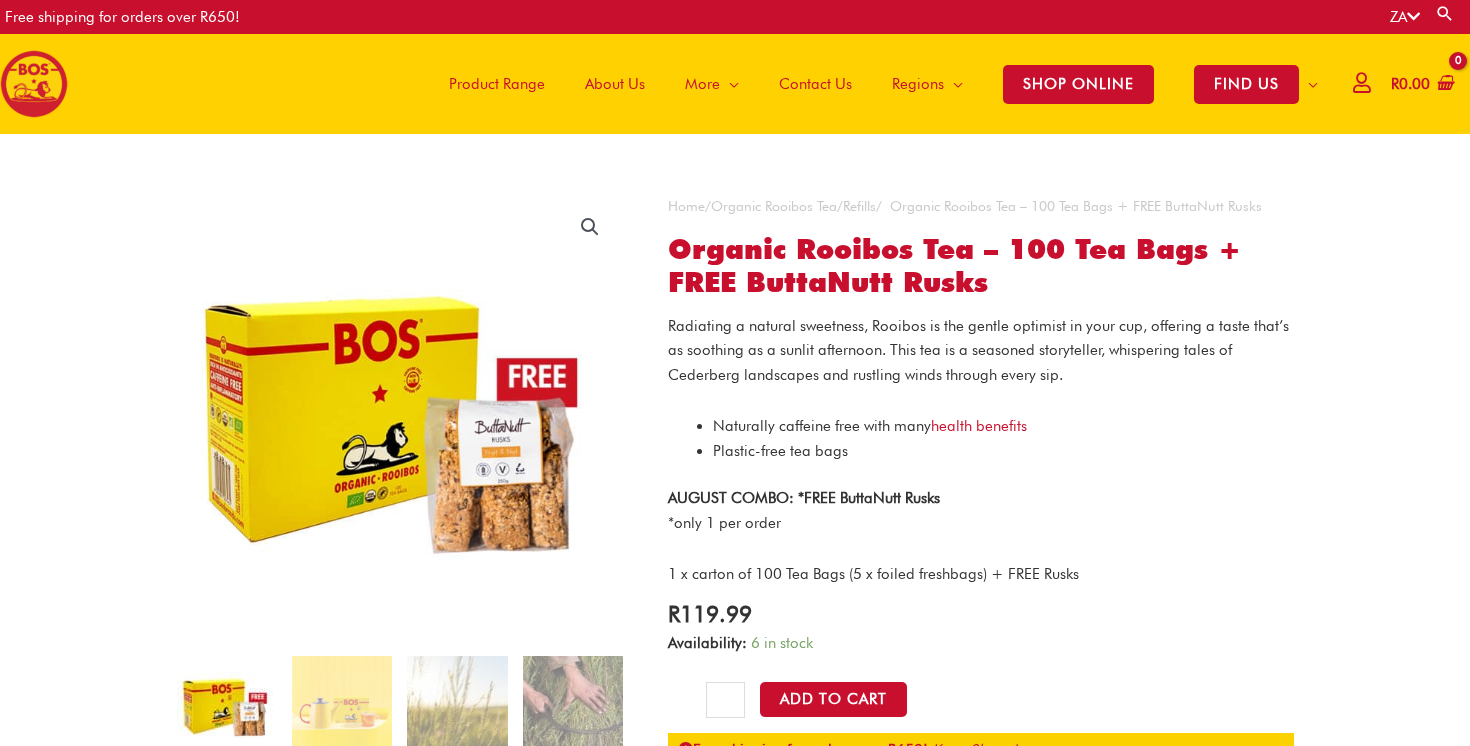 scroll, scrollTop: 0, scrollLeft: 0, axis: both 